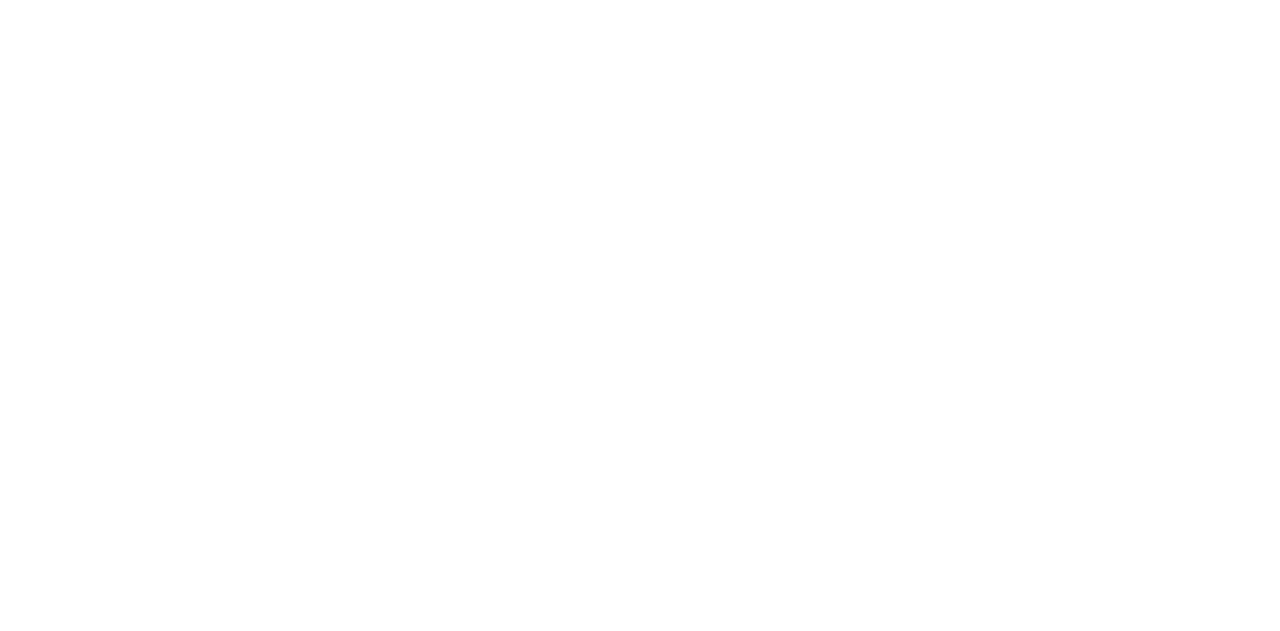 scroll, scrollTop: 0, scrollLeft: 0, axis: both 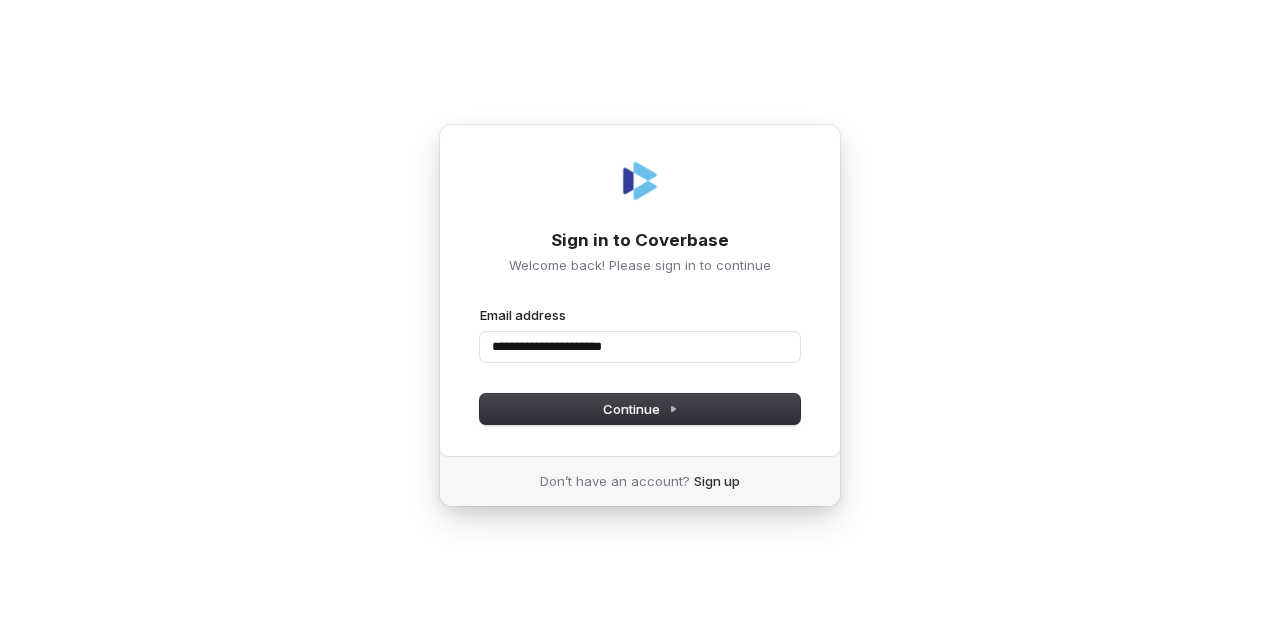 click at bounding box center (480, 306) 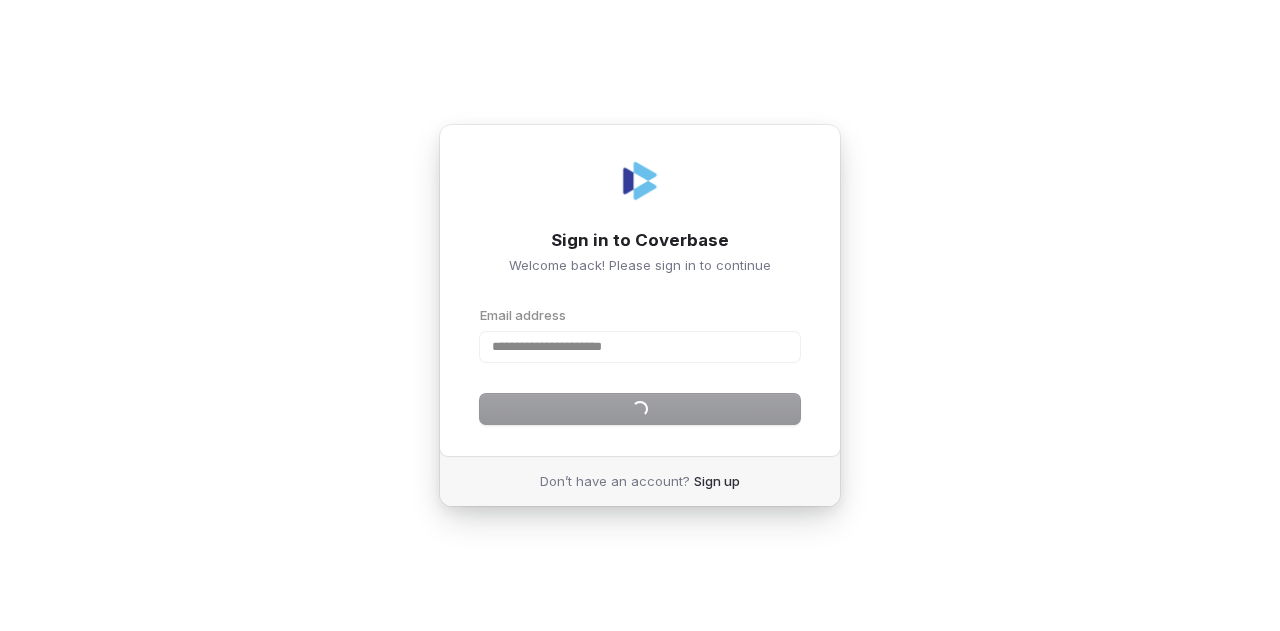 type on "**********" 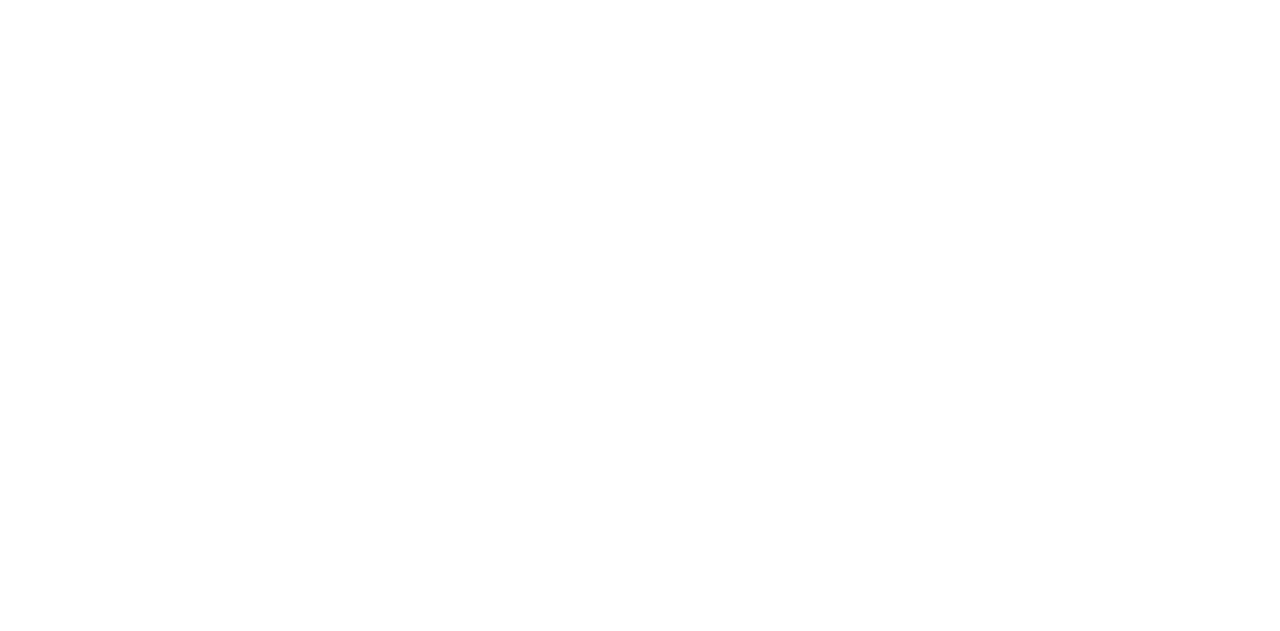 scroll, scrollTop: 0, scrollLeft: 0, axis: both 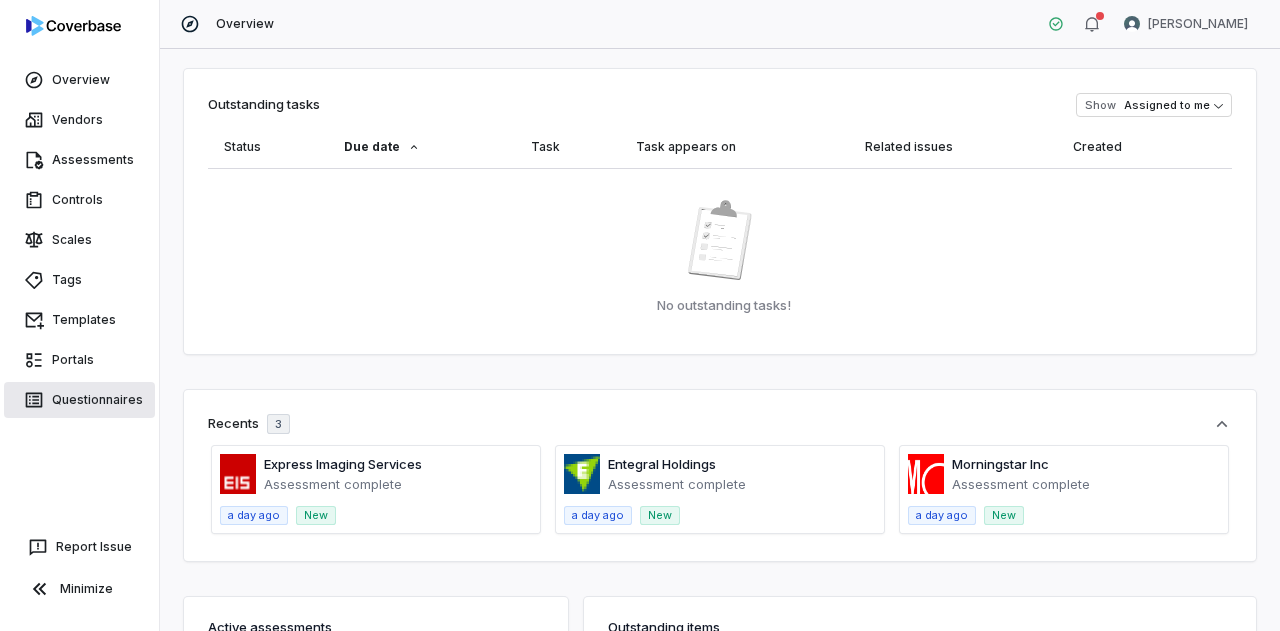 click on "Questionnaires" at bounding box center [79, 400] 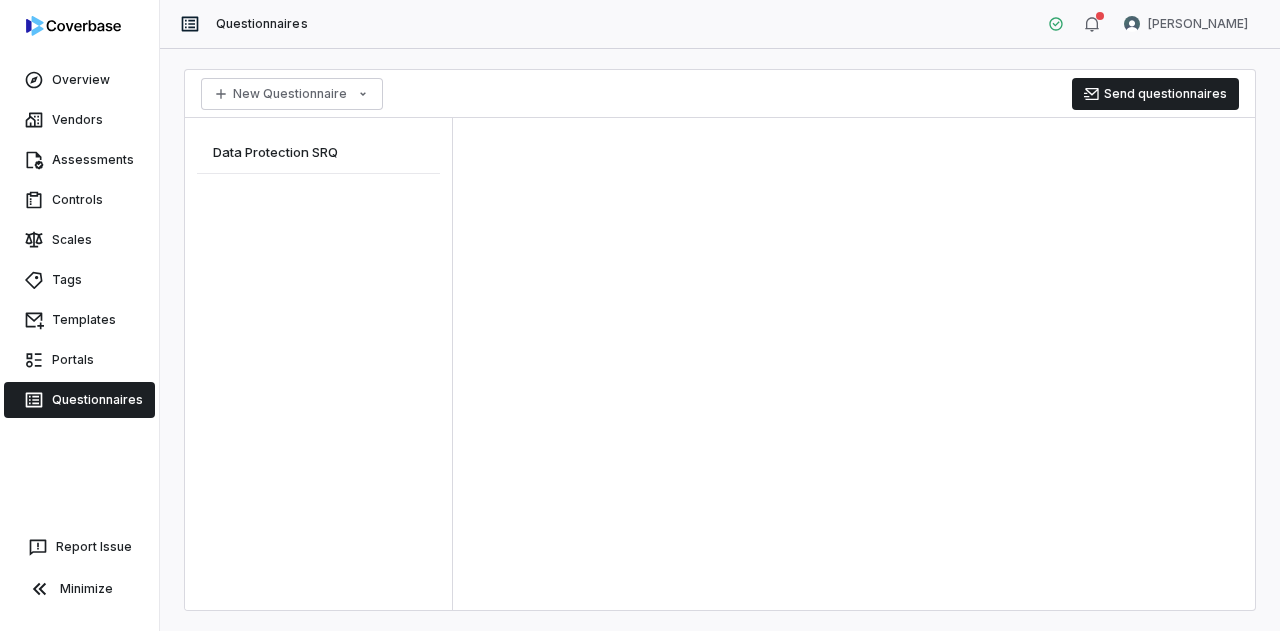 click on "Data Protection SRQ" at bounding box center (275, 152) 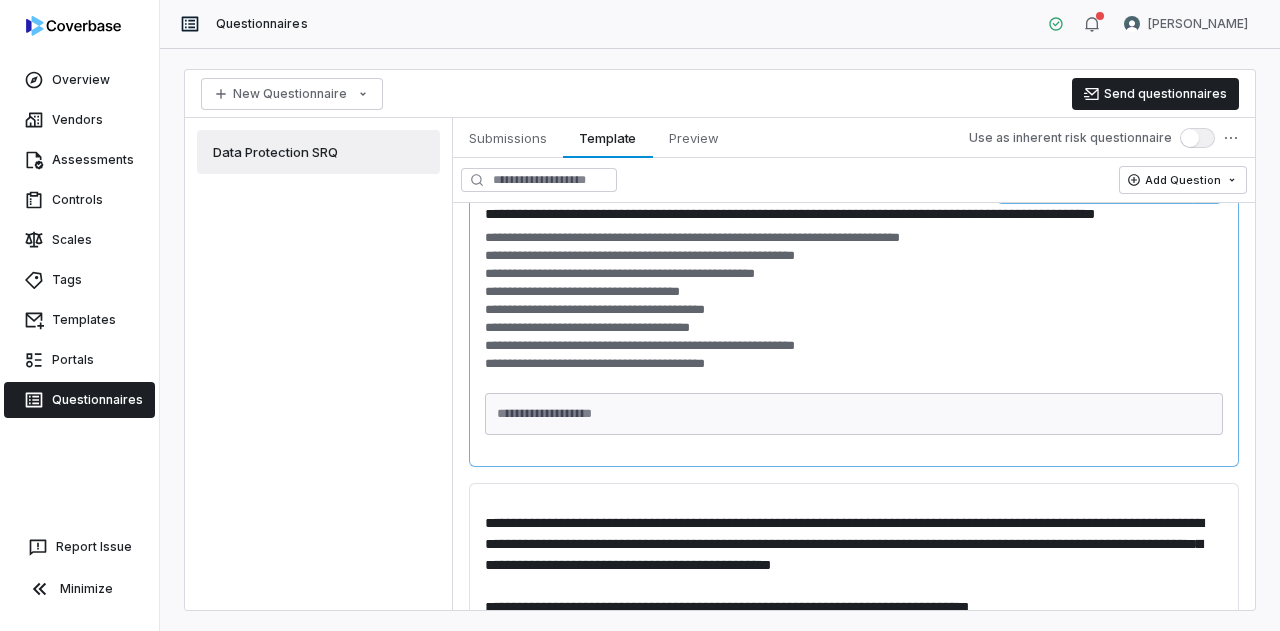 scroll, scrollTop: 1755, scrollLeft: 0, axis: vertical 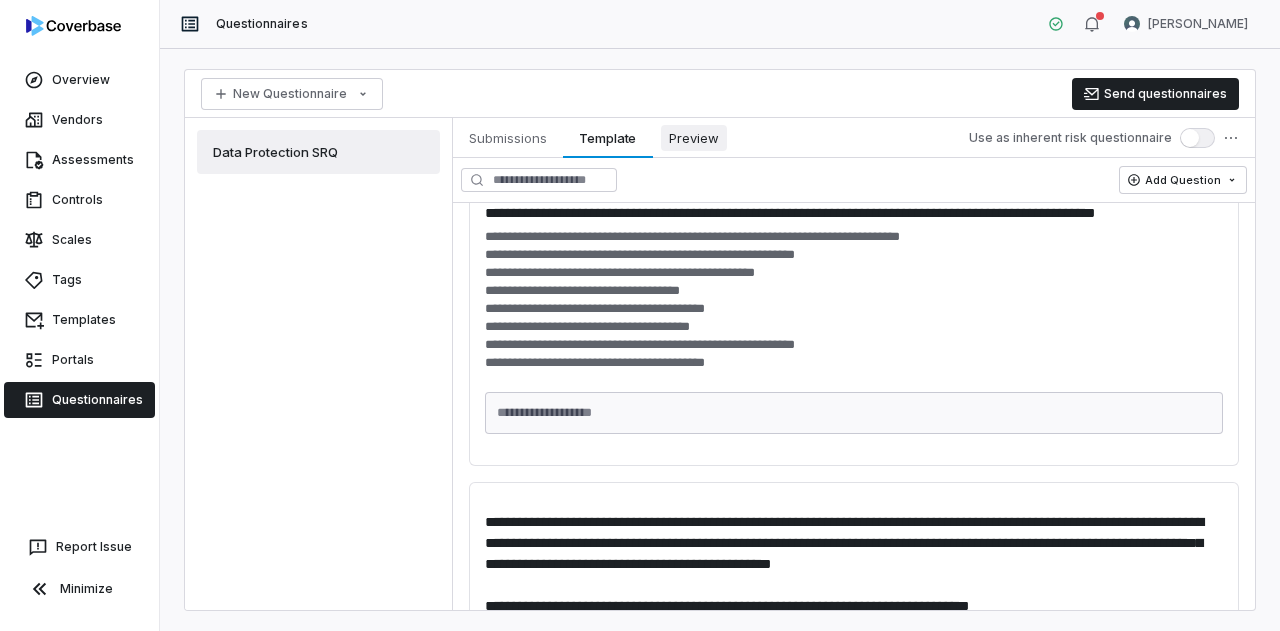 click on "Preview" at bounding box center [694, 138] 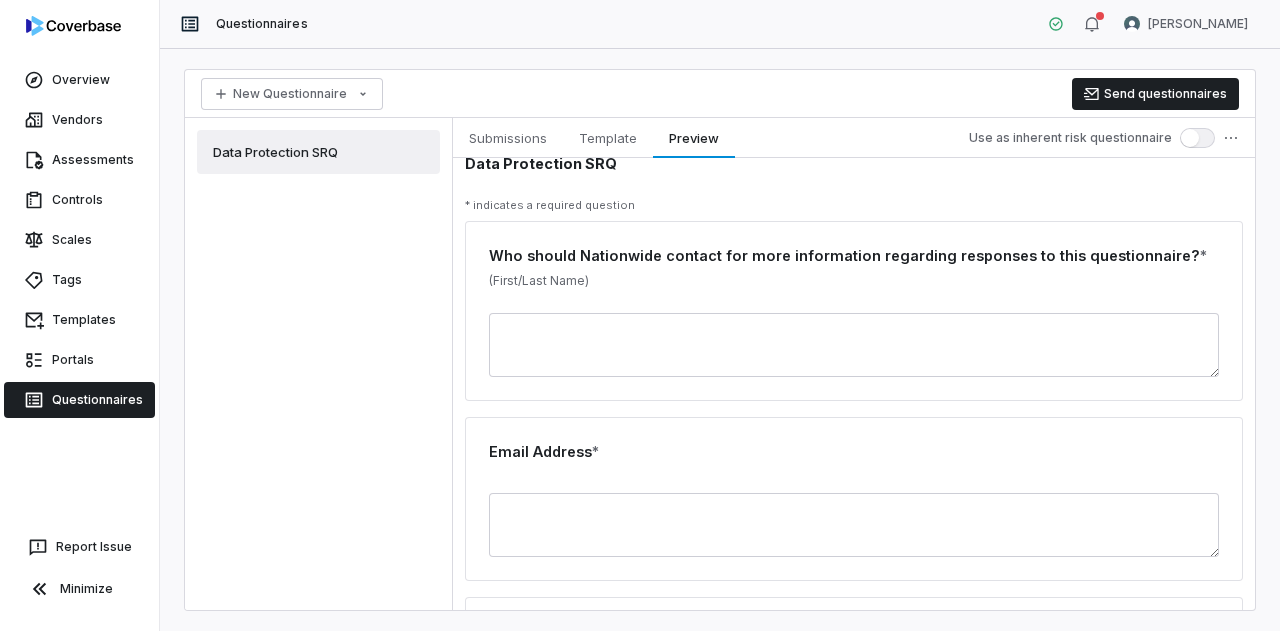 scroll, scrollTop: 0, scrollLeft: 0, axis: both 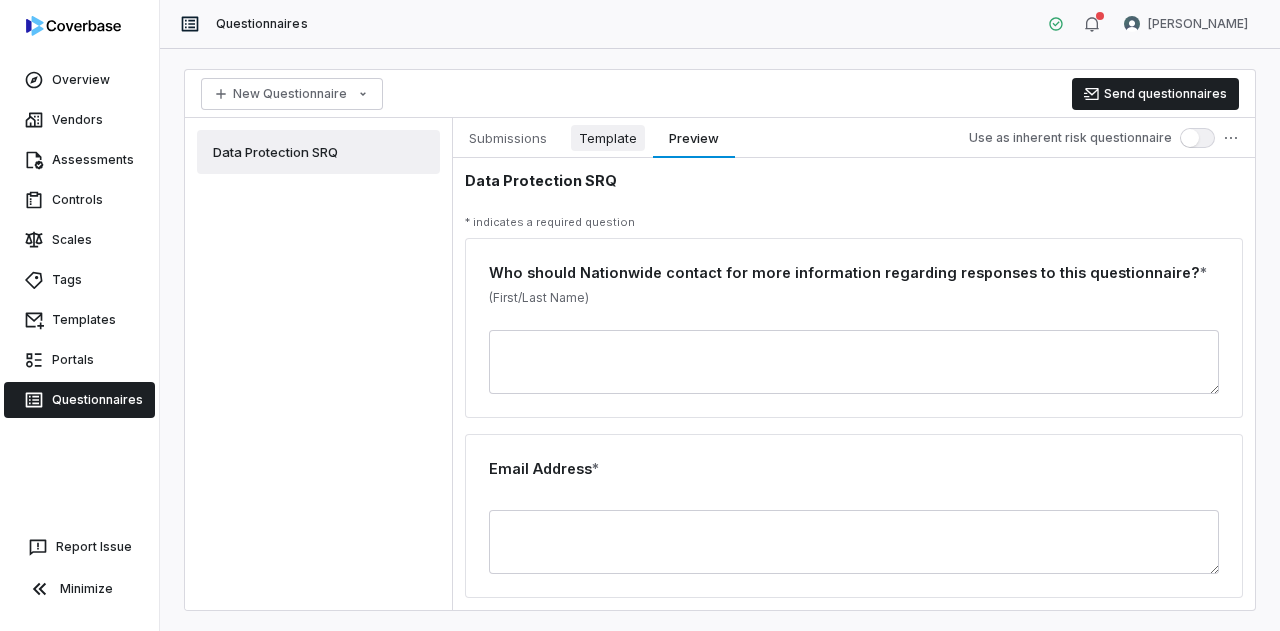click on "Template" at bounding box center (608, 138) 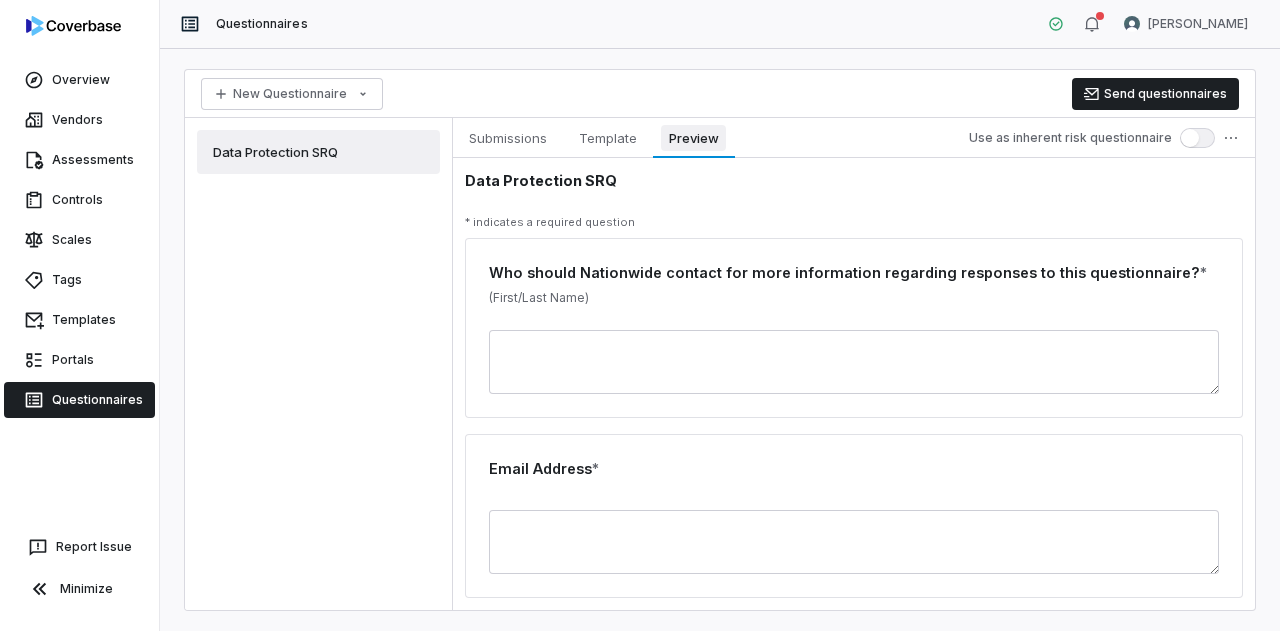 click on "Preview" at bounding box center [693, 138] 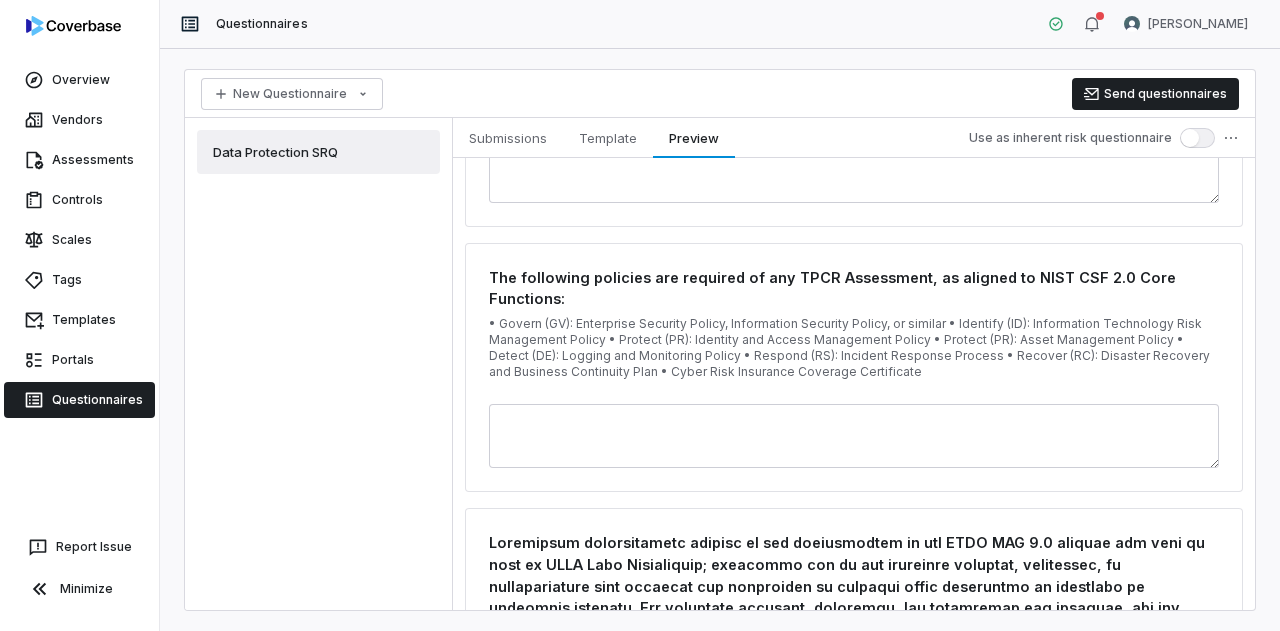 scroll, scrollTop: 1204, scrollLeft: 0, axis: vertical 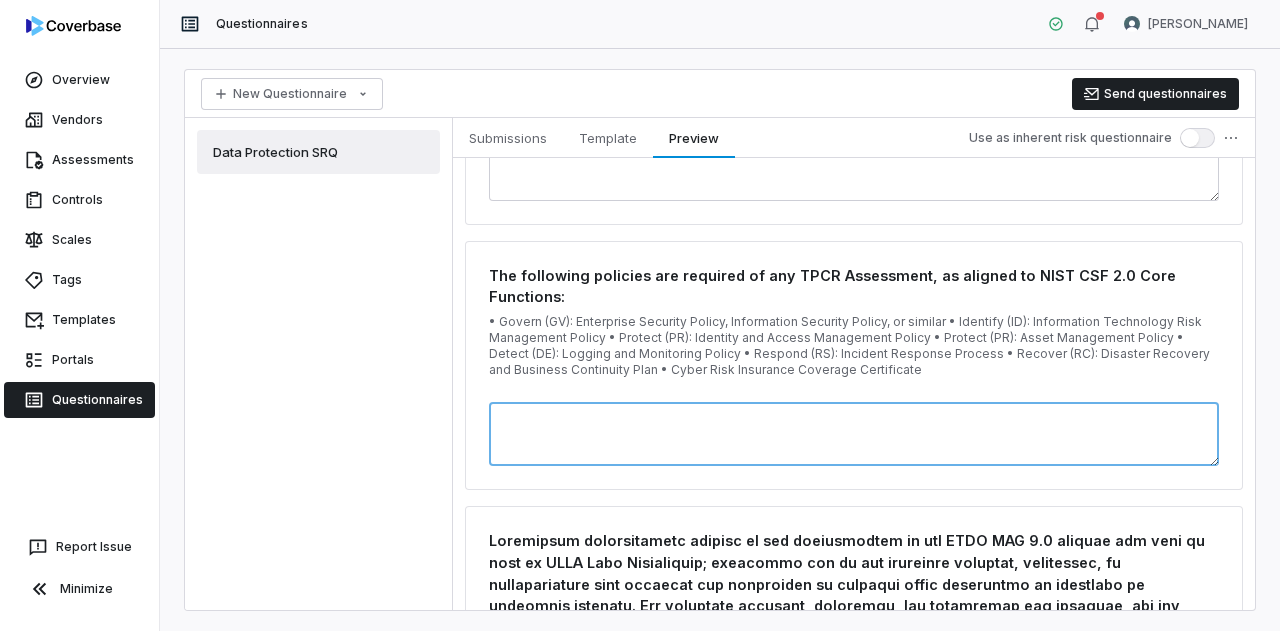 click at bounding box center [854, 434] 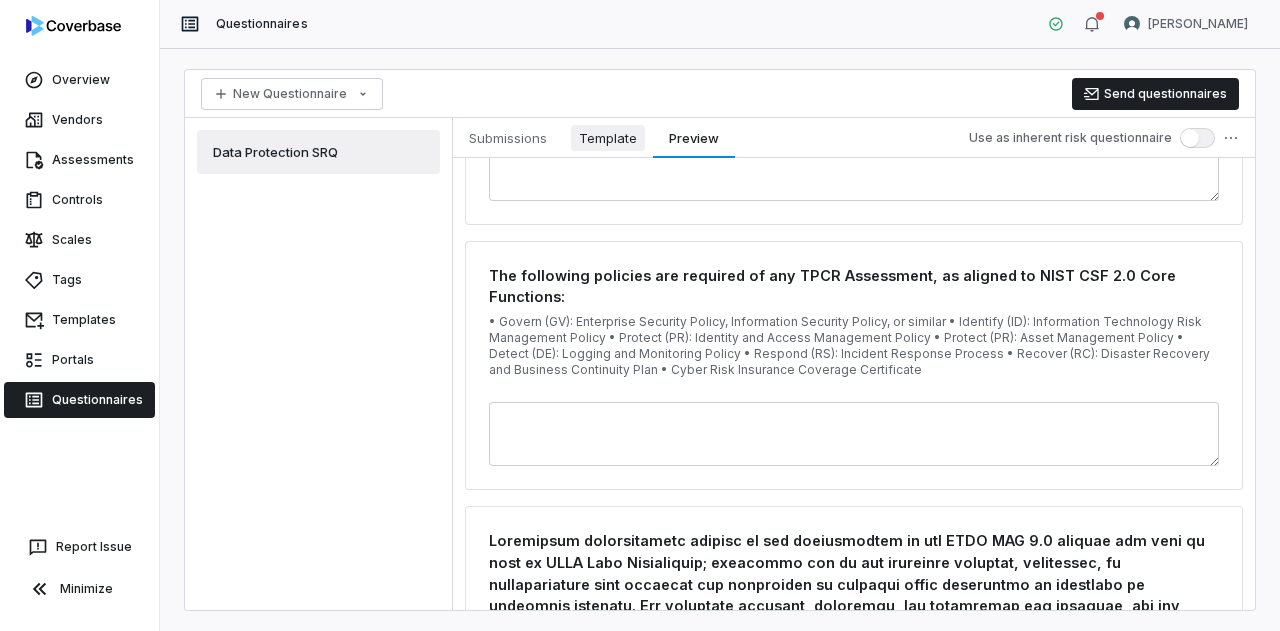 click on "Template" at bounding box center [608, 138] 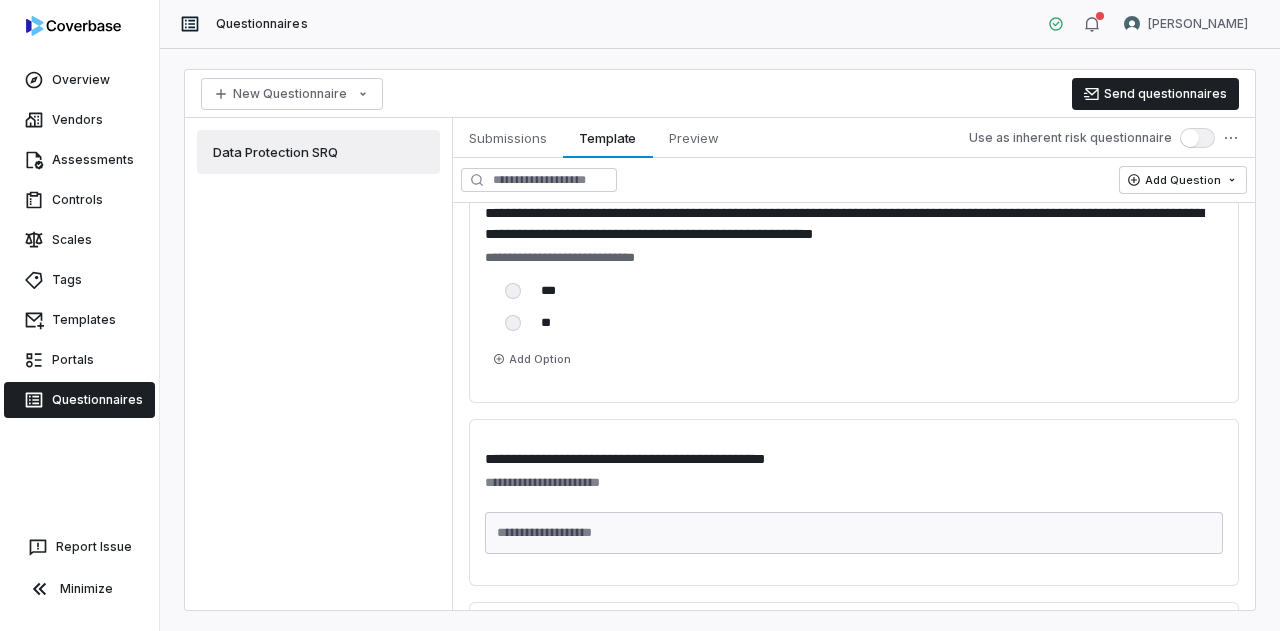 scroll, scrollTop: 4677, scrollLeft: 0, axis: vertical 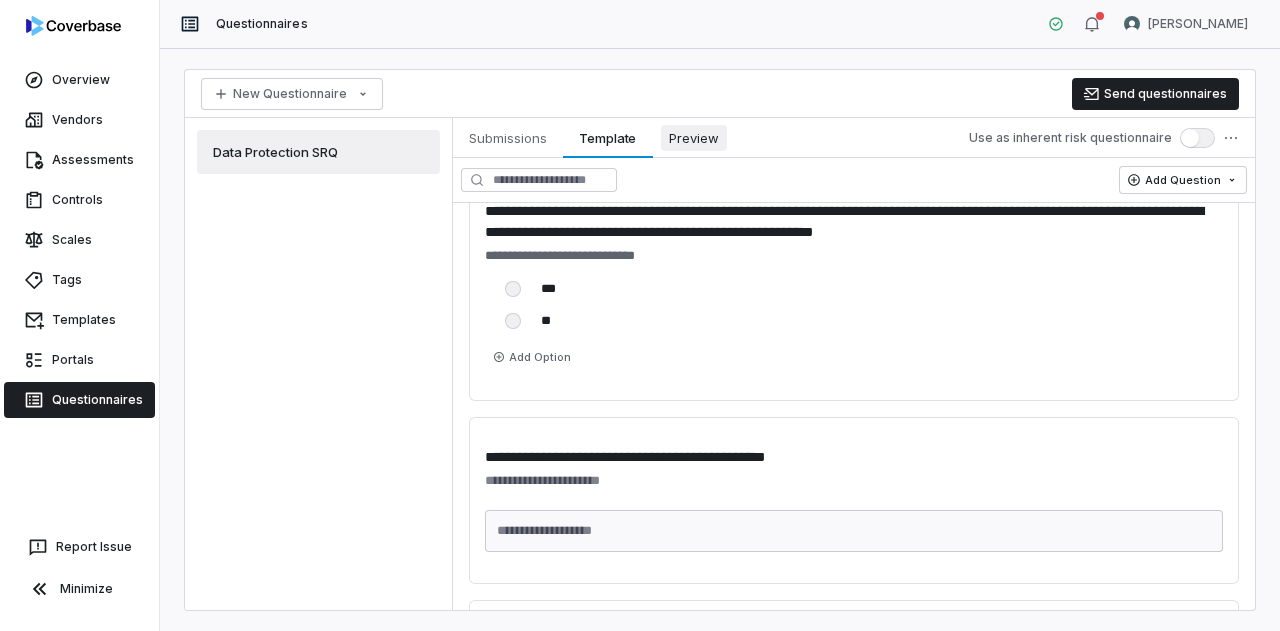 click on "Preview" at bounding box center (694, 138) 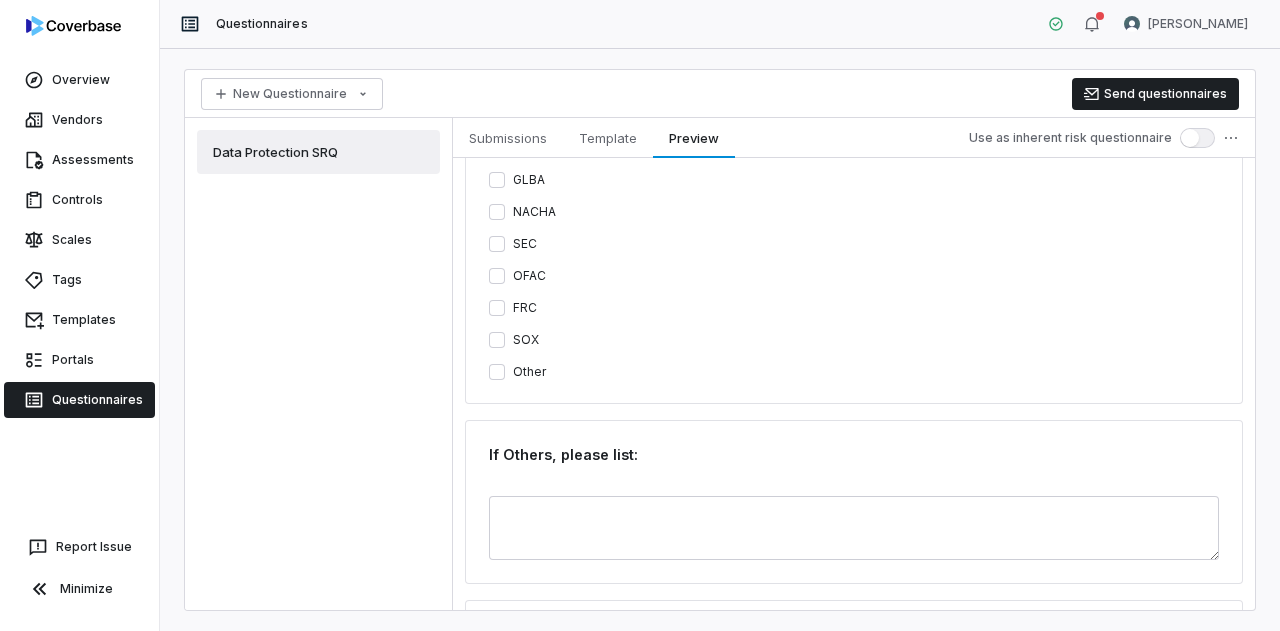 scroll, scrollTop: 3052, scrollLeft: 0, axis: vertical 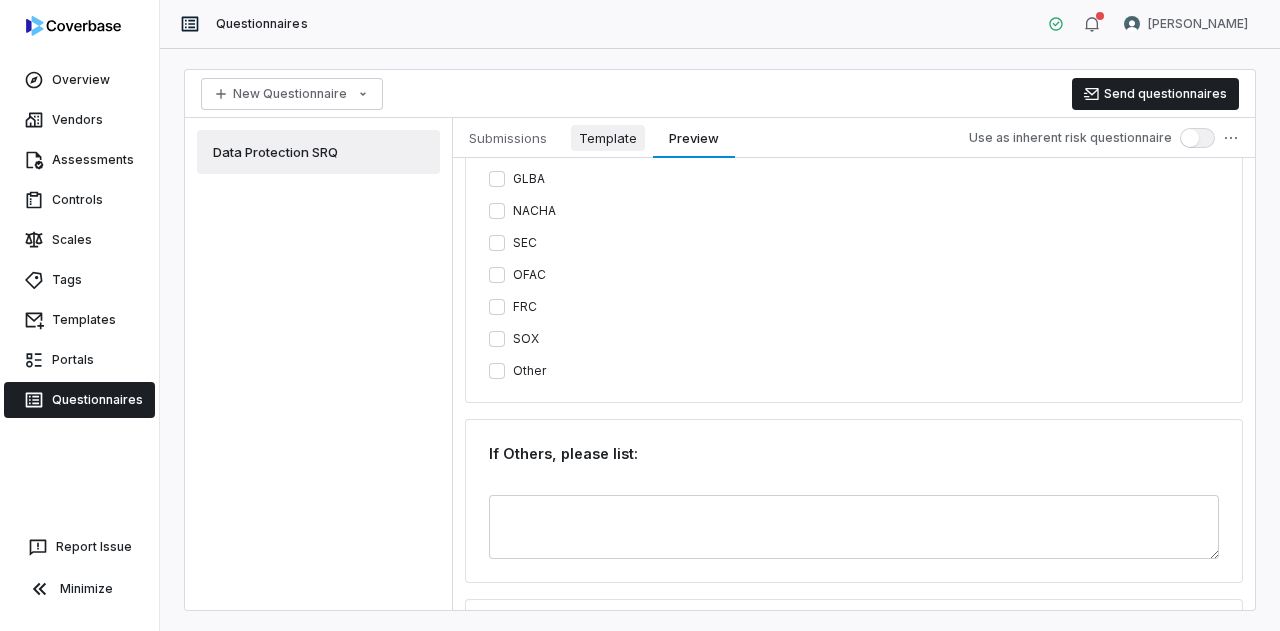 click on "Template" at bounding box center [608, 138] 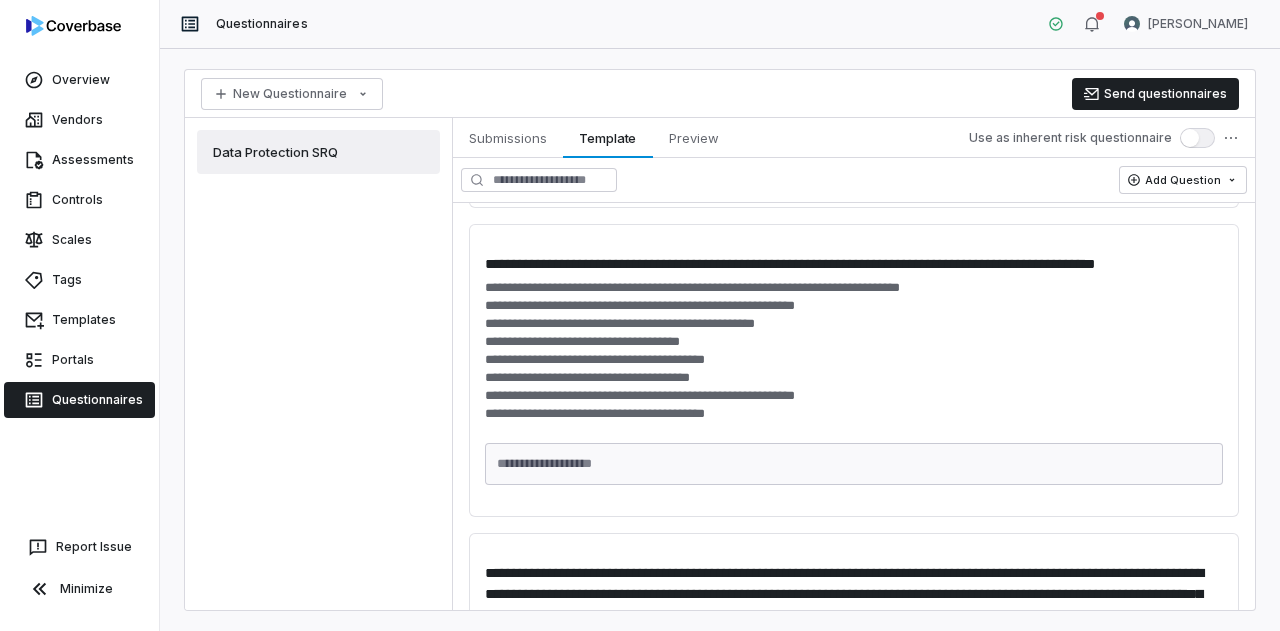 scroll, scrollTop: 1705, scrollLeft: 0, axis: vertical 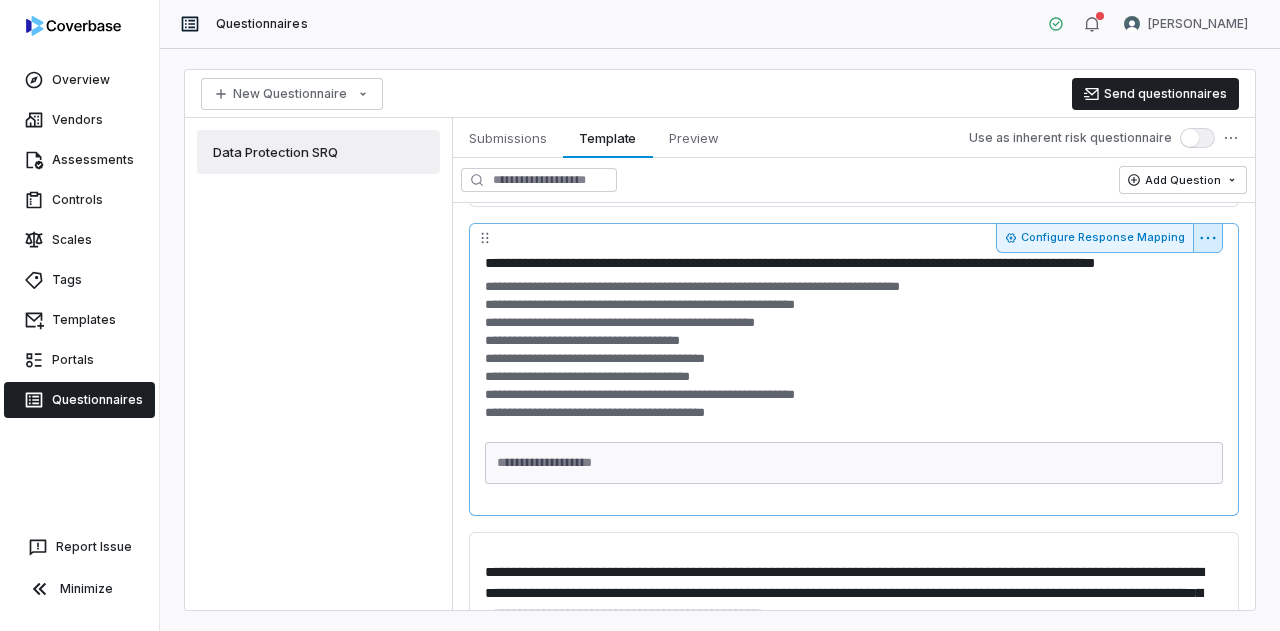 click on "**********" at bounding box center [640, 315] 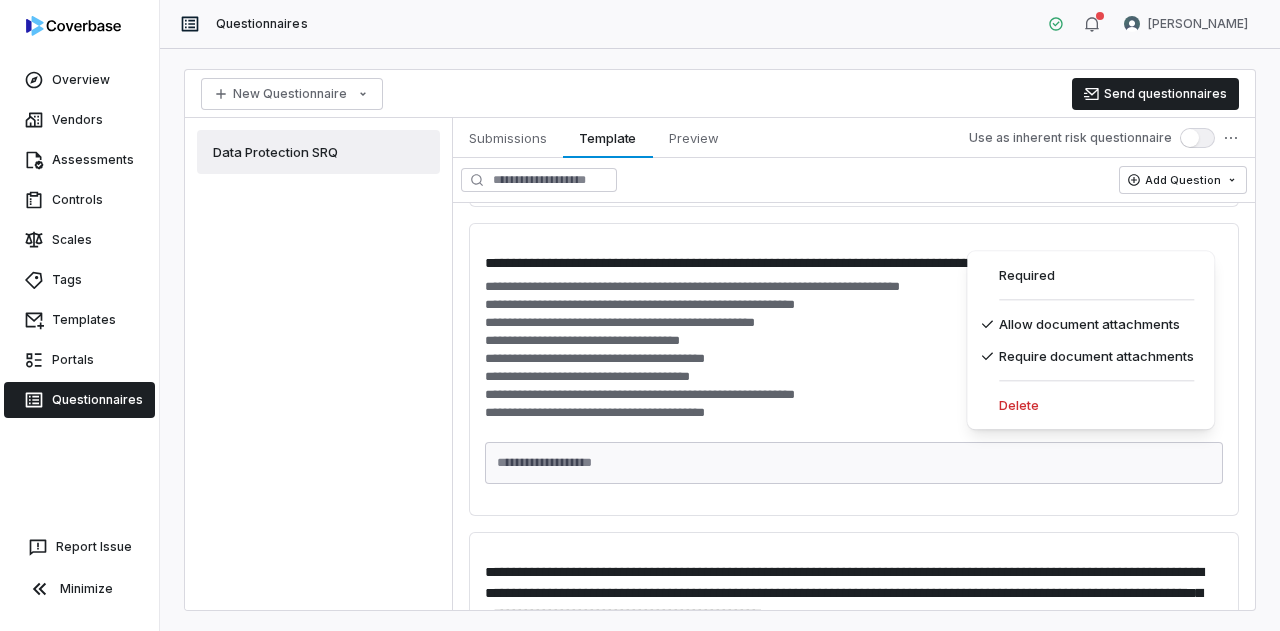 click on "**********" at bounding box center (640, 315) 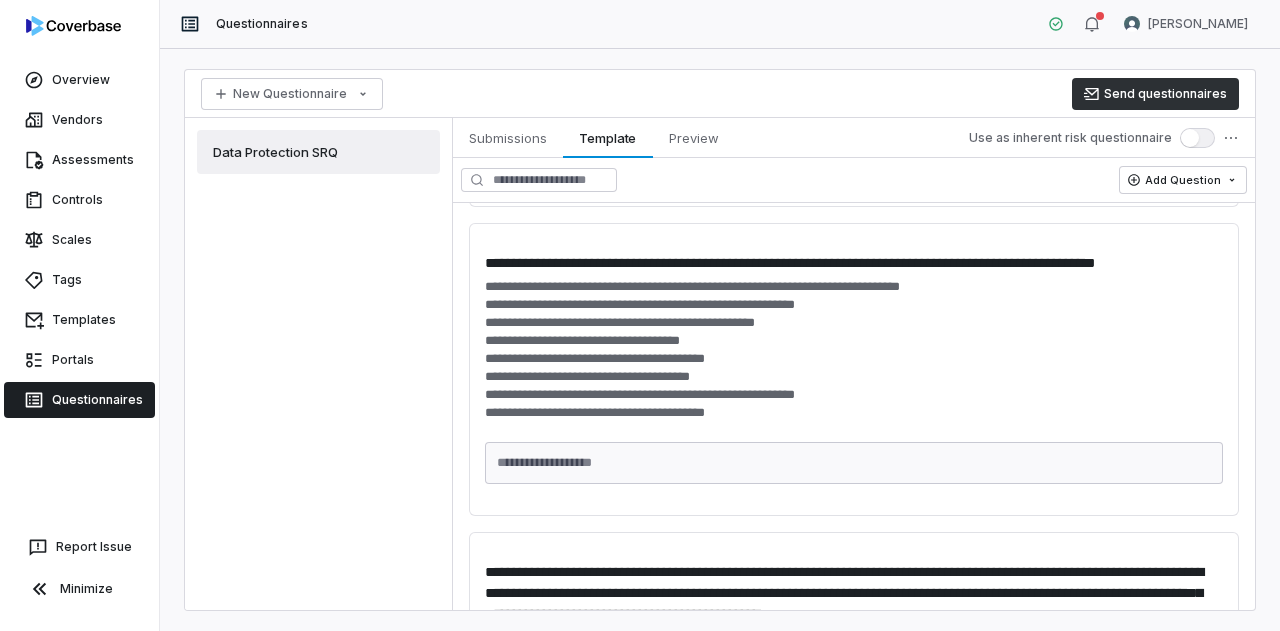click on "Send questionnaires" at bounding box center (1155, 94) 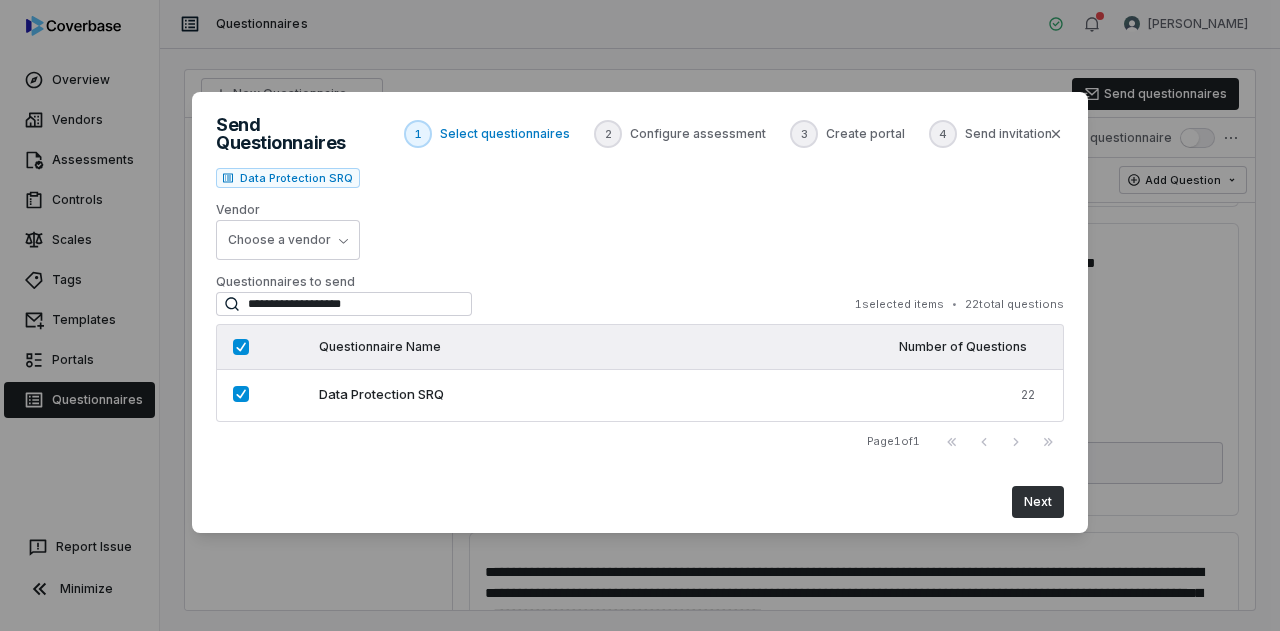 click on "Next" at bounding box center [1038, 502] 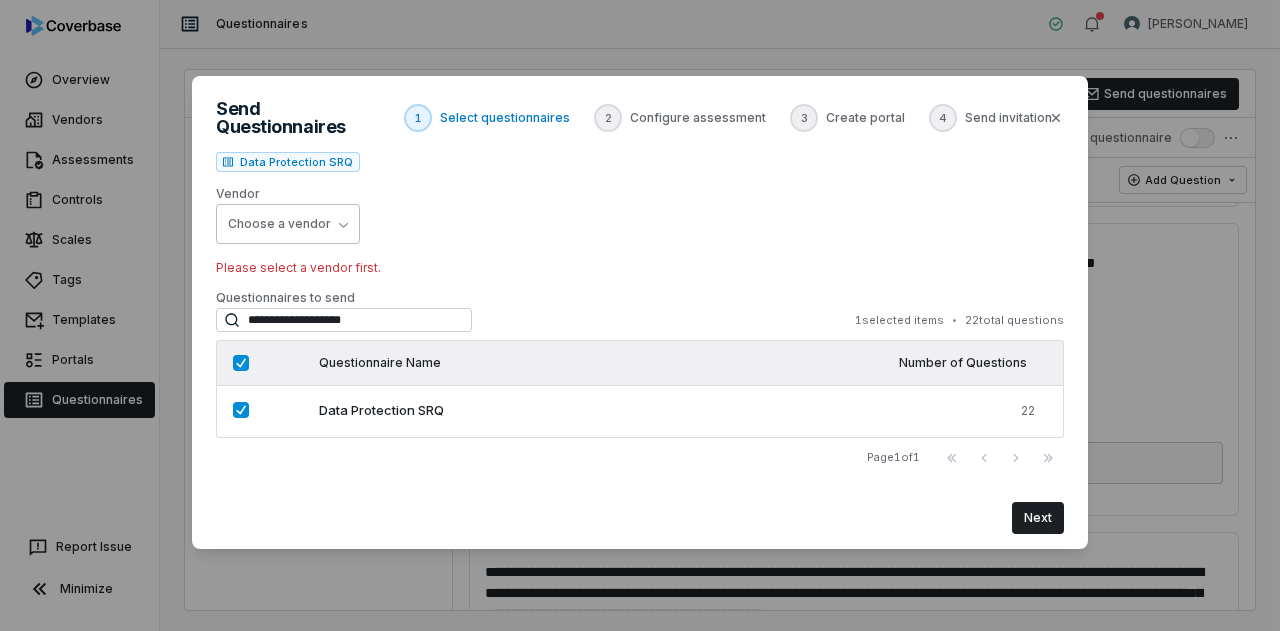 click on "Choose a vendor" at bounding box center (288, 224) 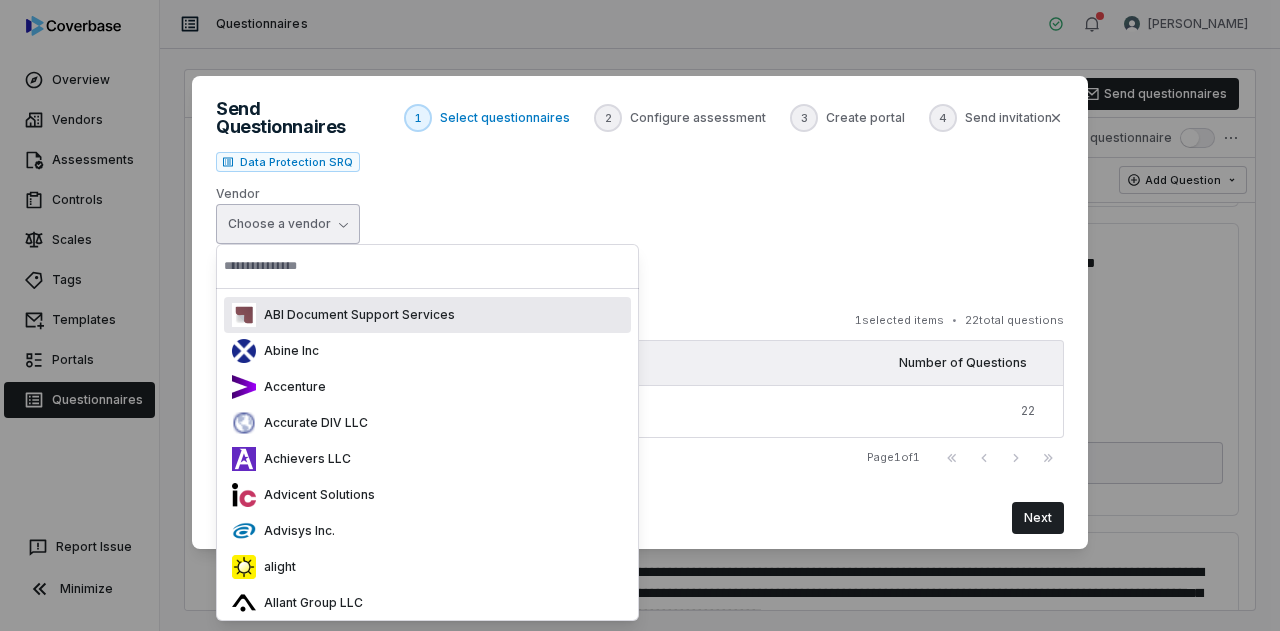 click at bounding box center [427, 266] 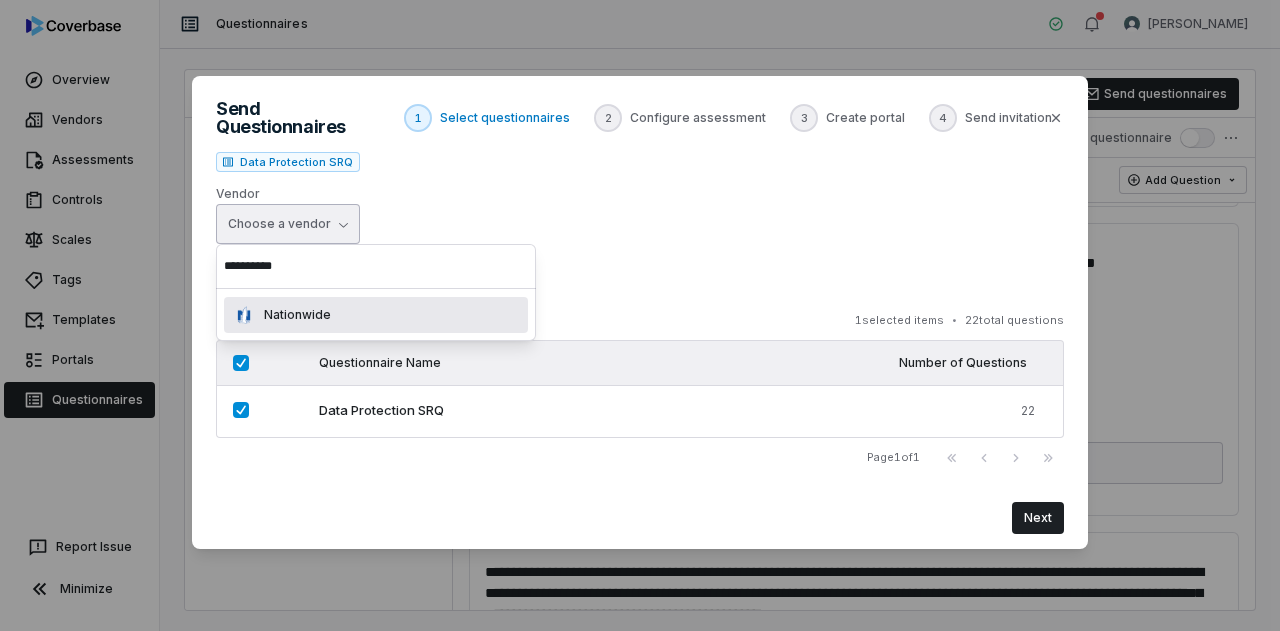 type on "**********" 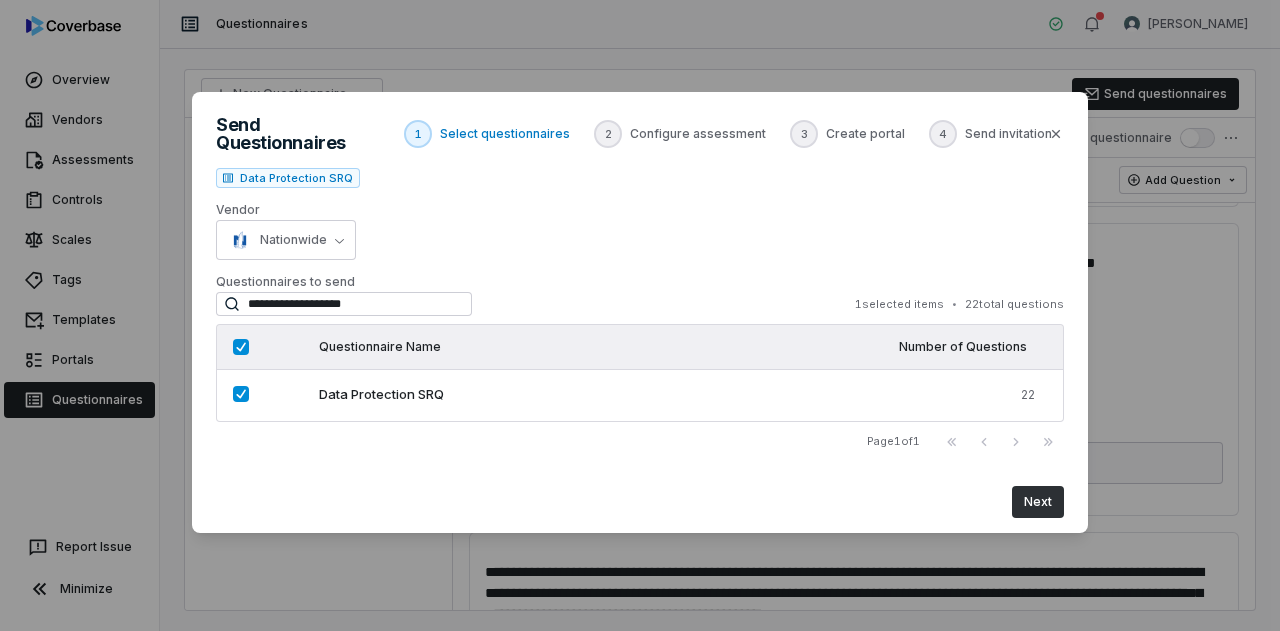 click on "Next" at bounding box center (1038, 502) 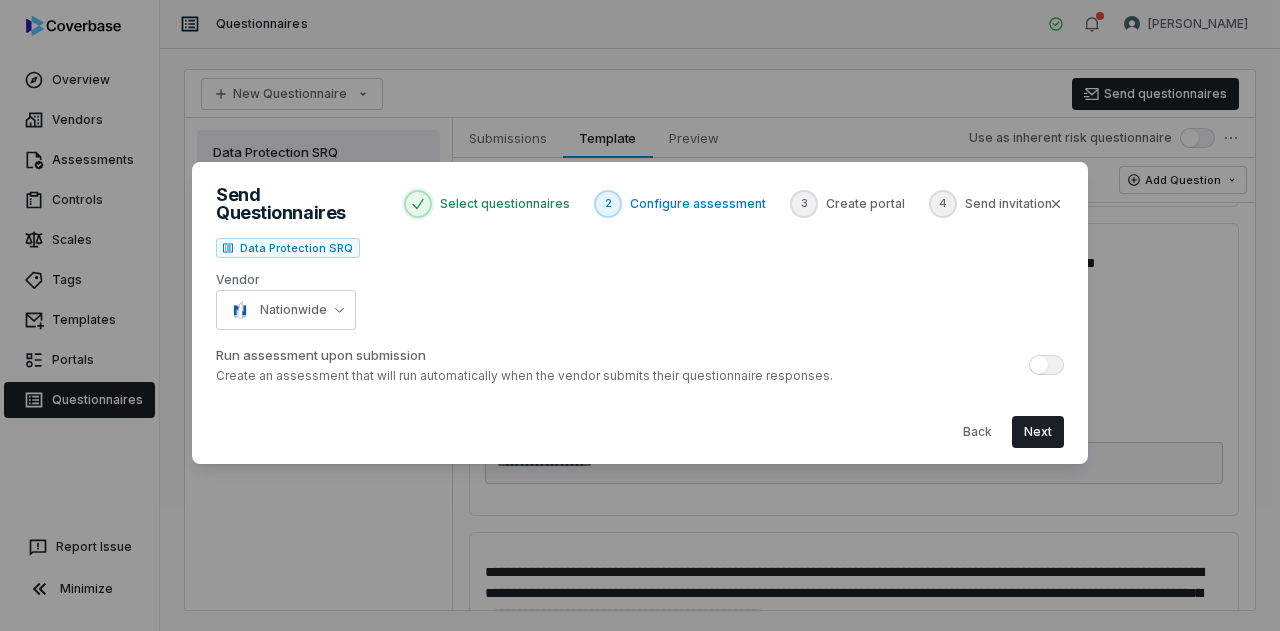 click on "Run assessment upon submission Create an assessment that will run automatically when the vendor submits their questionnaire responses." at bounding box center [640, 365] 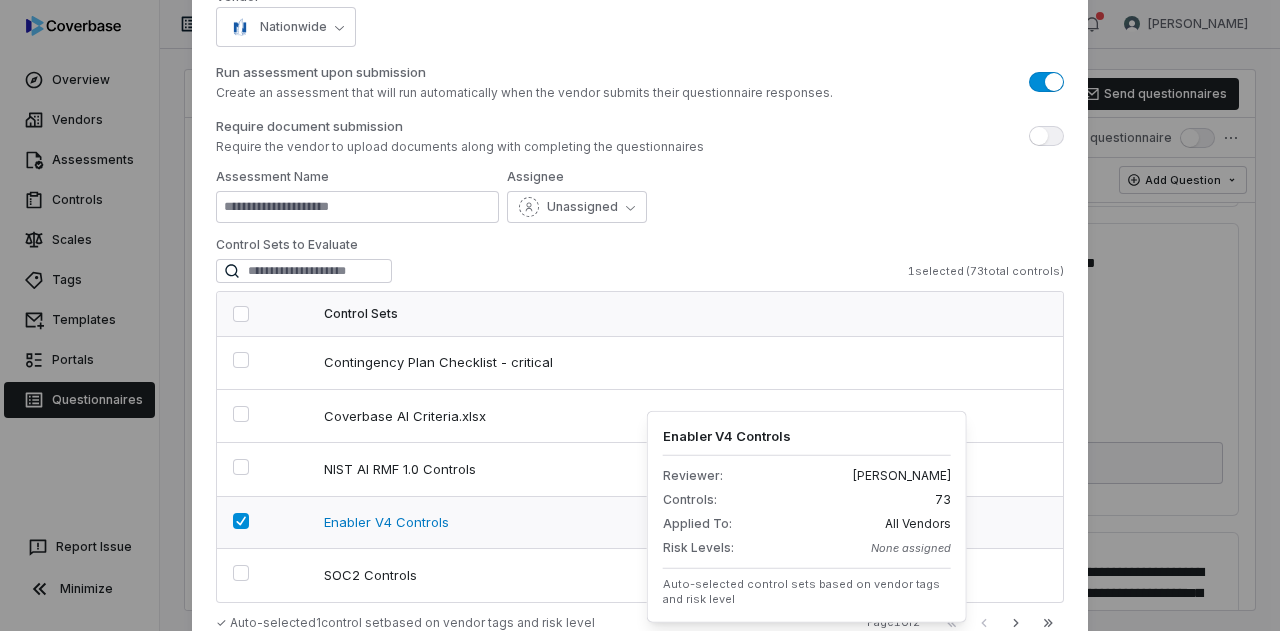 scroll, scrollTop: 269, scrollLeft: 0, axis: vertical 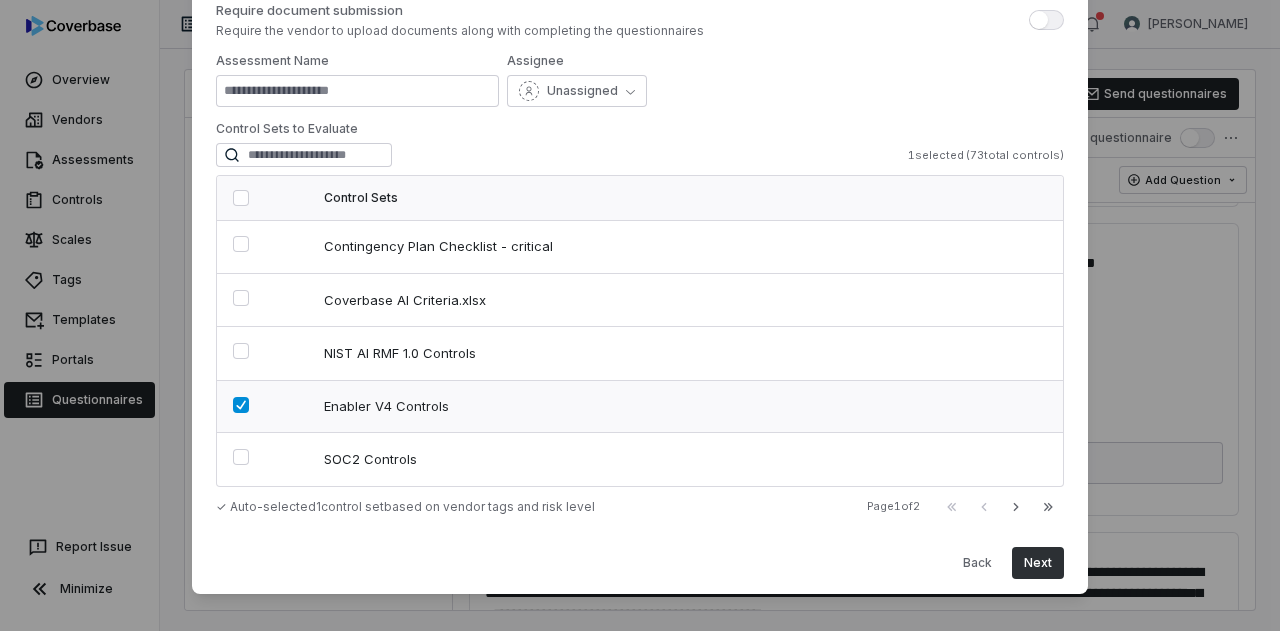 click on "Next" at bounding box center [1038, 563] 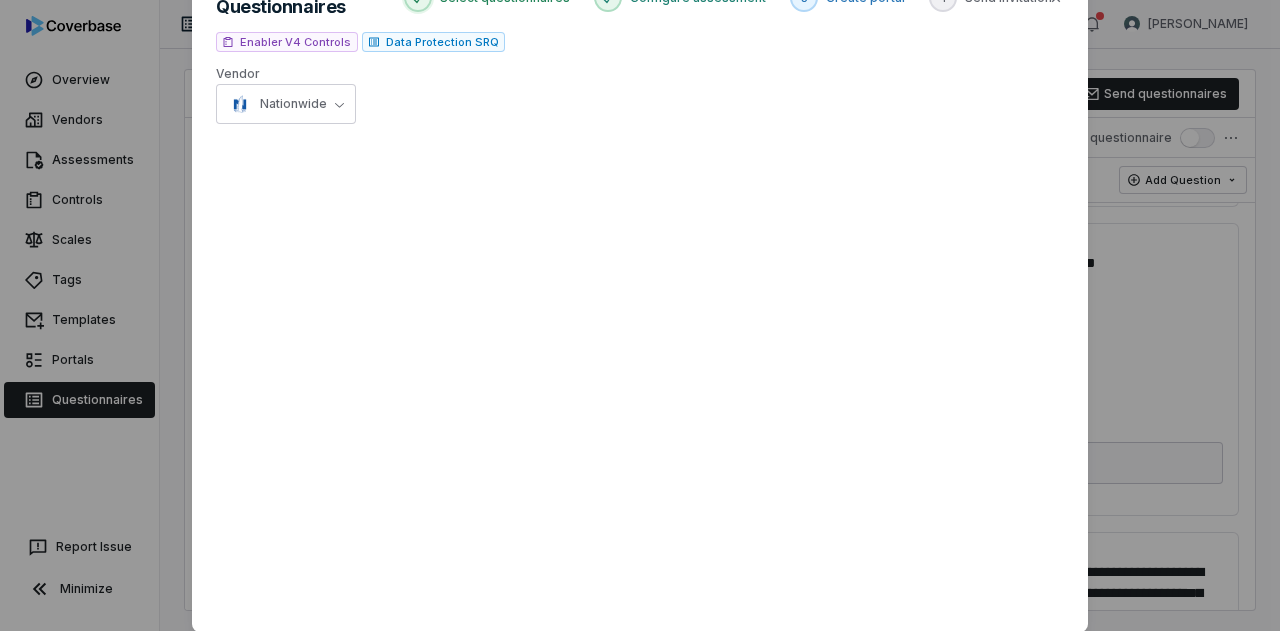 scroll, scrollTop: 0, scrollLeft: 0, axis: both 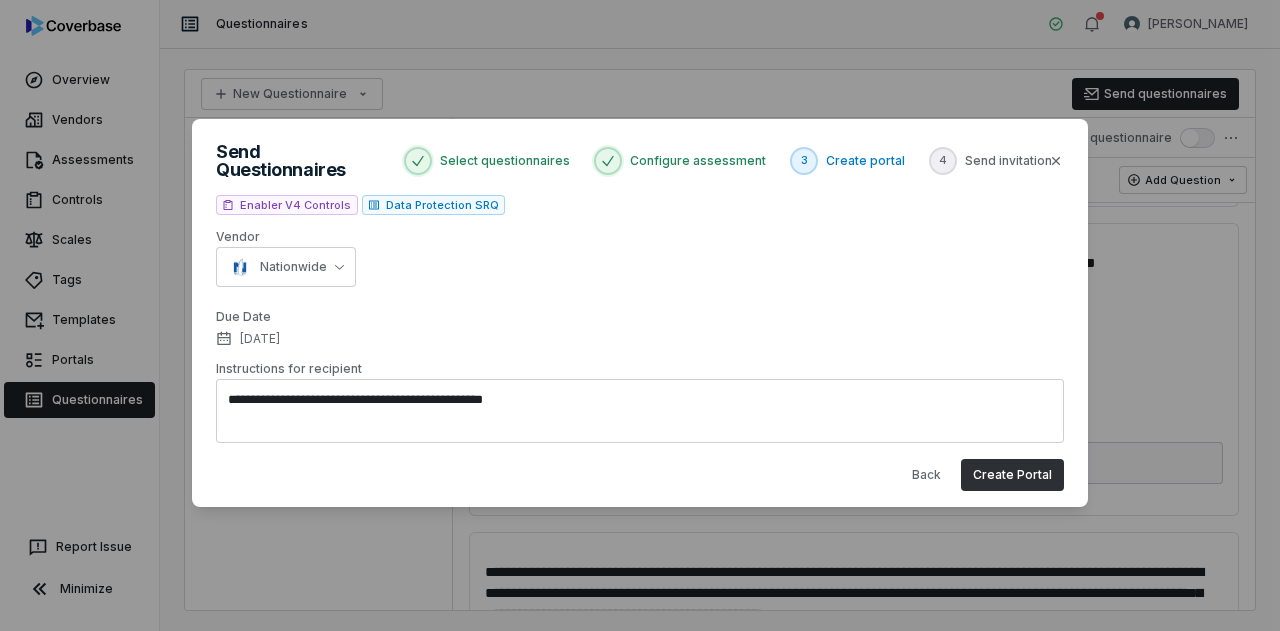 click on "Create Portal" at bounding box center [1012, 475] 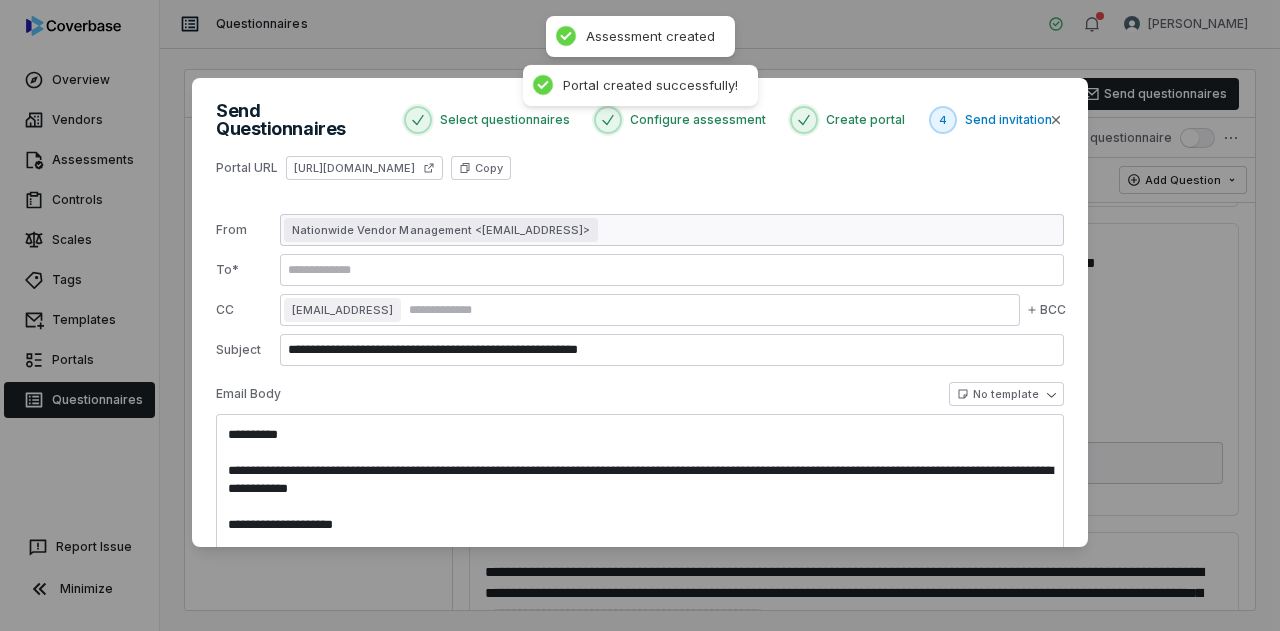 scroll, scrollTop: 0, scrollLeft: 0, axis: both 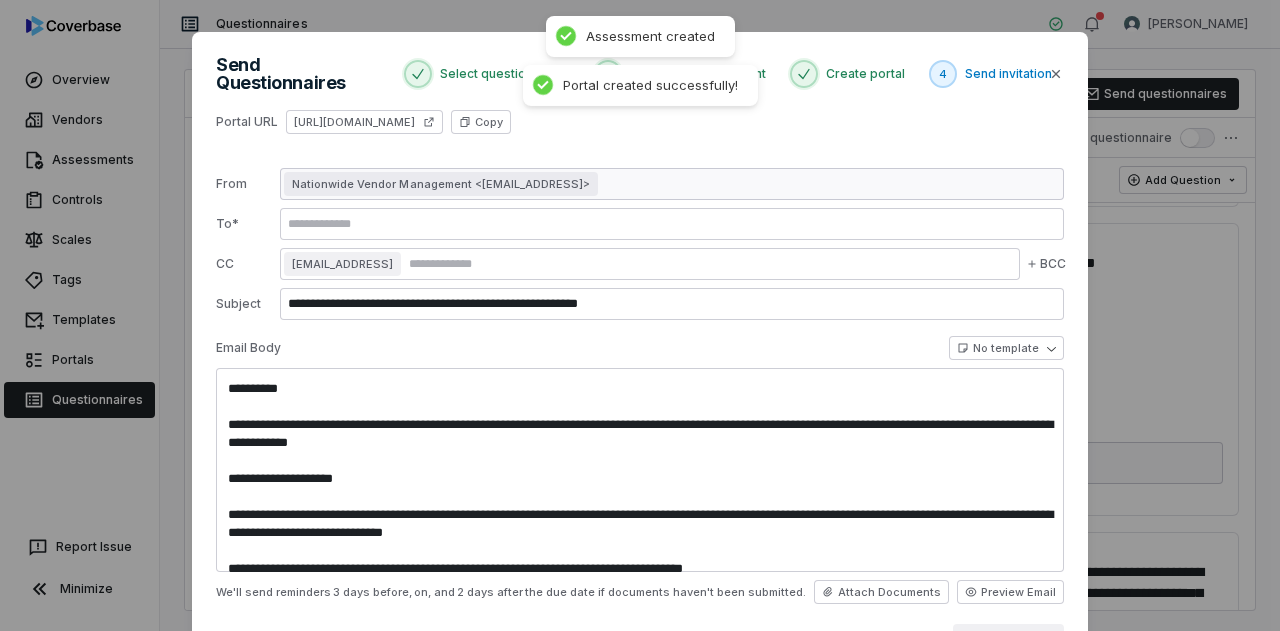 type on "**********" 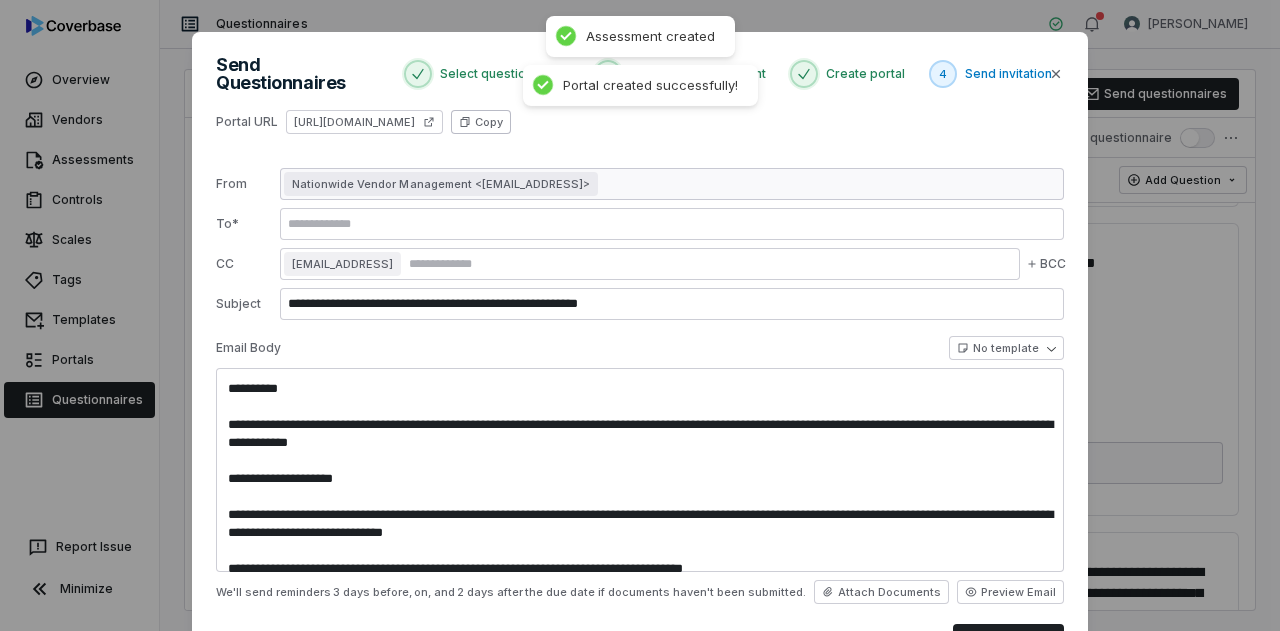 click on "Copy" at bounding box center [481, 122] 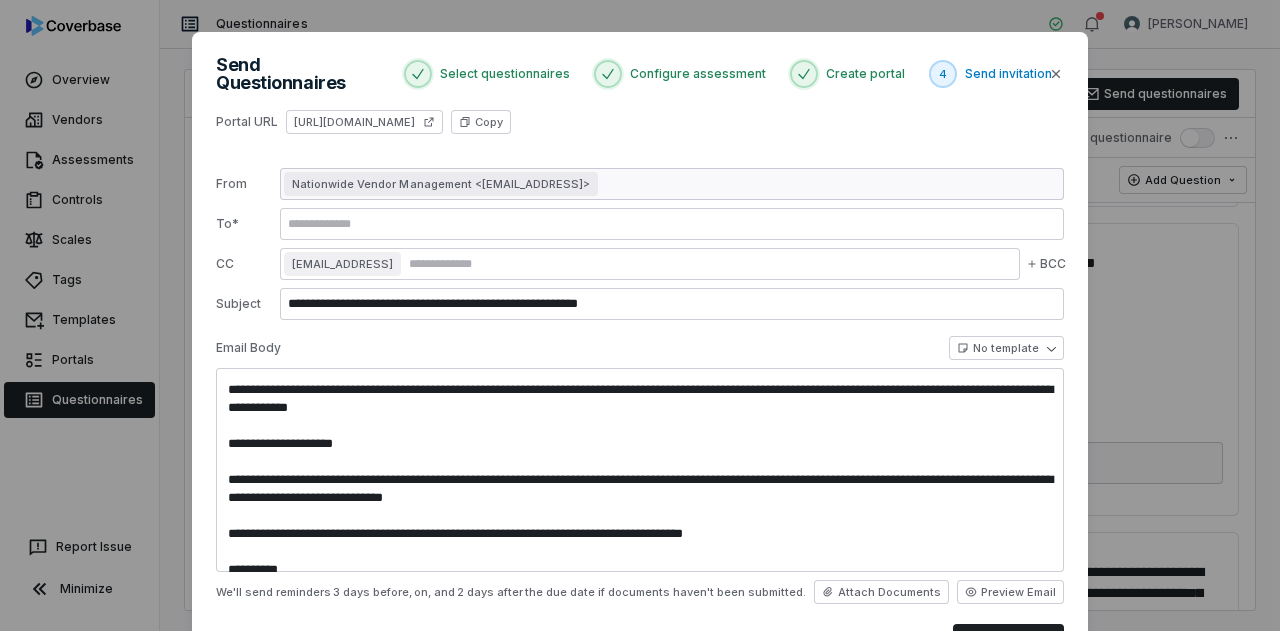 scroll, scrollTop: 36, scrollLeft: 0, axis: vertical 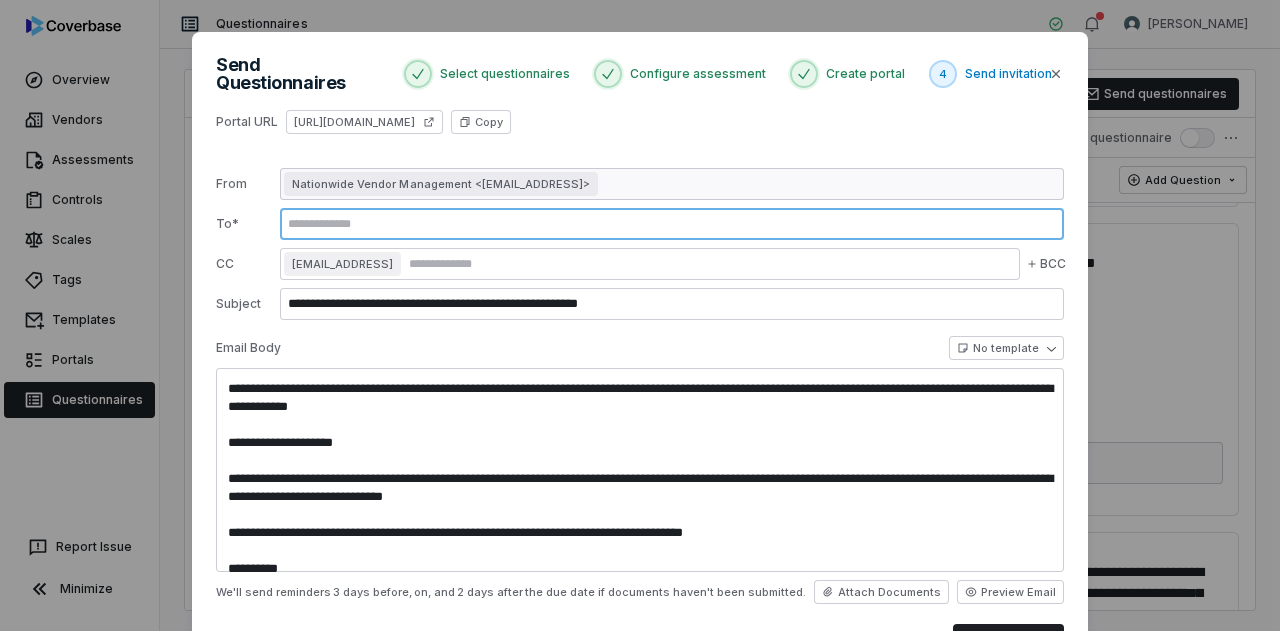 click at bounding box center (672, 224) 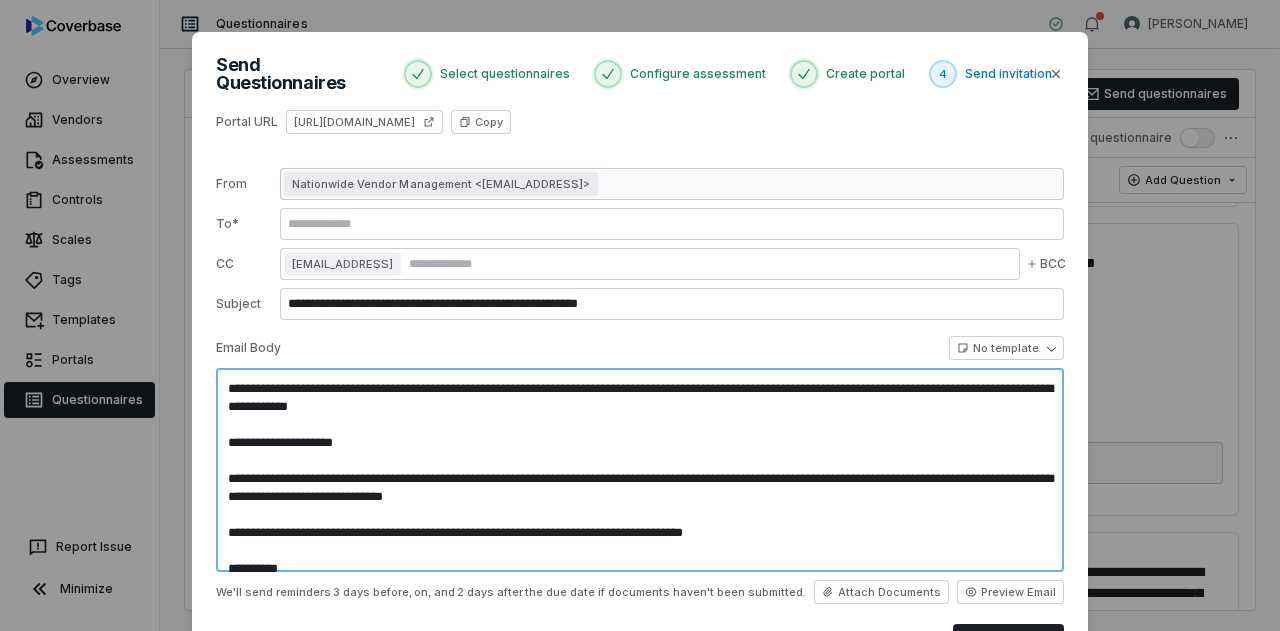 scroll, scrollTop: 90, scrollLeft: 0, axis: vertical 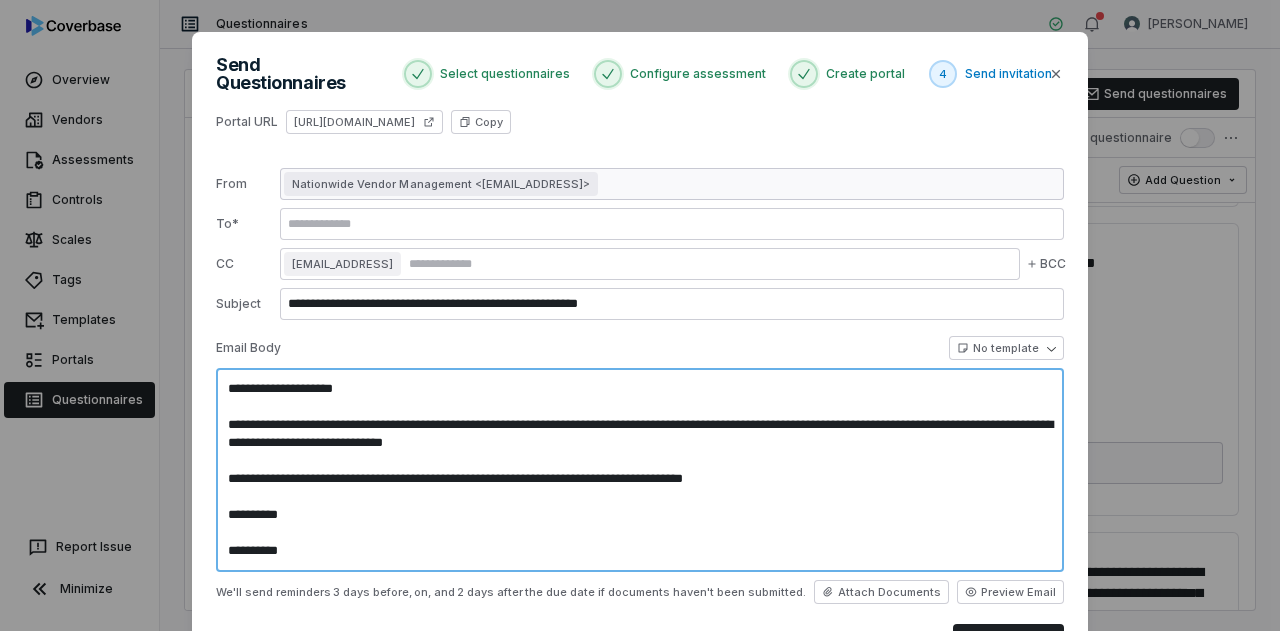 drag, startPoint x: 225, startPoint y: 375, endPoint x: 653, endPoint y: 589, distance: 478.51855 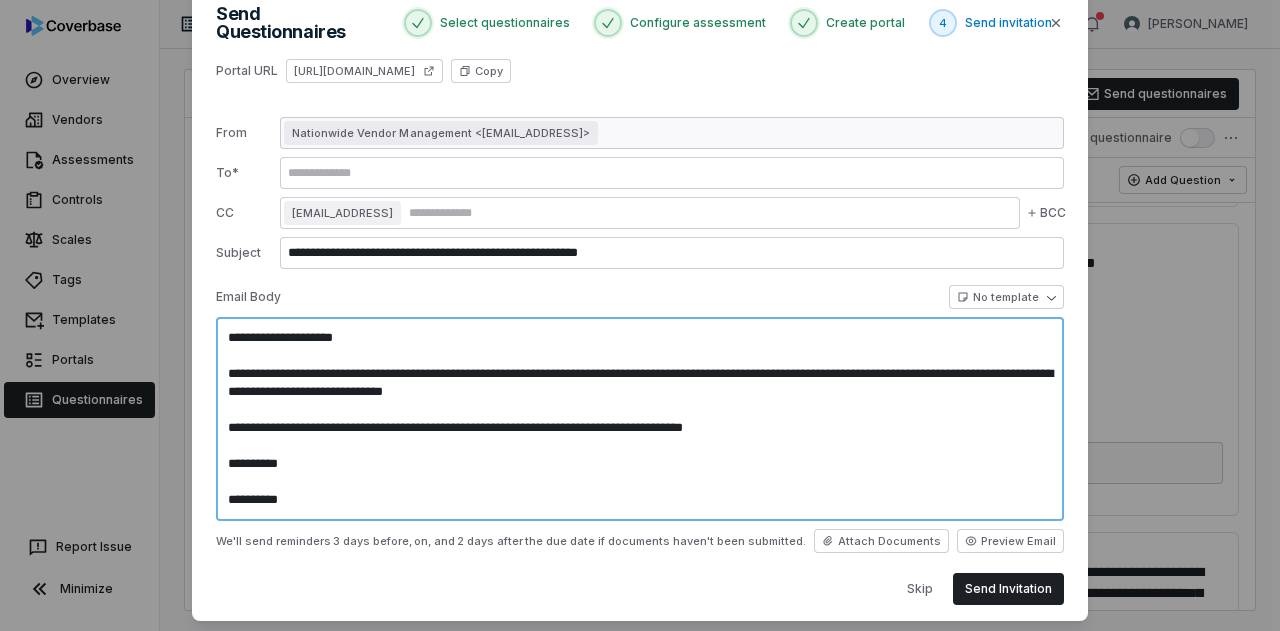 scroll, scrollTop: 52, scrollLeft: 0, axis: vertical 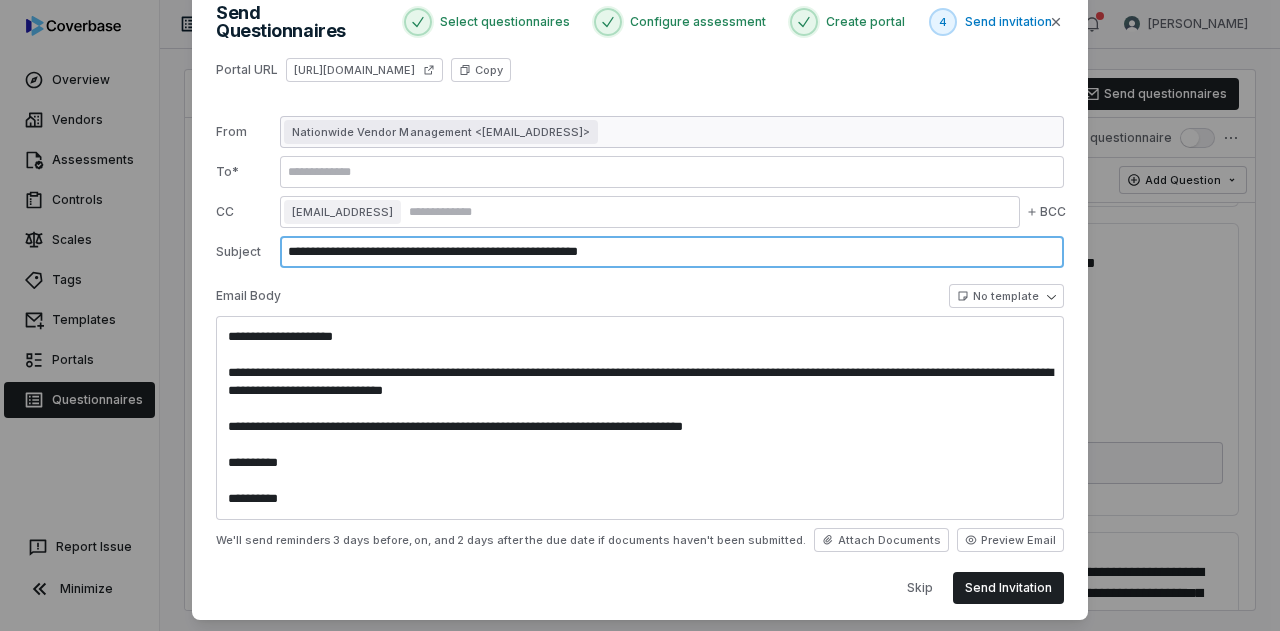 drag, startPoint x: 313, startPoint y: 243, endPoint x: 674, endPoint y: 302, distance: 365.78955 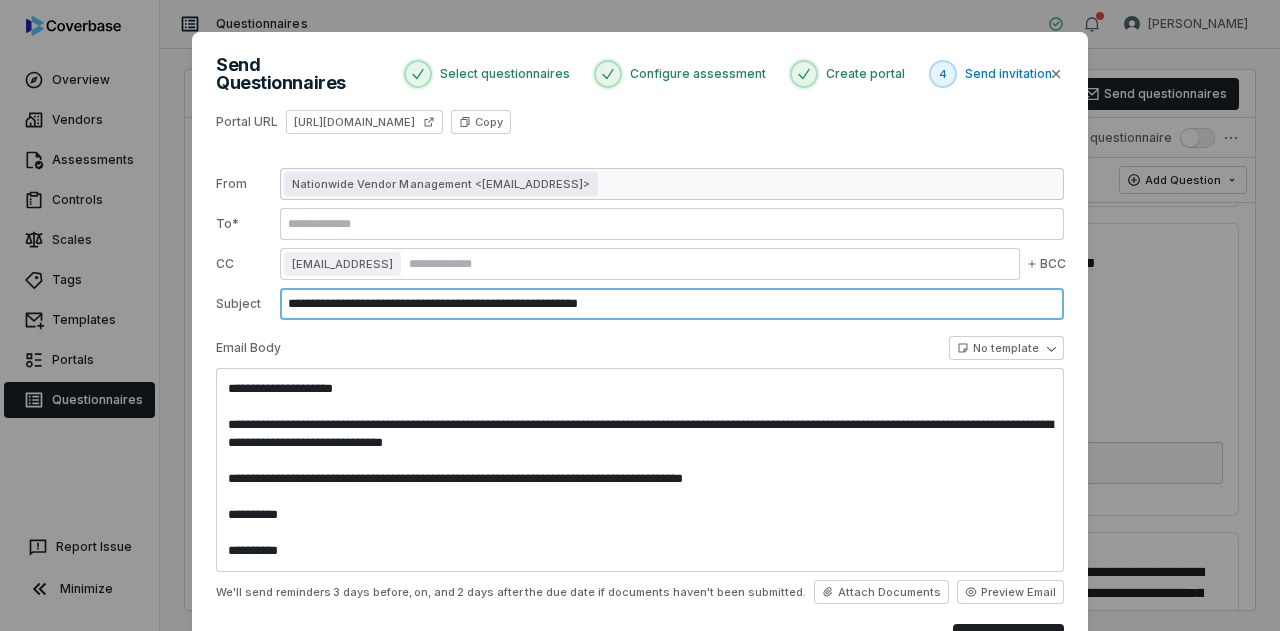 scroll, scrollTop: 78, scrollLeft: 0, axis: vertical 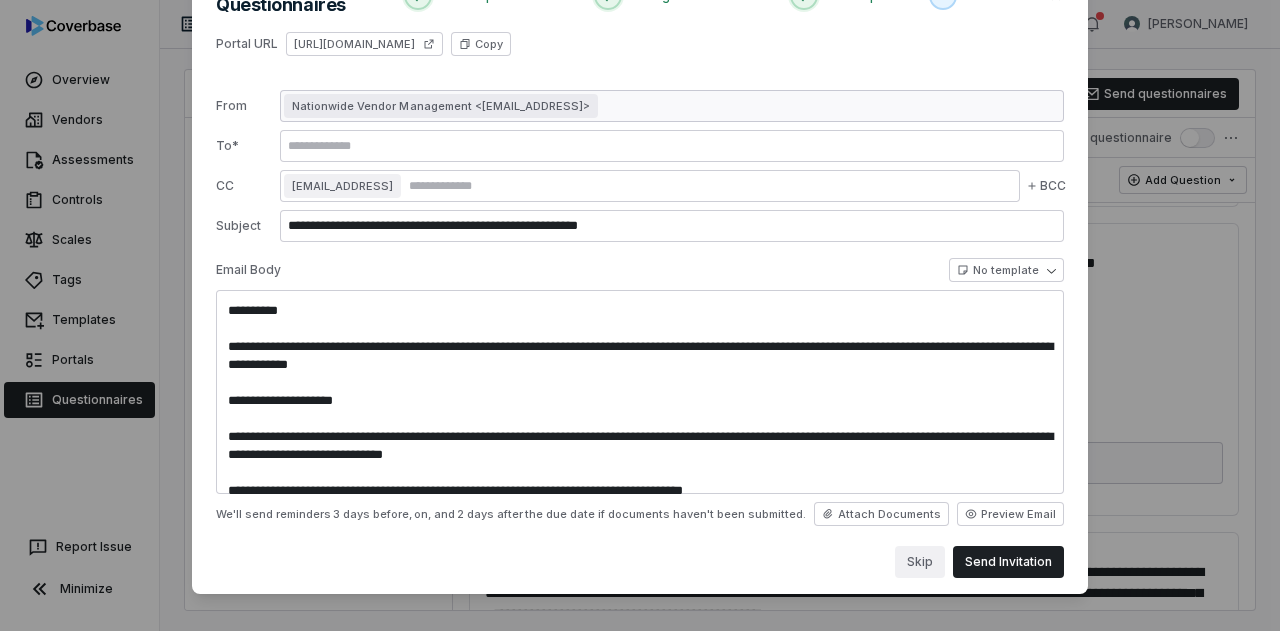 click on "Skip" at bounding box center [920, 562] 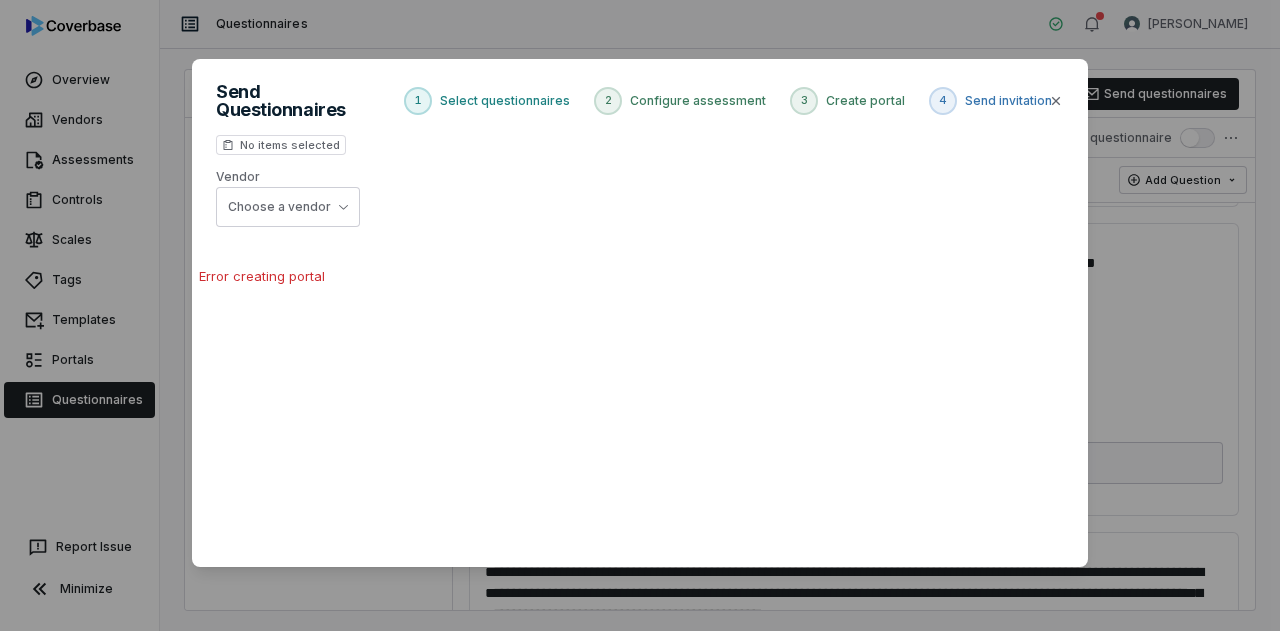 scroll, scrollTop: 0, scrollLeft: 0, axis: both 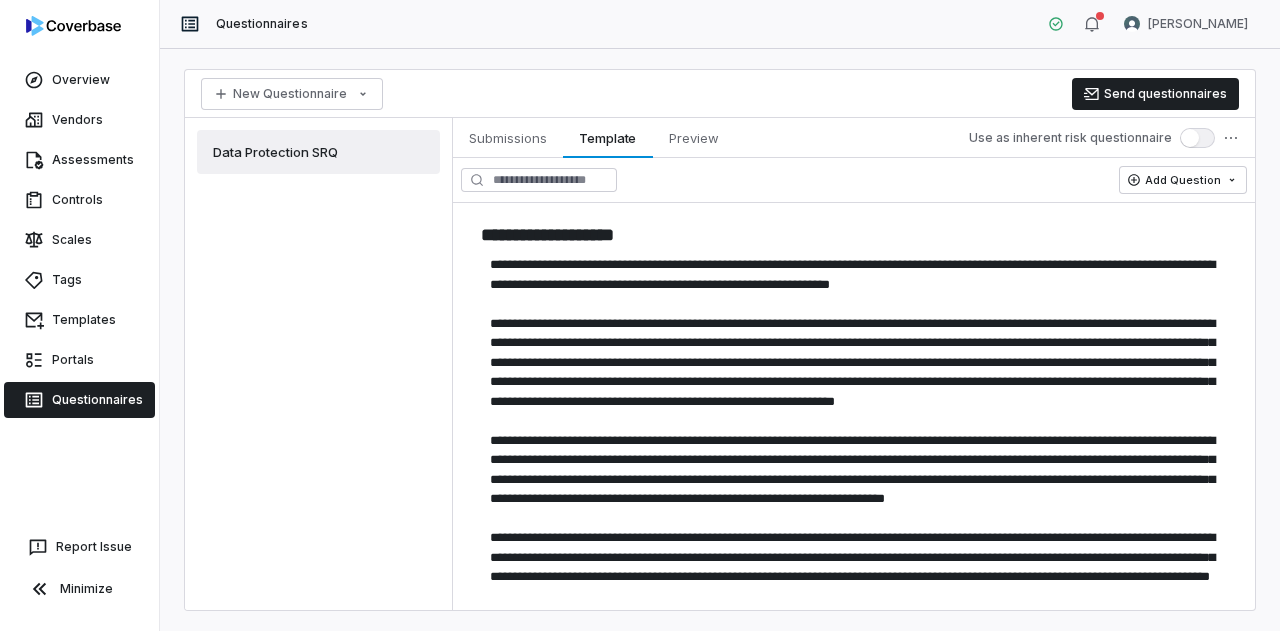 drag, startPoint x: 486, startPoint y: 237, endPoint x: 624, endPoint y: 567, distance: 357.6926 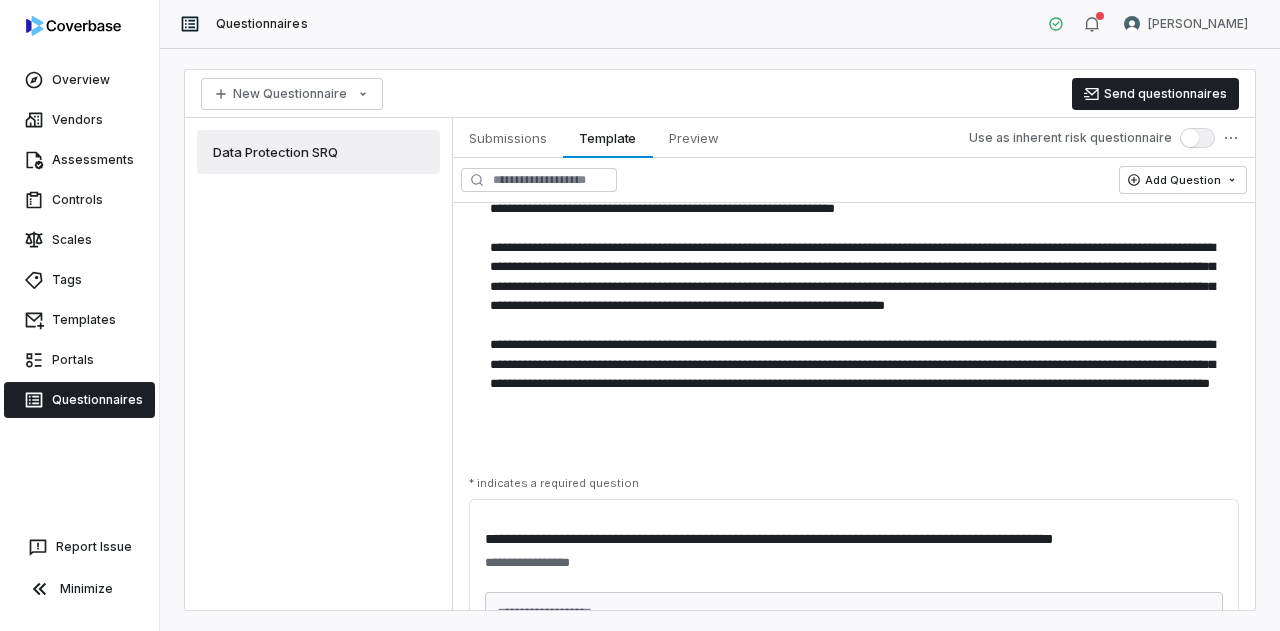 scroll, scrollTop: 186, scrollLeft: 0, axis: vertical 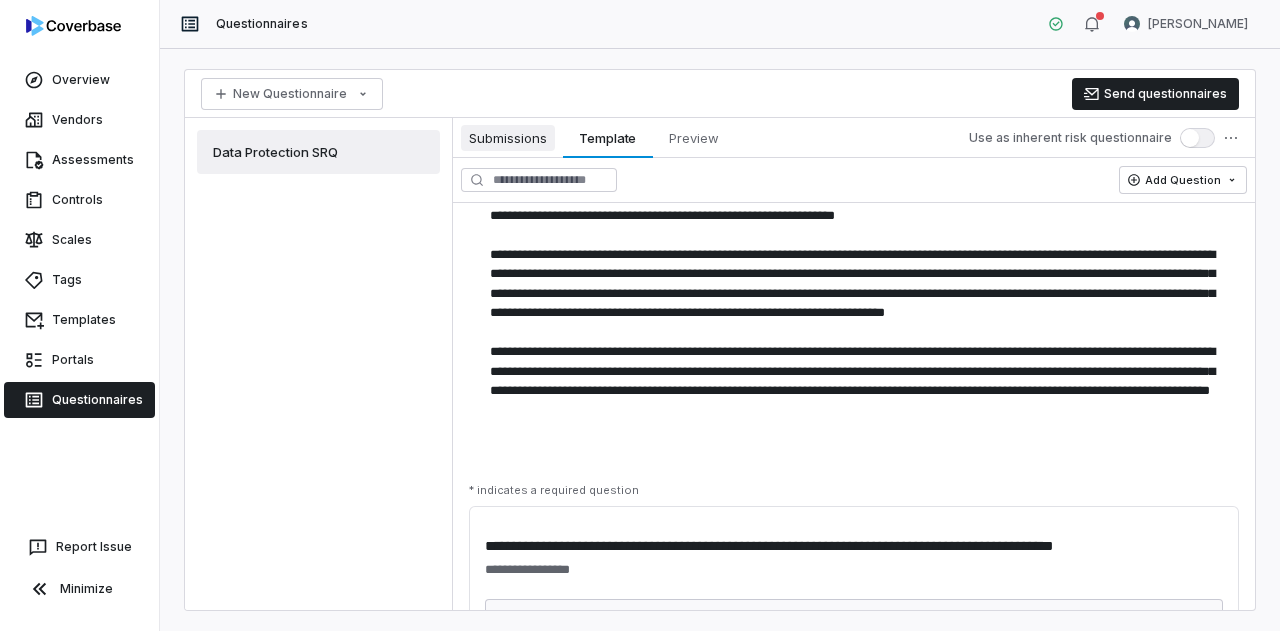 click on "Submissions" at bounding box center (508, 138) 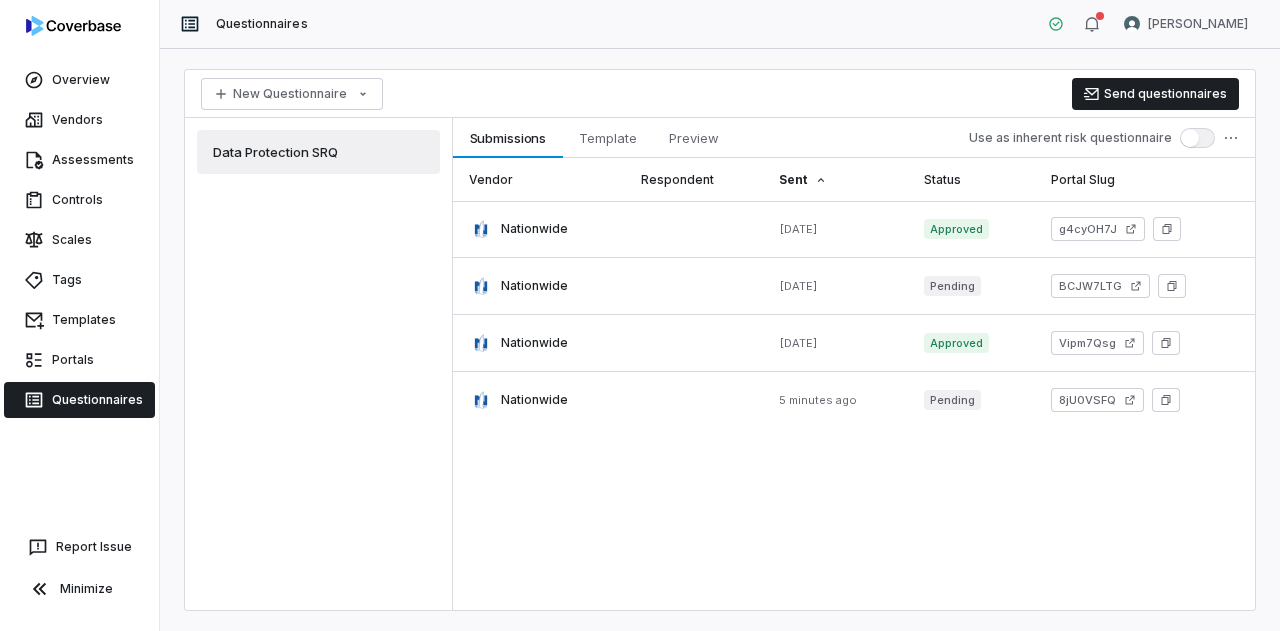 click on "New Questionnaire Send questionnaires Data Protection SRQ Submissions Submissions Template Template Preview Preview Use as inherent risk questionnaire Vendor Respondent Sent Status Portal Slug Nationwide 7 days ago Approved g4cyOH7J Nationwide 7 days ago Pending BCJW7LTG Nationwide 7 days ago Approved Vipm7Qsg Nationwide 5 minutes ago Pending 8jU0VSFQ" at bounding box center [720, 340] 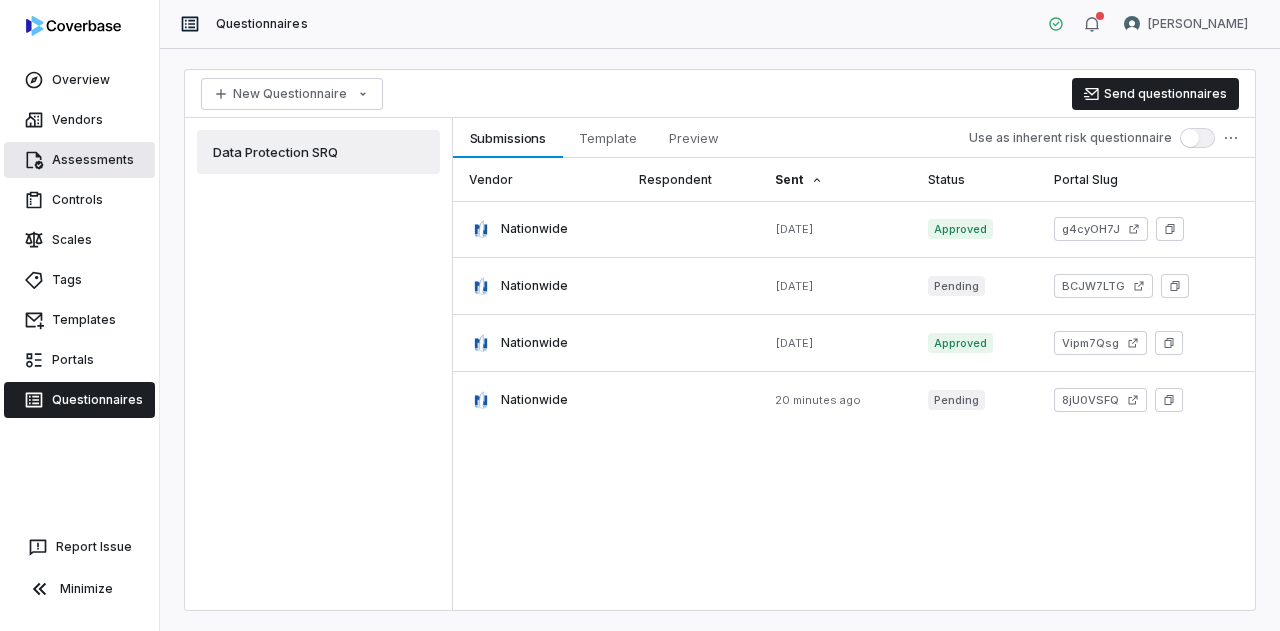 click on "Assessments" at bounding box center (79, 160) 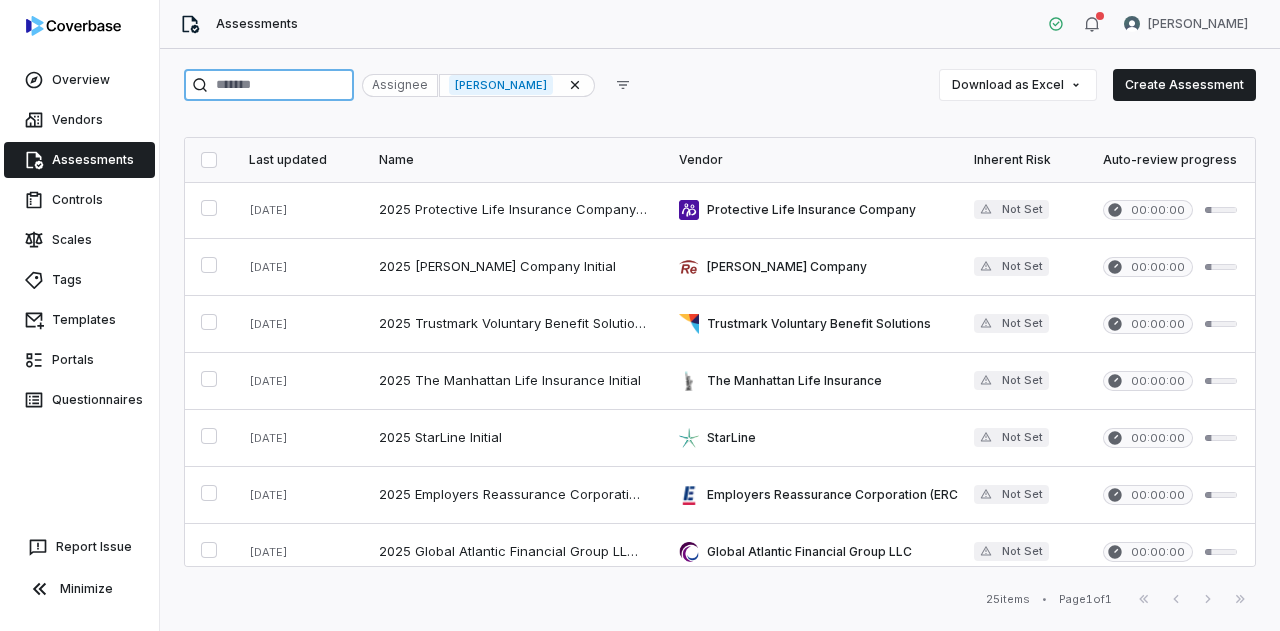 click at bounding box center (269, 85) 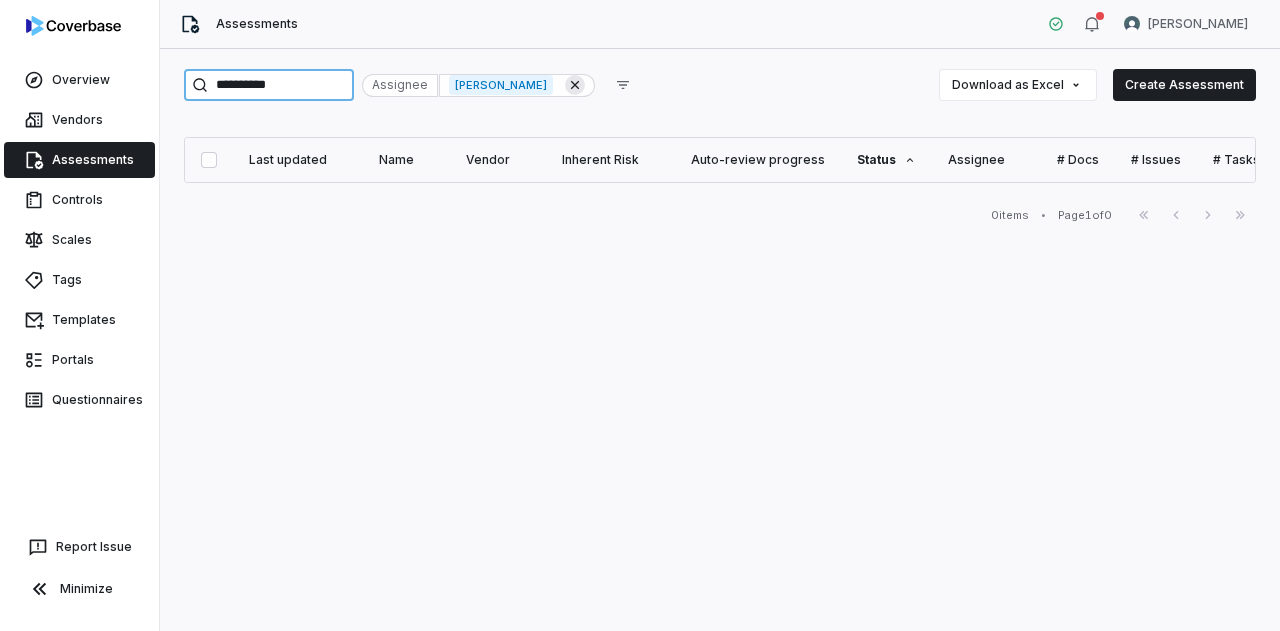 type on "**********" 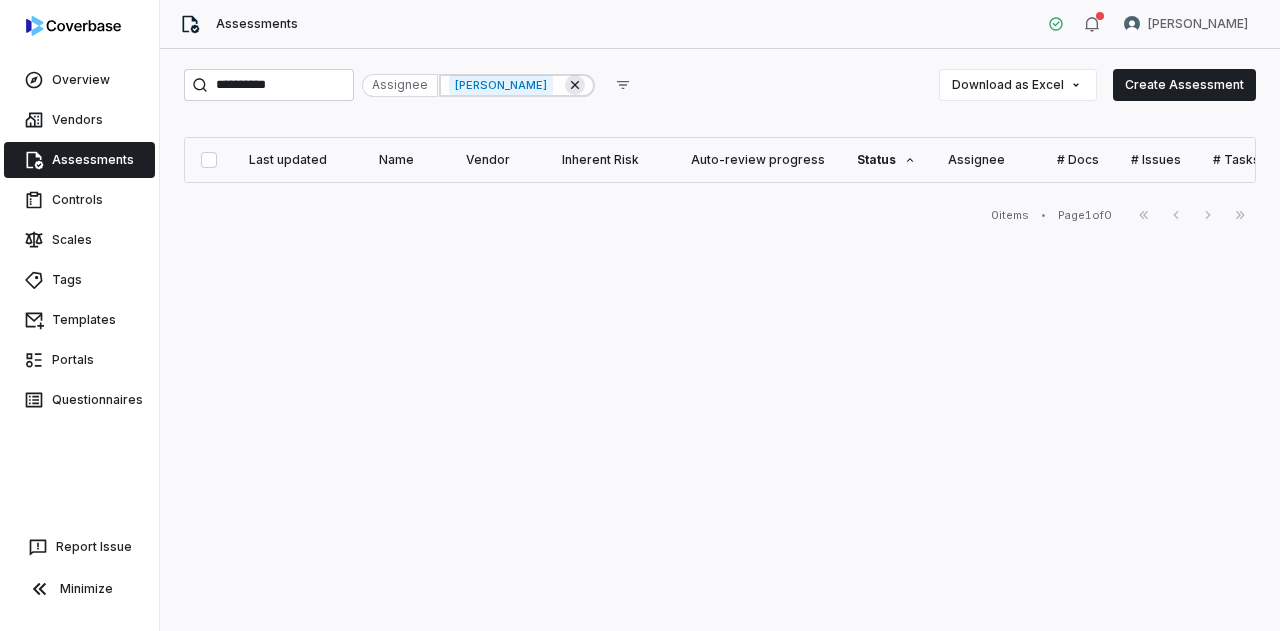 click 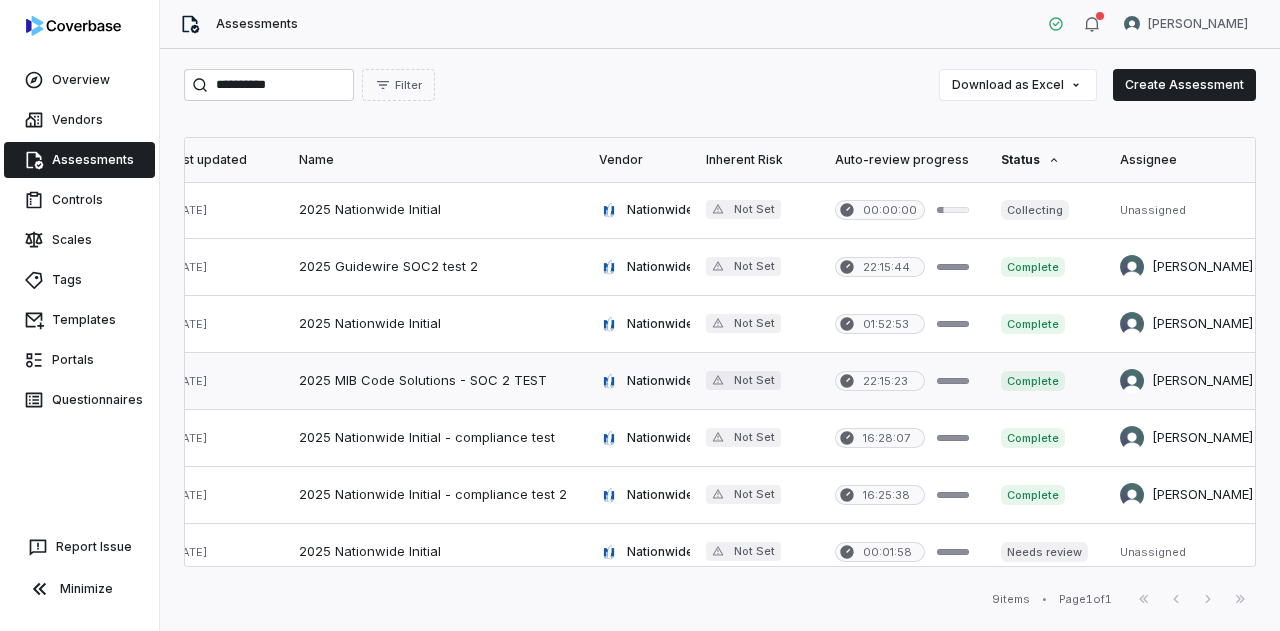 scroll, scrollTop: 0, scrollLeft: 0, axis: both 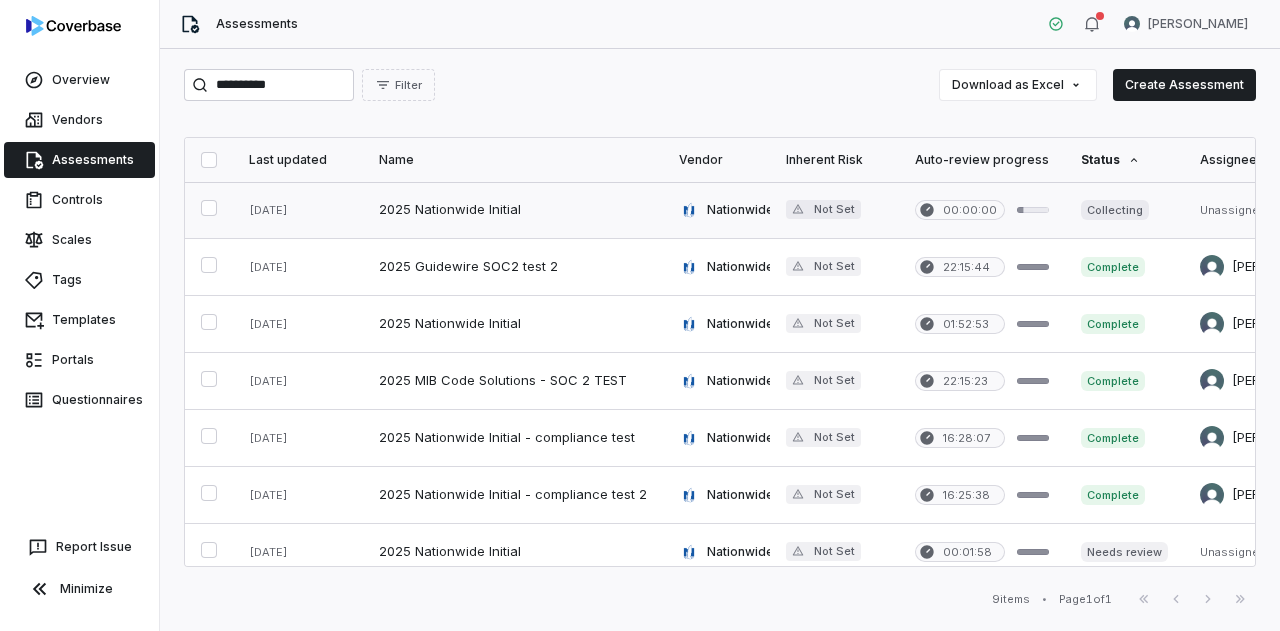 click at bounding box center [513, 210] 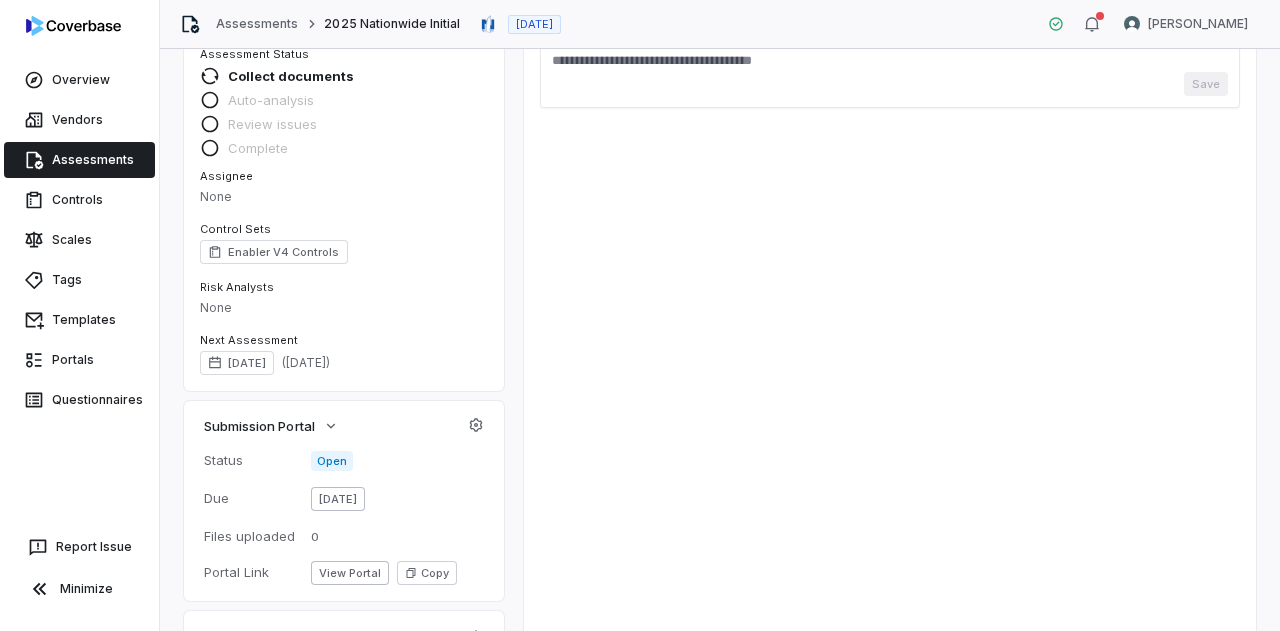 scroll, scrollTop: 346, scrollLeft: 0, axis: vertical 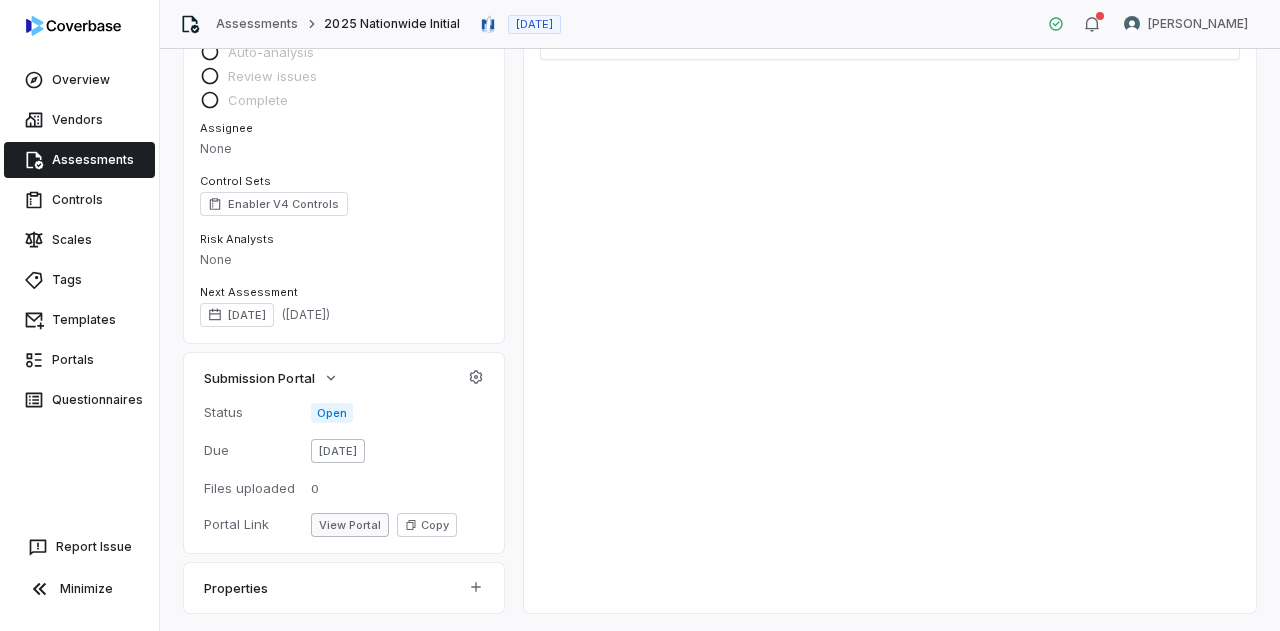 click on "View Portal" at bounding box center [350, 525] 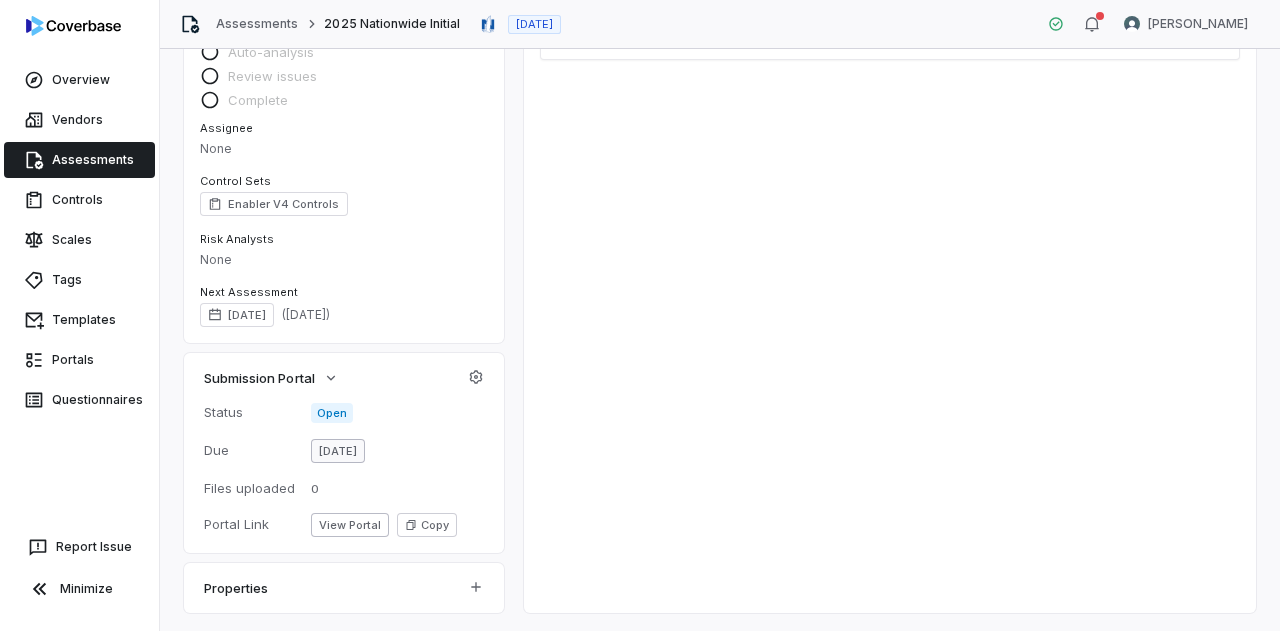 click on "Jul 8, 2025" at bounding box center [338, 451] 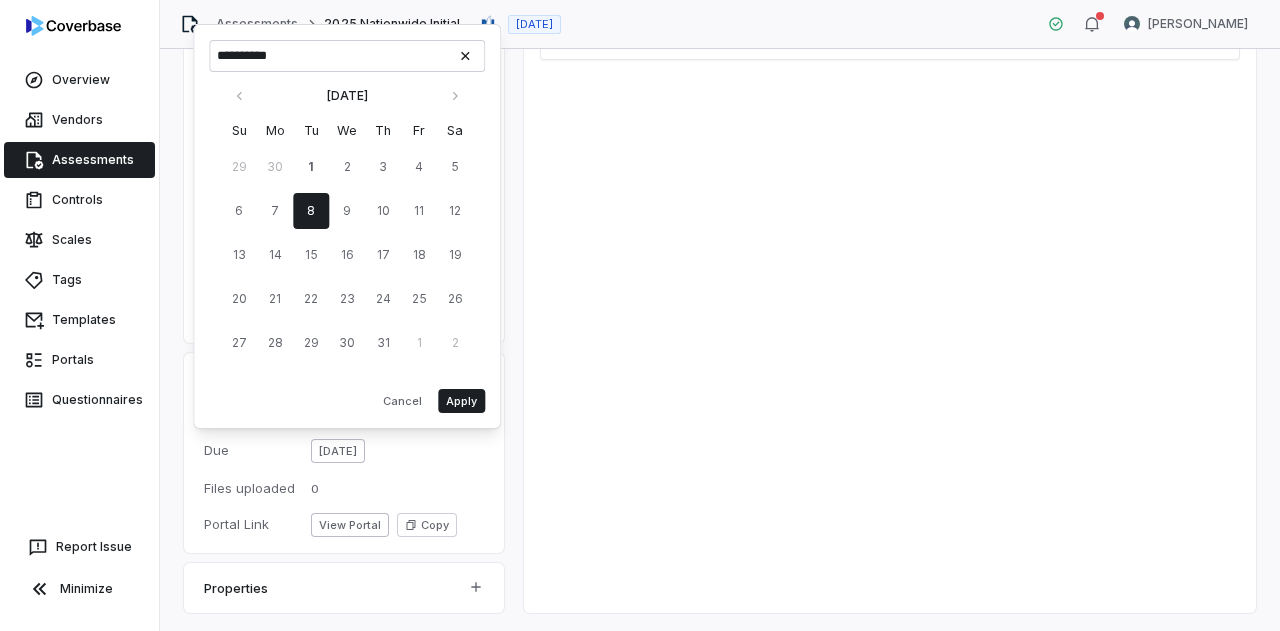 click on "Summary Summary Issues Issues Tasks Tasks Emails Emails Documents Documents Activity Activity Detailed process Collected 0 vendor documents Add documents Resume Read and index the uploaded documents Analyze controls against the uploaded documents Review potential issues Complete Notes   Save" at bounding box center [890, 168] 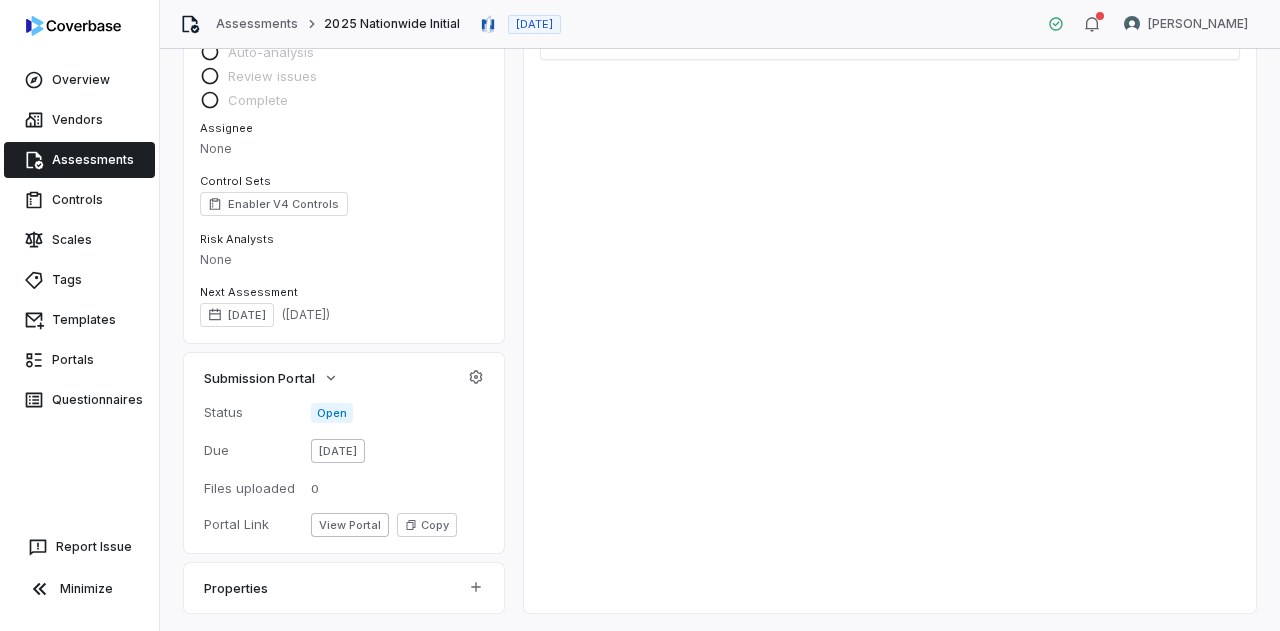 click on "Assessments" at bounding box center (79, 160) 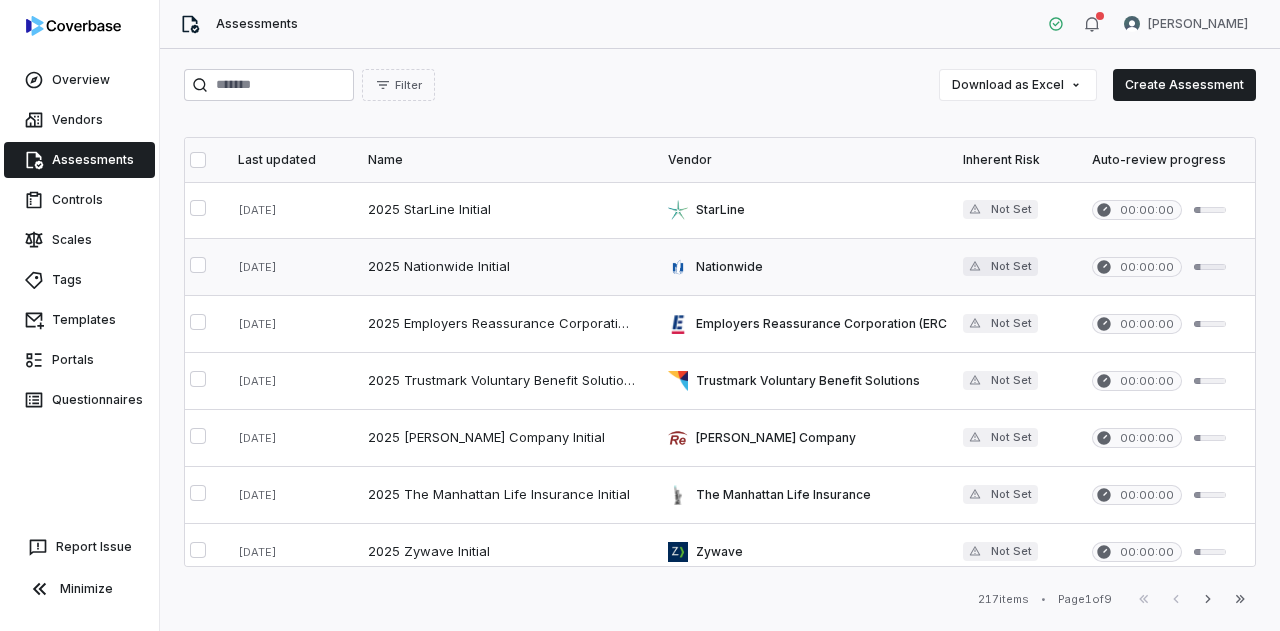 scroll, scrollTop: 12, scrollLeft: 0, axis: vertical 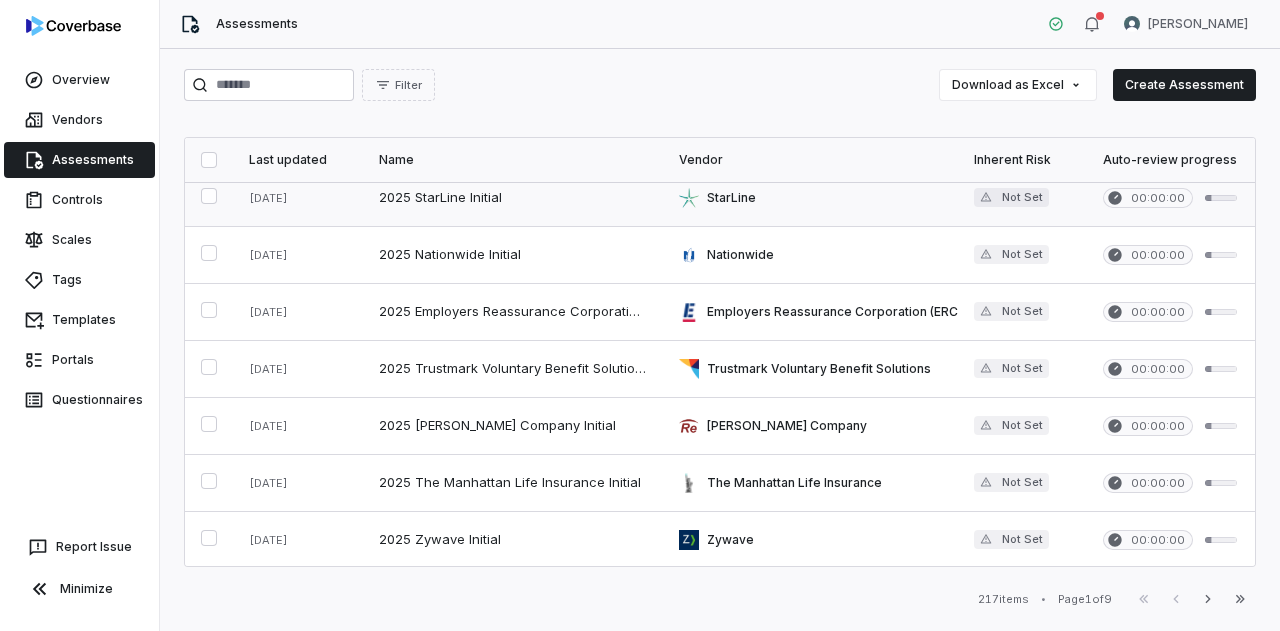 click at bounding box center (513, 198) 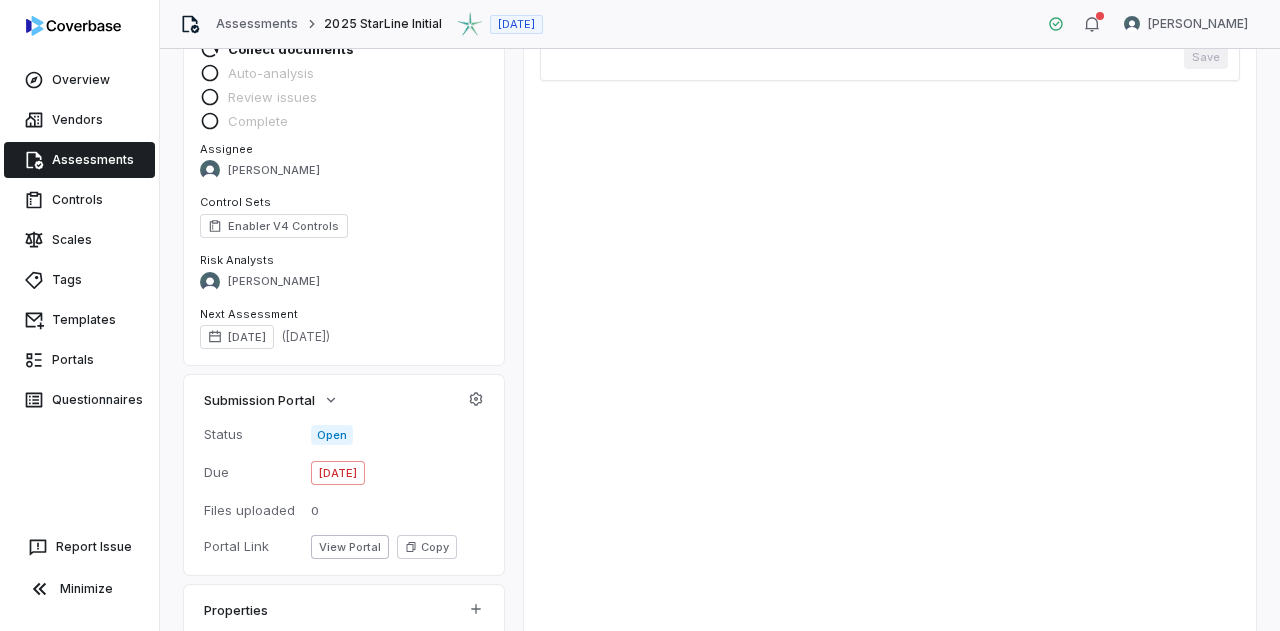 scroll, scrollTop: 348, scrollLeft: 0, axis: vertical 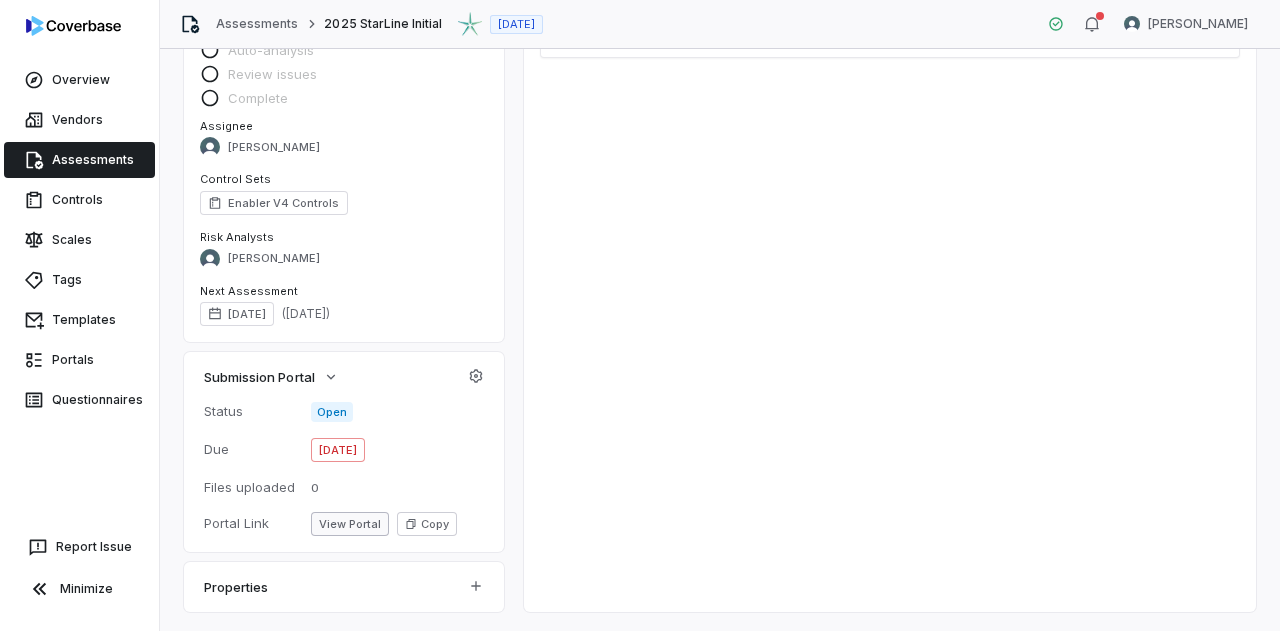 click on "View Portal" at bounding box center (350, 524) 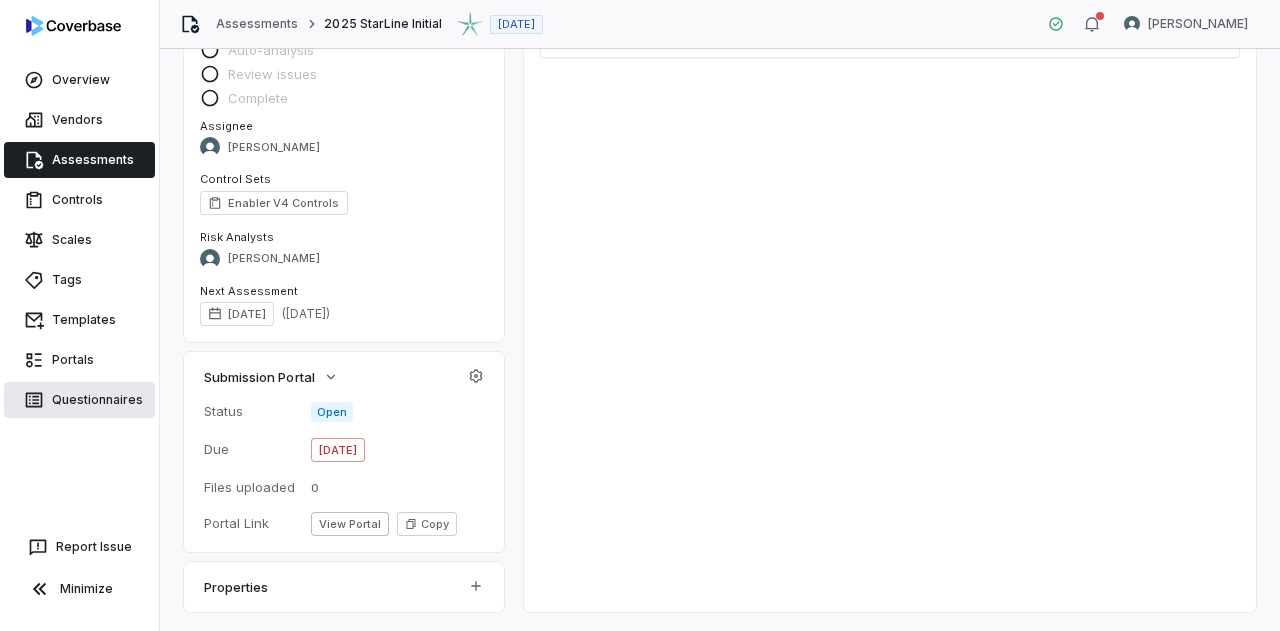 click on "Questionnaires" at bounding box center (79, 400) 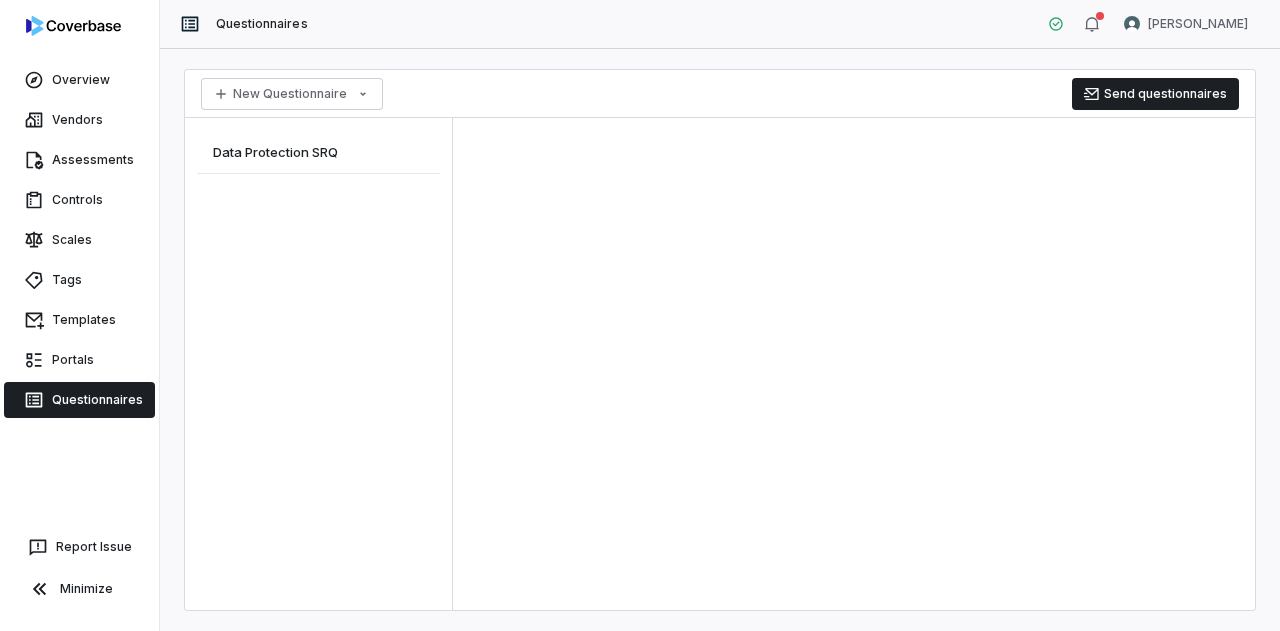 click on "Data Protection SRQ" at bounding box center [275, 152] 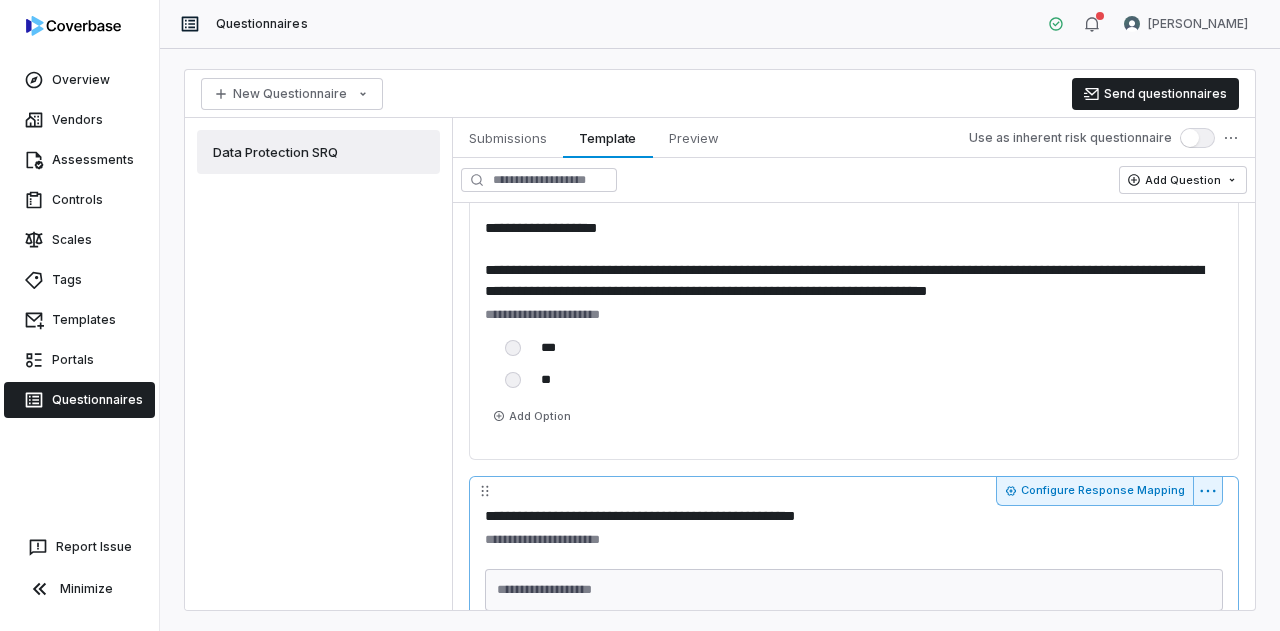 scroll, scrollTop: 6234, scrollLeft: 0, axis: vertical 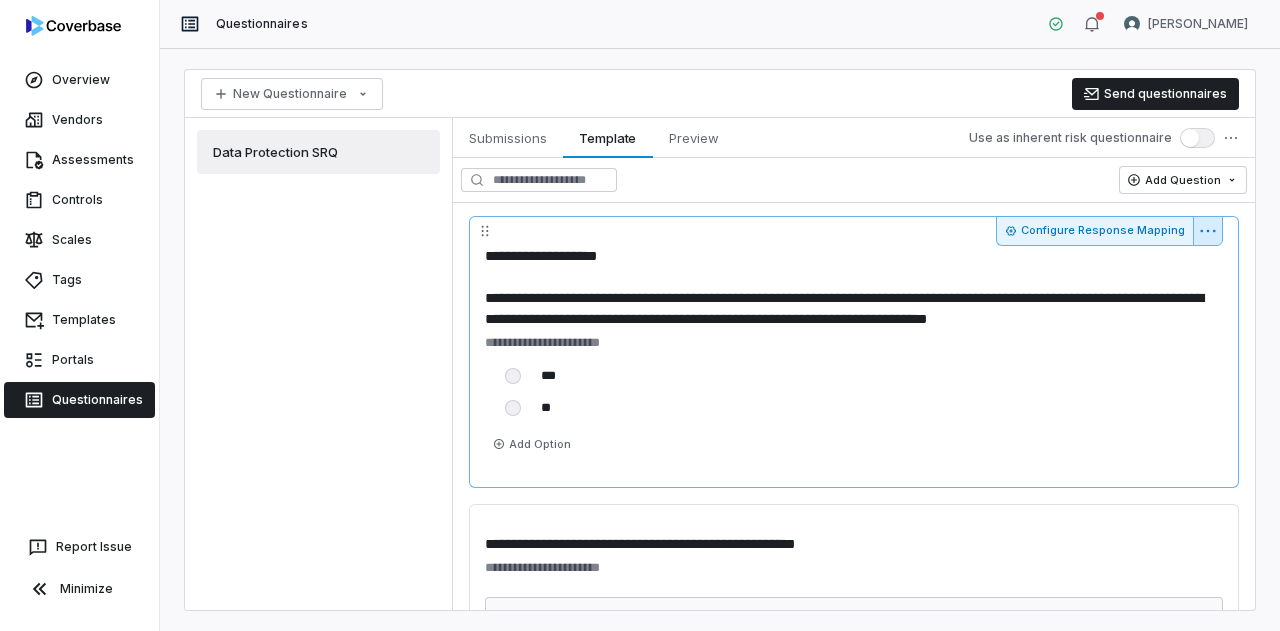 click on "**********" at bounding box center [640, 315] 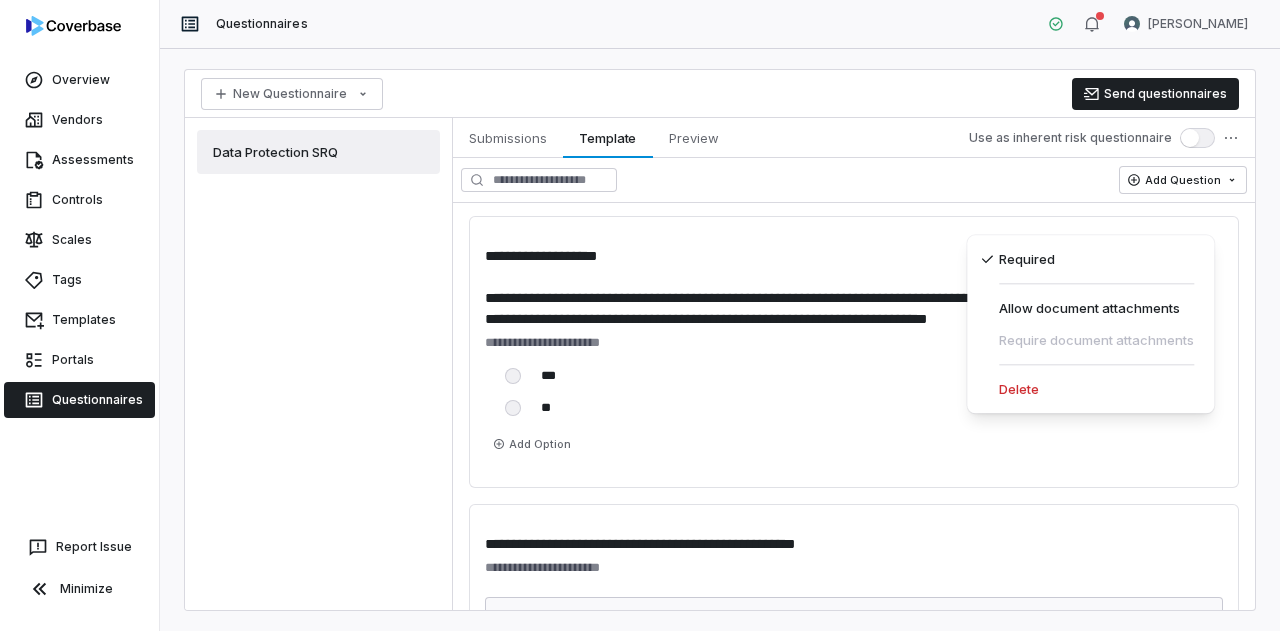 click on "**********" at bounding box center [640, 315] 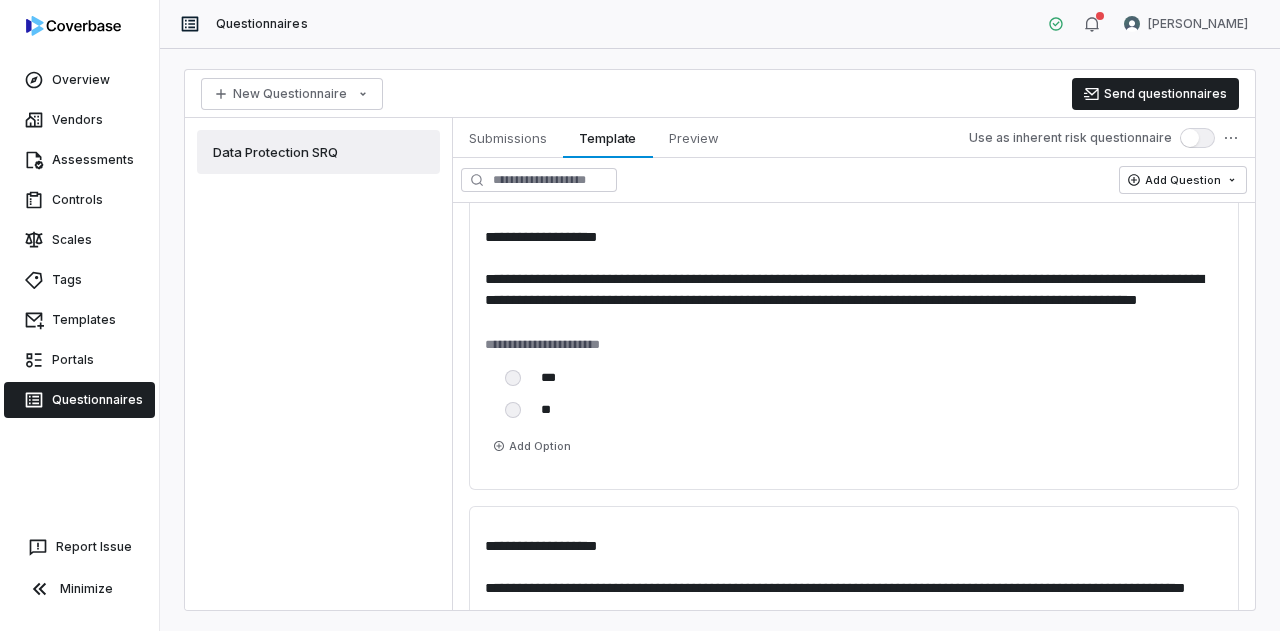 scroll, scrollTop: 5648, scrollLeft: 0, axis: vertical 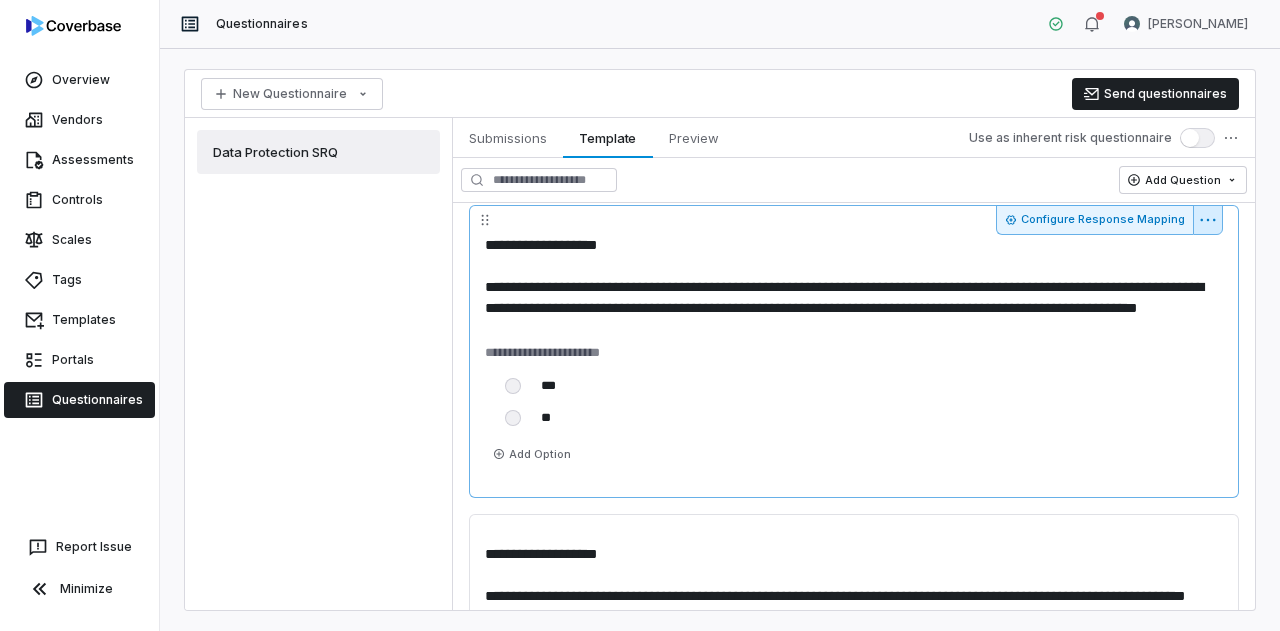 click on "**********" at bounding box center [640, 315] 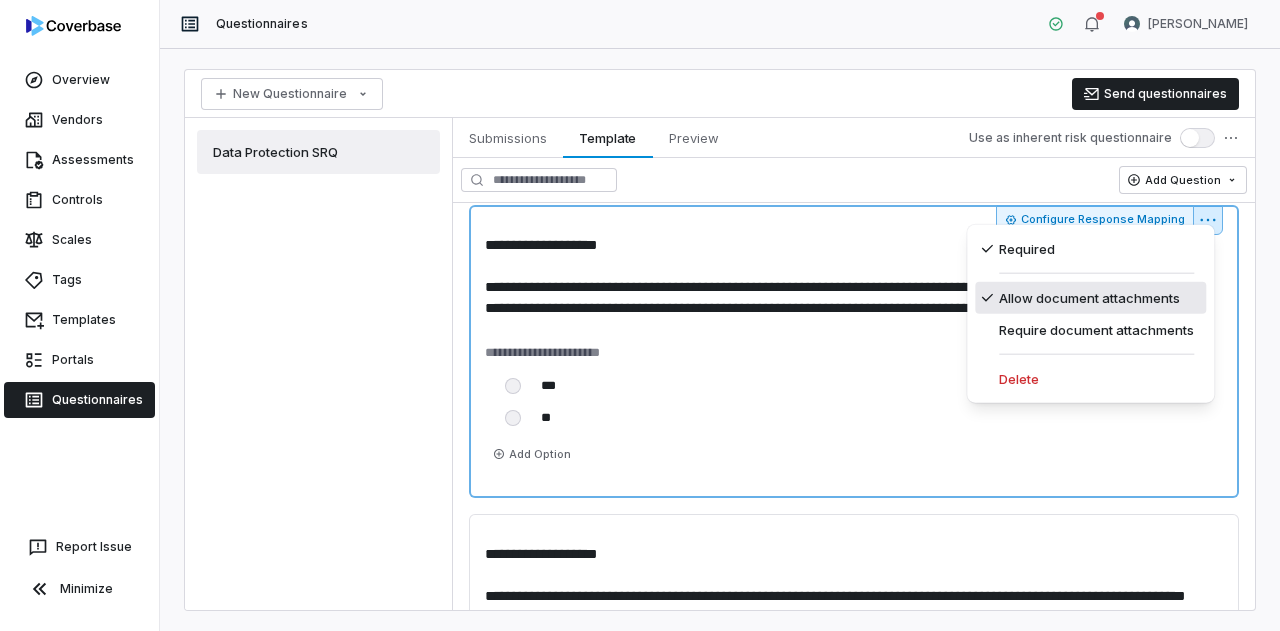 click on "Allow document attachments" at bounding box center (1090, 298) 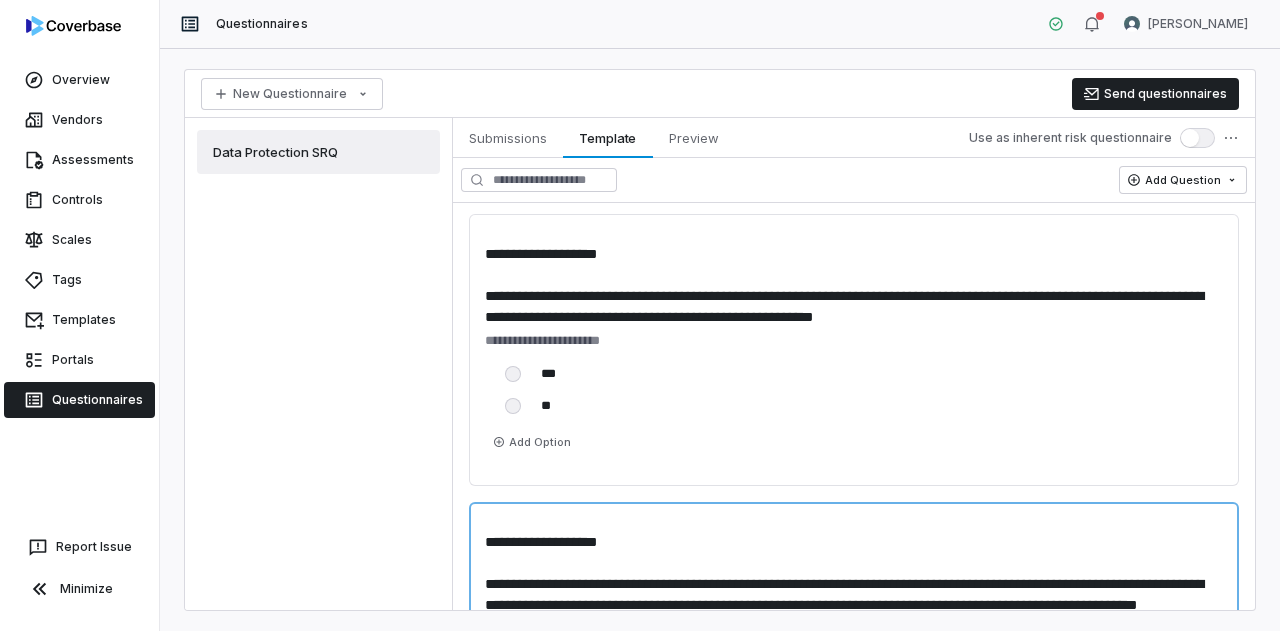 scroll, scrollTop: 5271, scrollLeft: 0, axis: vertical 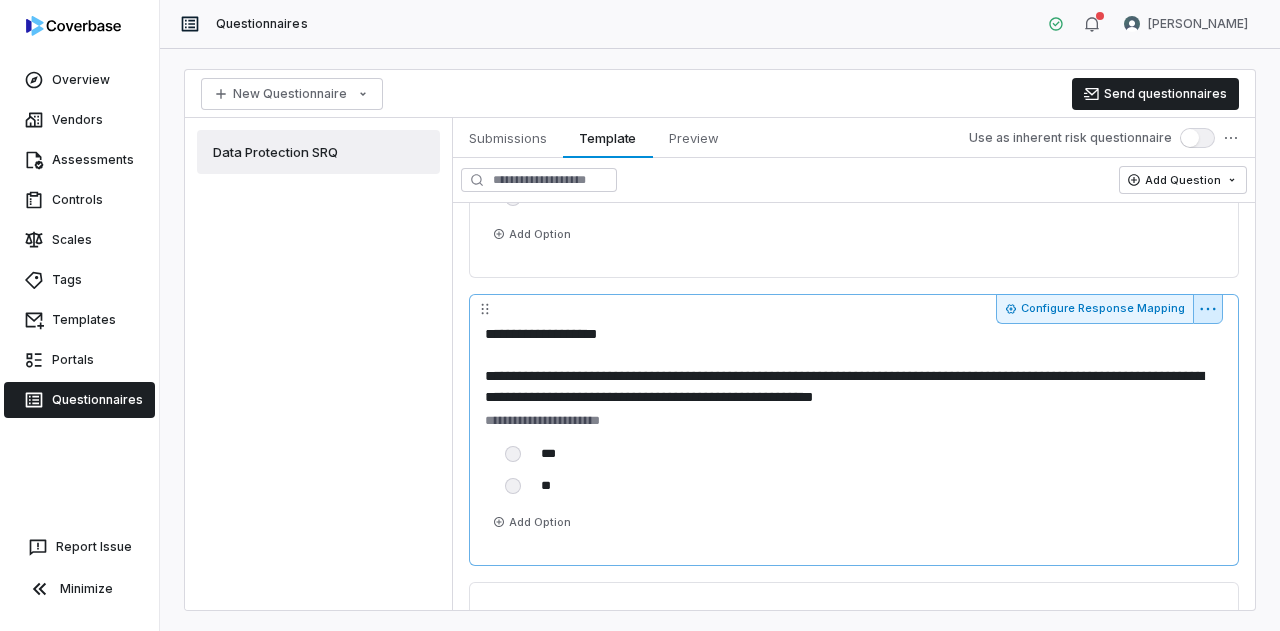 click on "**********" at bounding box center (640, 315) 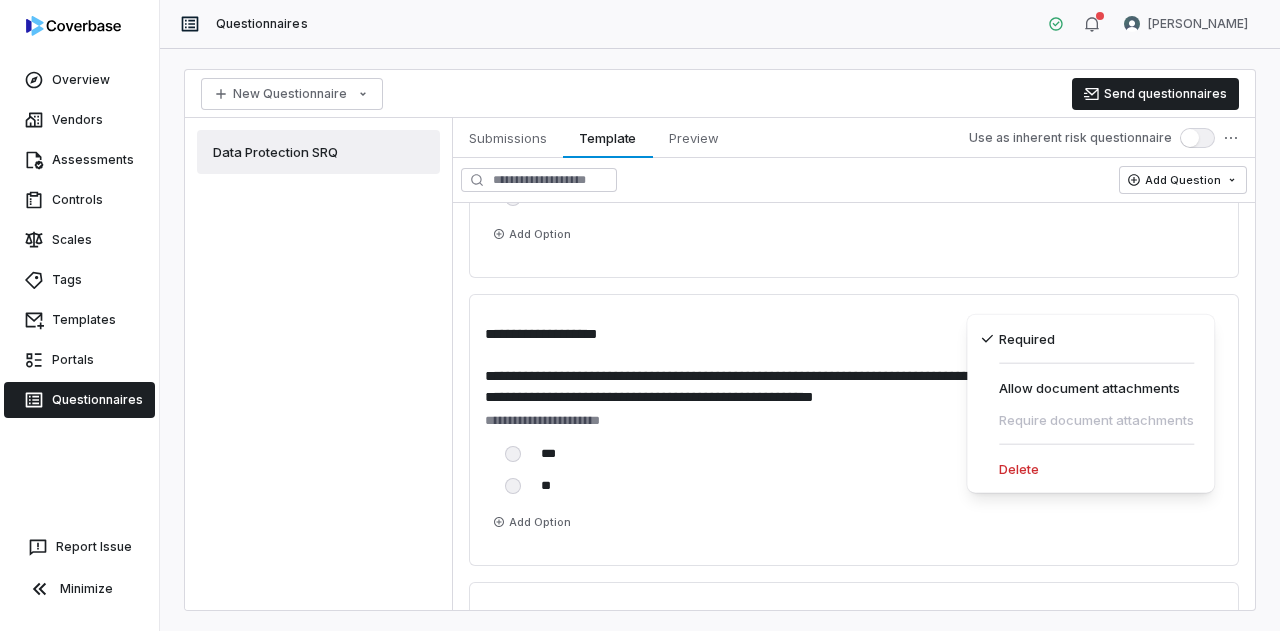 click on "**********" at bounding box center (640, 315) 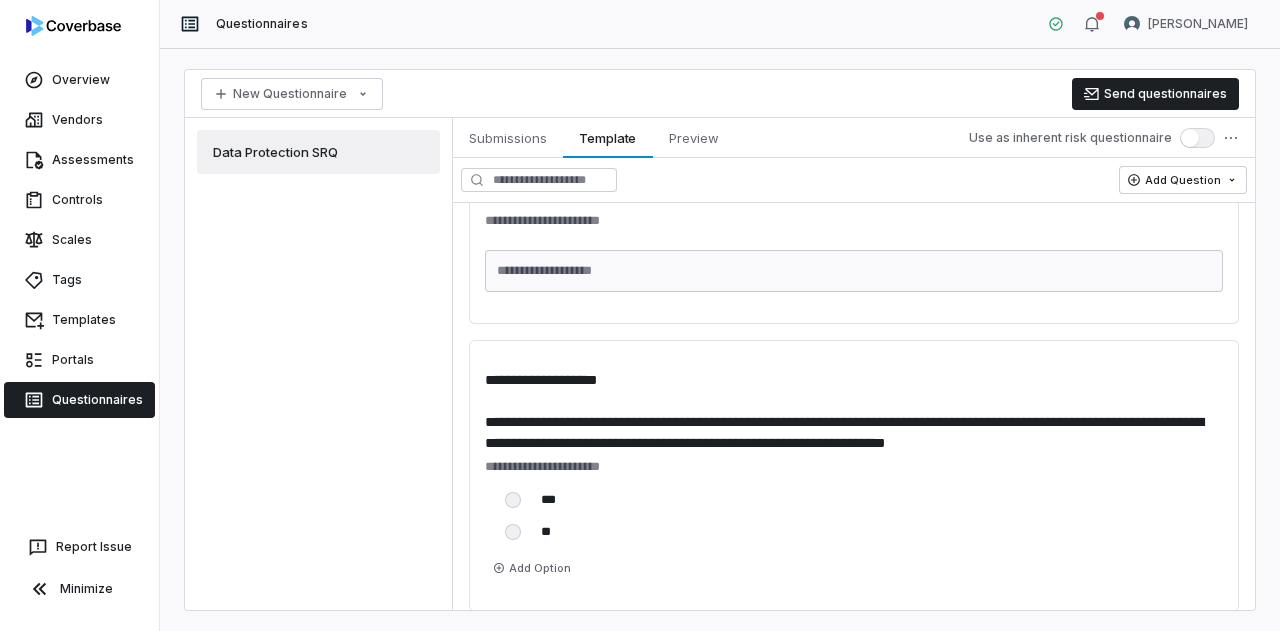 scroll, scrollTop: 4934, scrollLeft: 0, axis: vertical 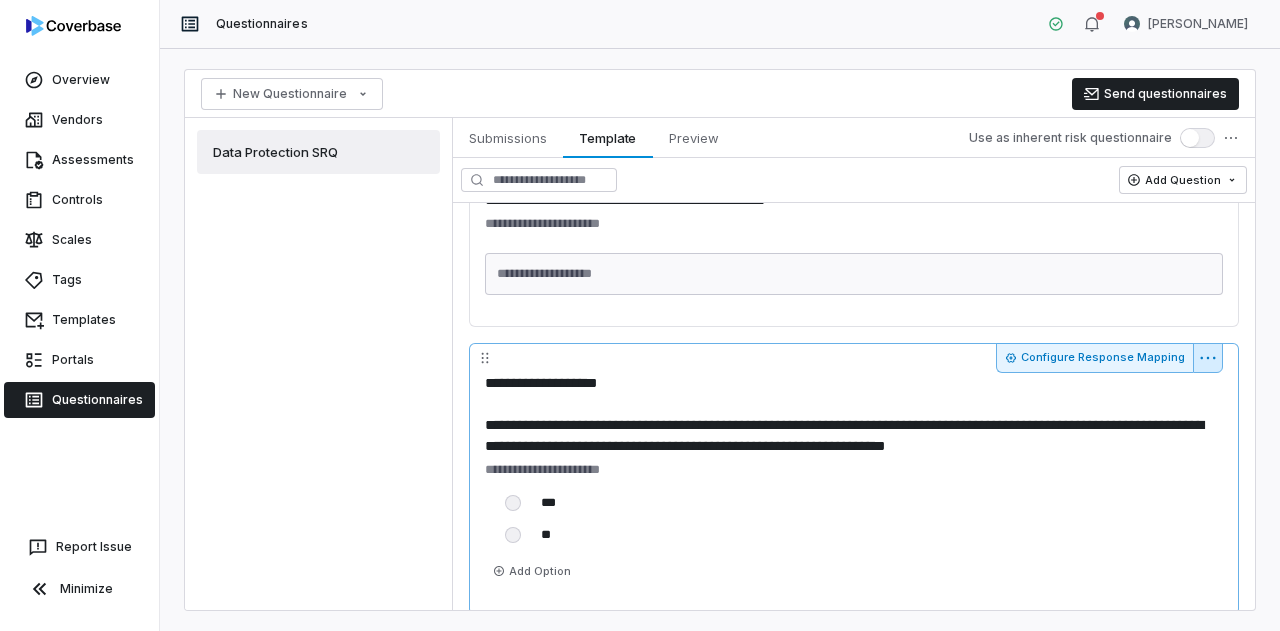 click on "**********" at bounding box center (640, 315) 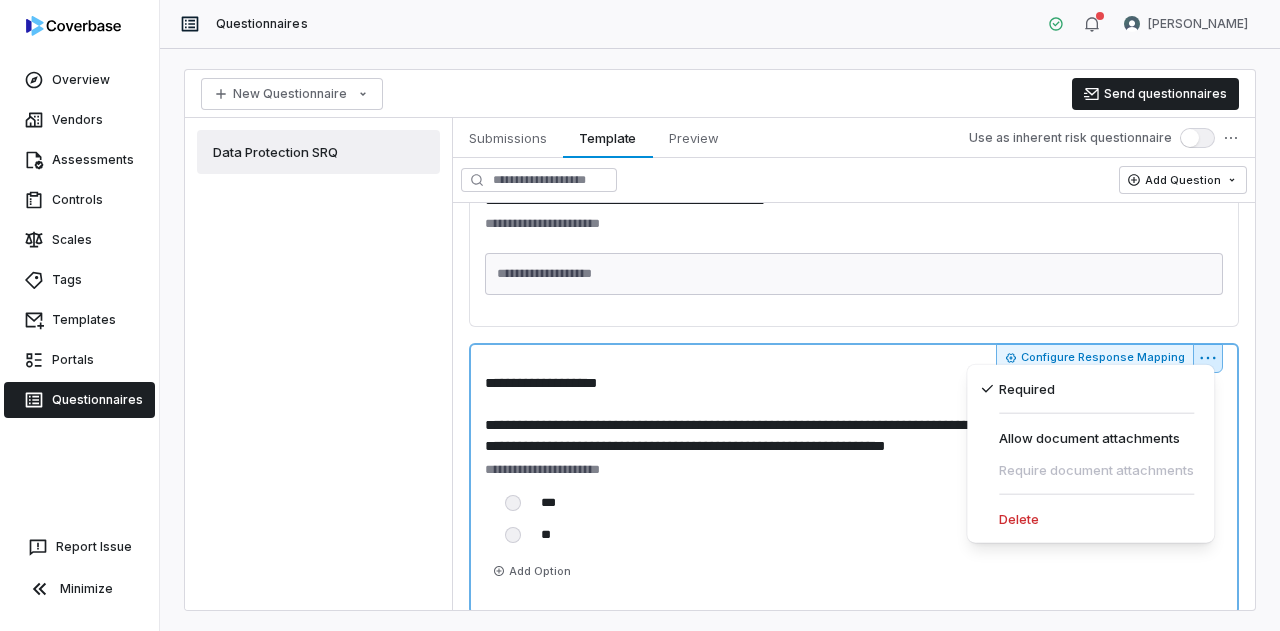 click on "**********" at bounding box center [640, 315] 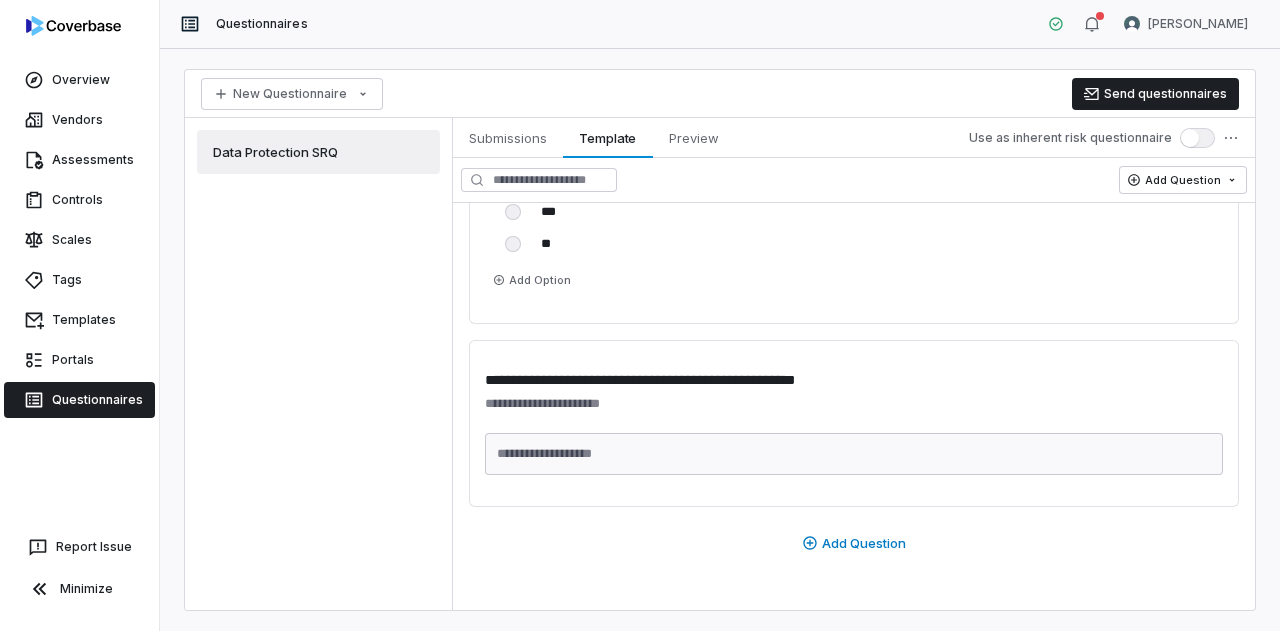 scroll, scrollTop: 6228, scrollLeft: 0, axis: vertical 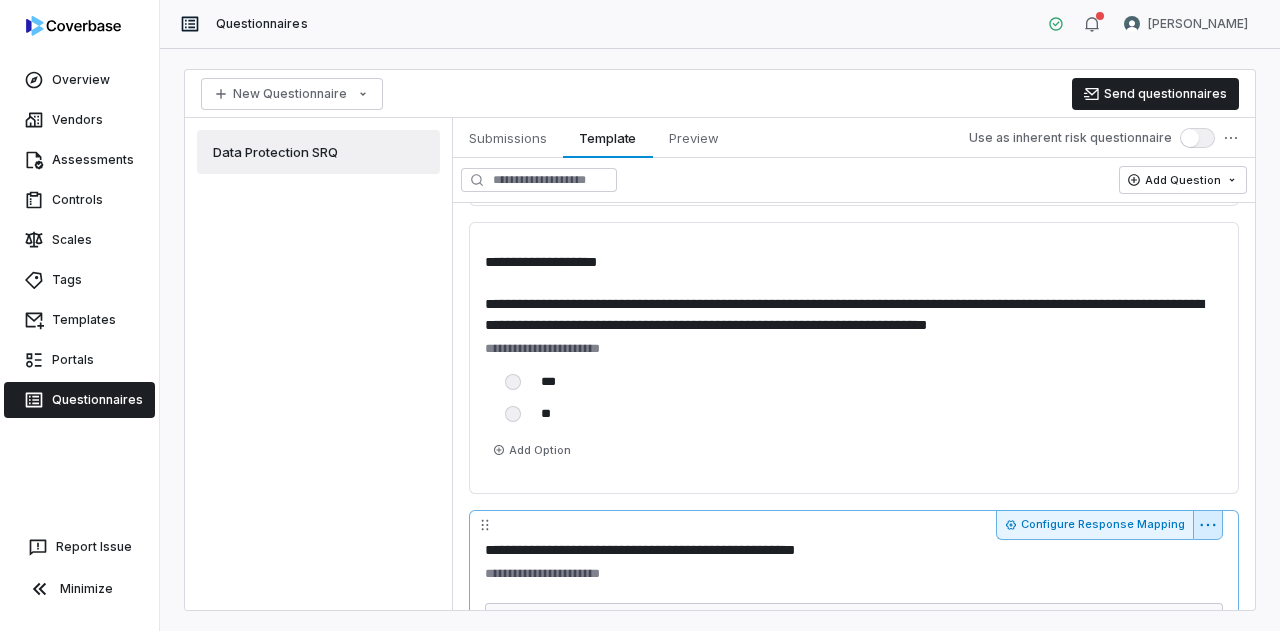click on "**********" at bounding box center (640, 315) 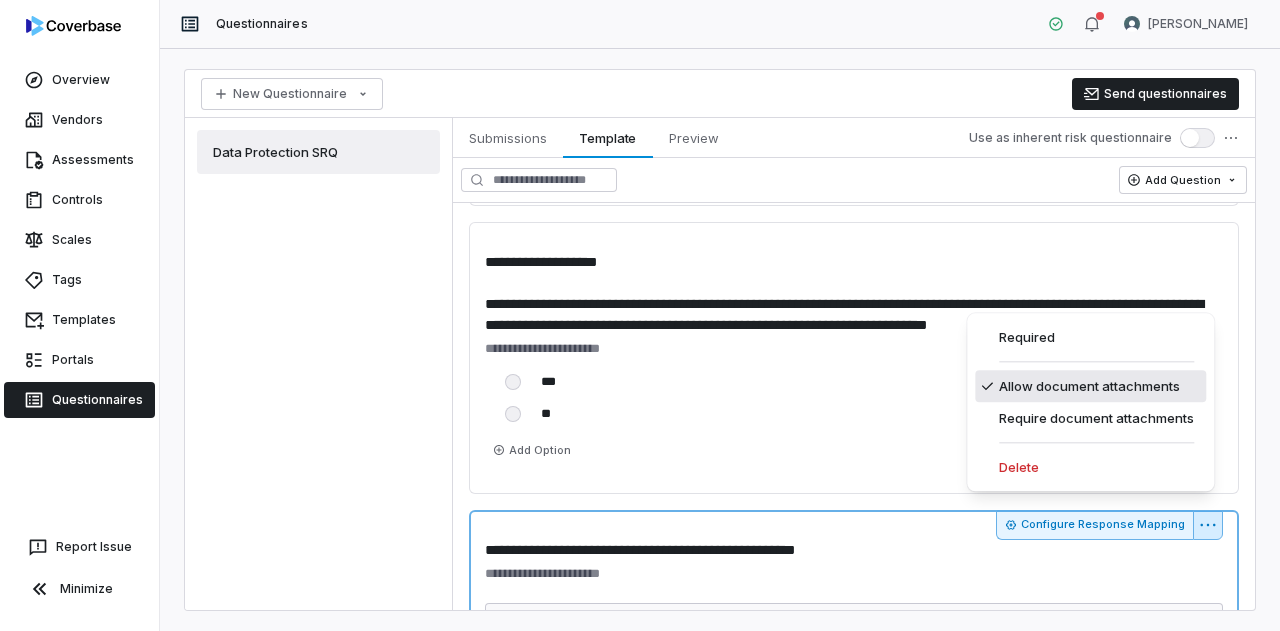 click on "Allow document attachments" at bounding box center (1090, 386) 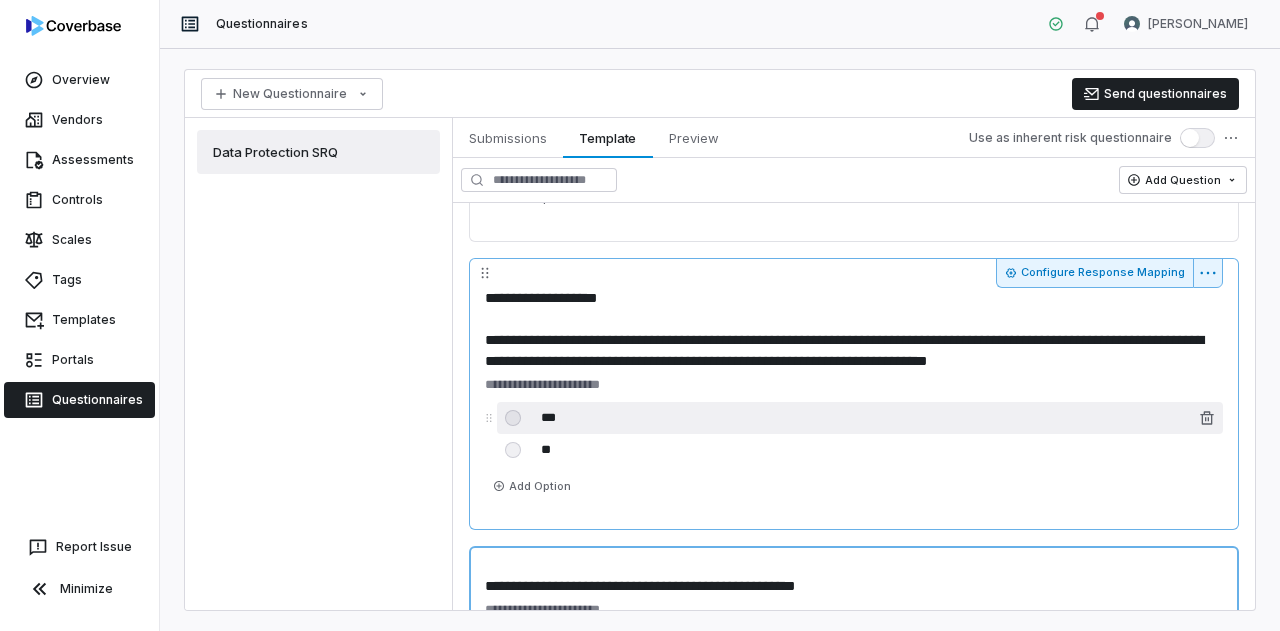 scroll, scrollTop: 6182, scrollLeft: 0, axis: vertical 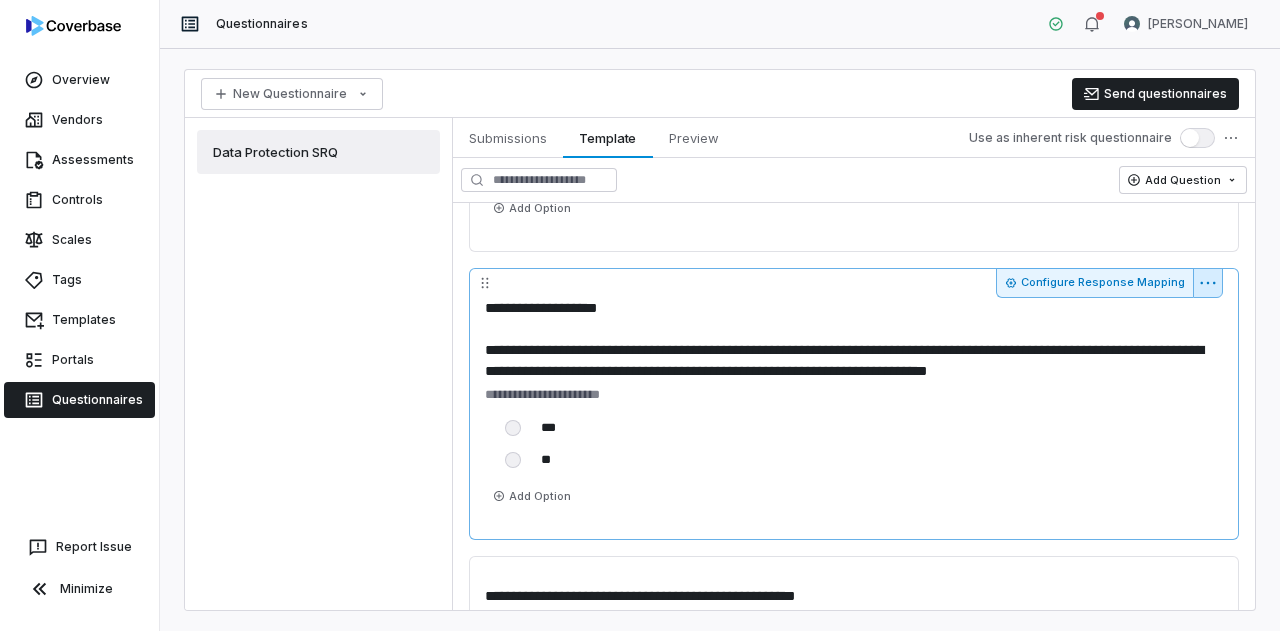 click on "**********" at bounding box center (640, 315) 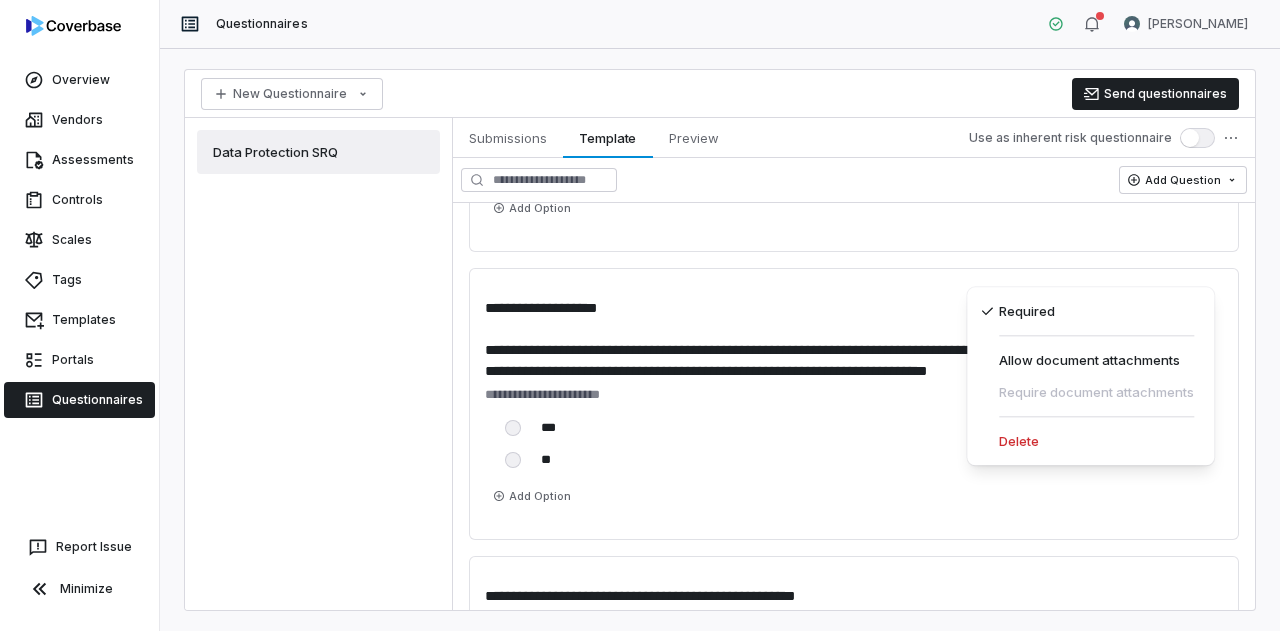 click on "**********" at bounding box center (640, 315) 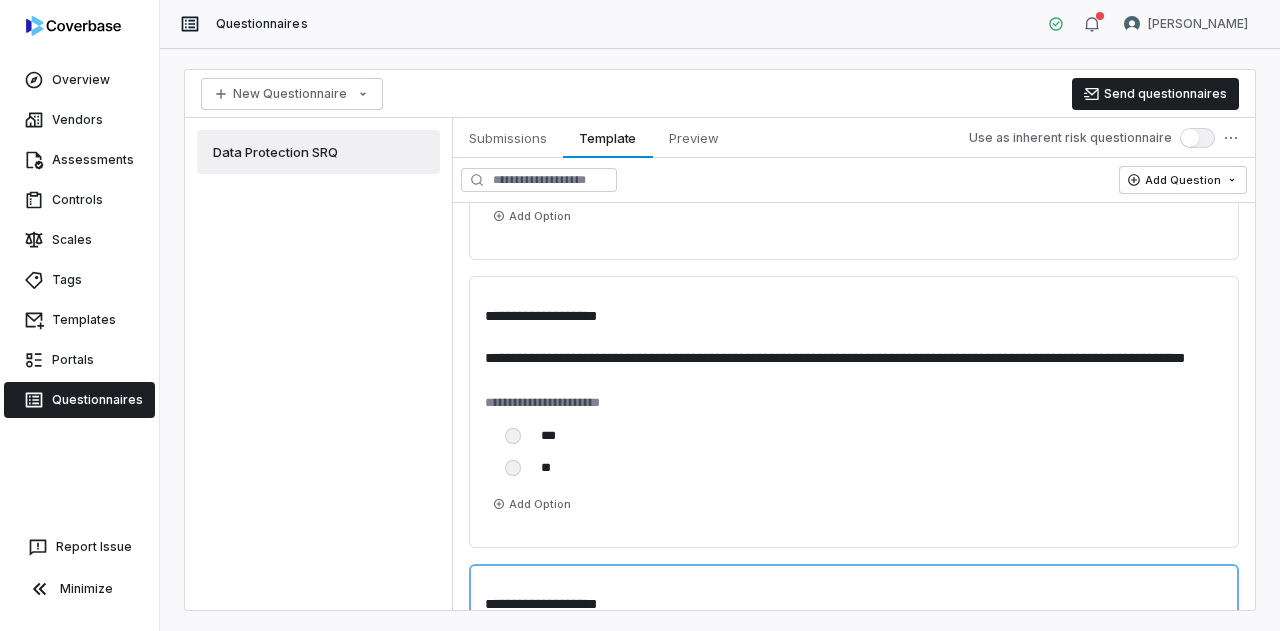 scroll, scrollTop: 5886, scrollLeft: 0, axis: vertical 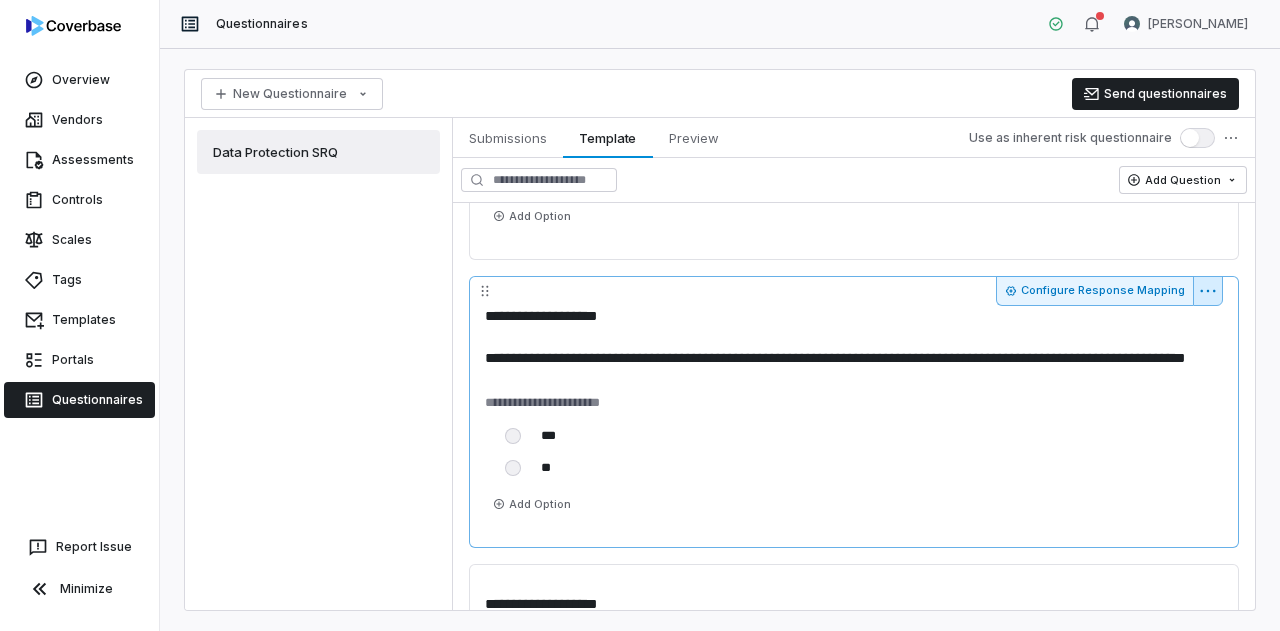 click on "**********" at bounding box center (640, 315) 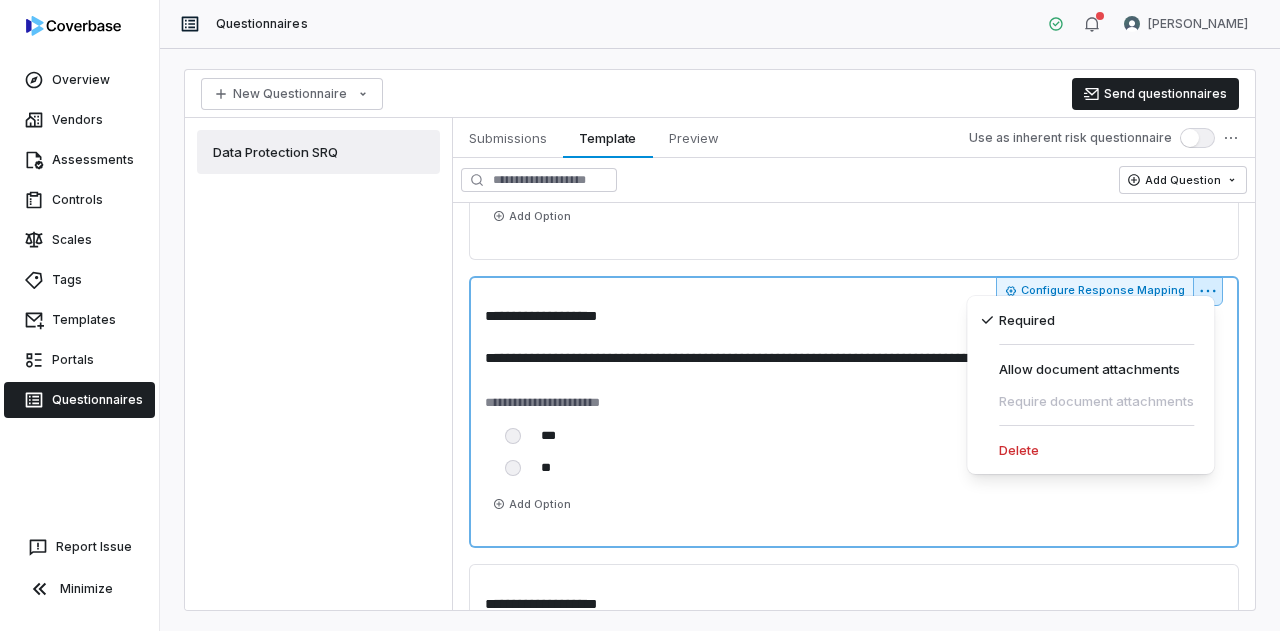 click on "**********" at bounding box center [640, 315] 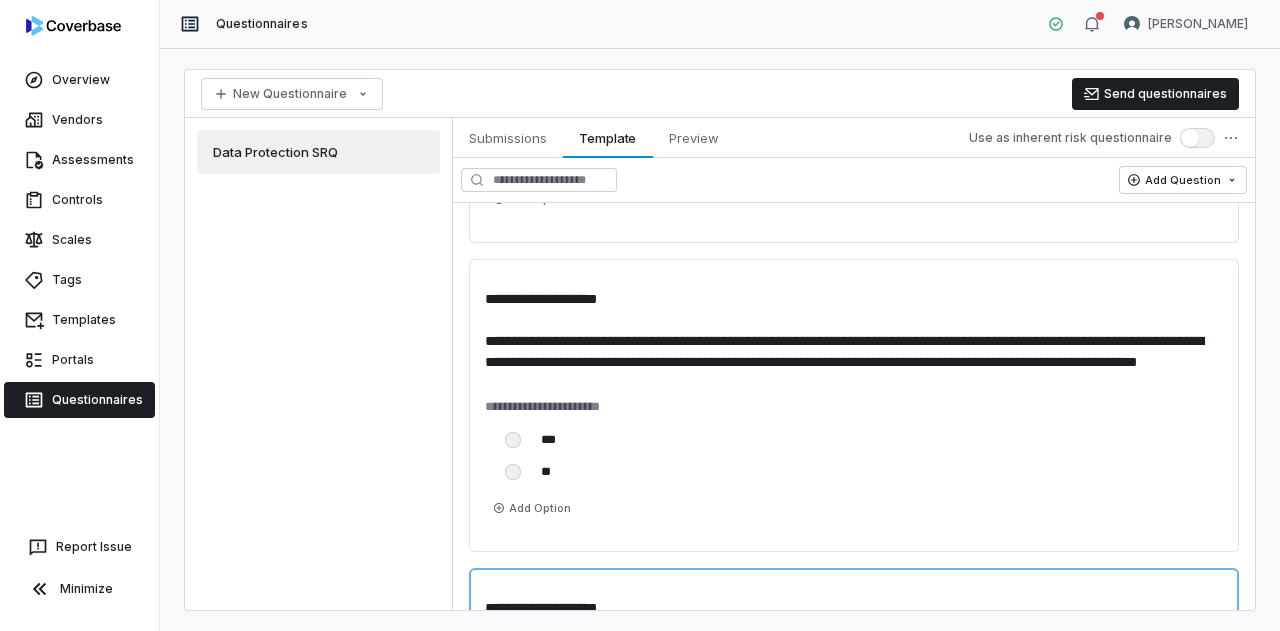 scroll, scrollTop: 5594, scrollLeft: 0, axis: vertical 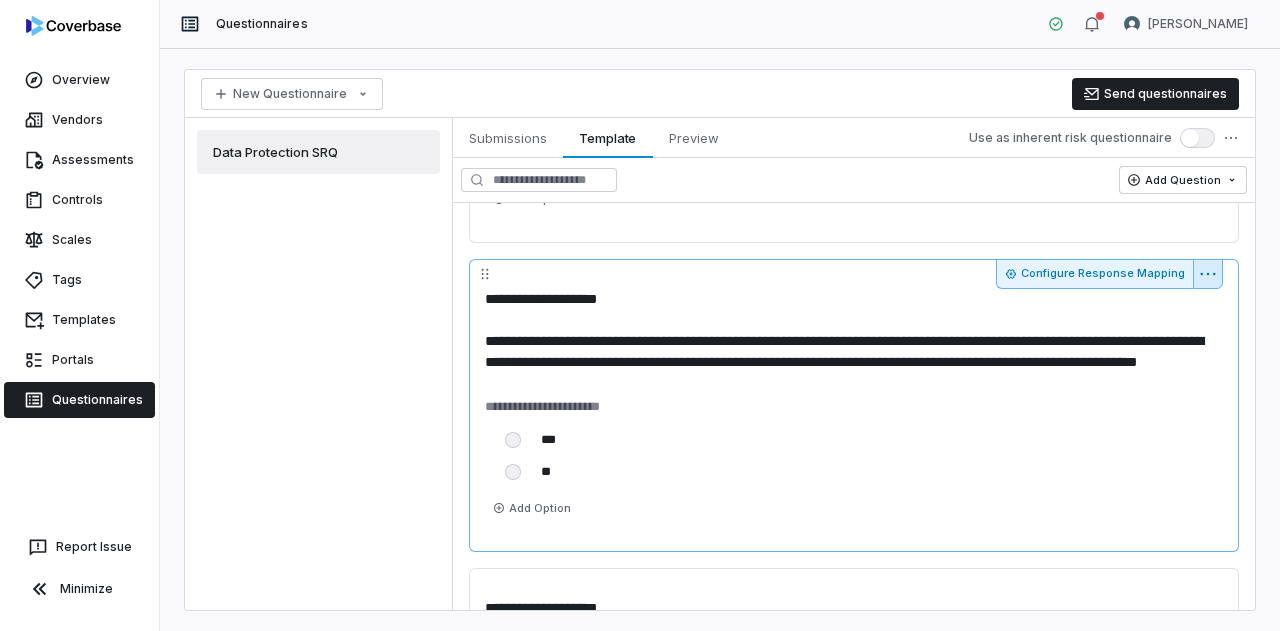 click on "**********" at bounding box center [640, 315] 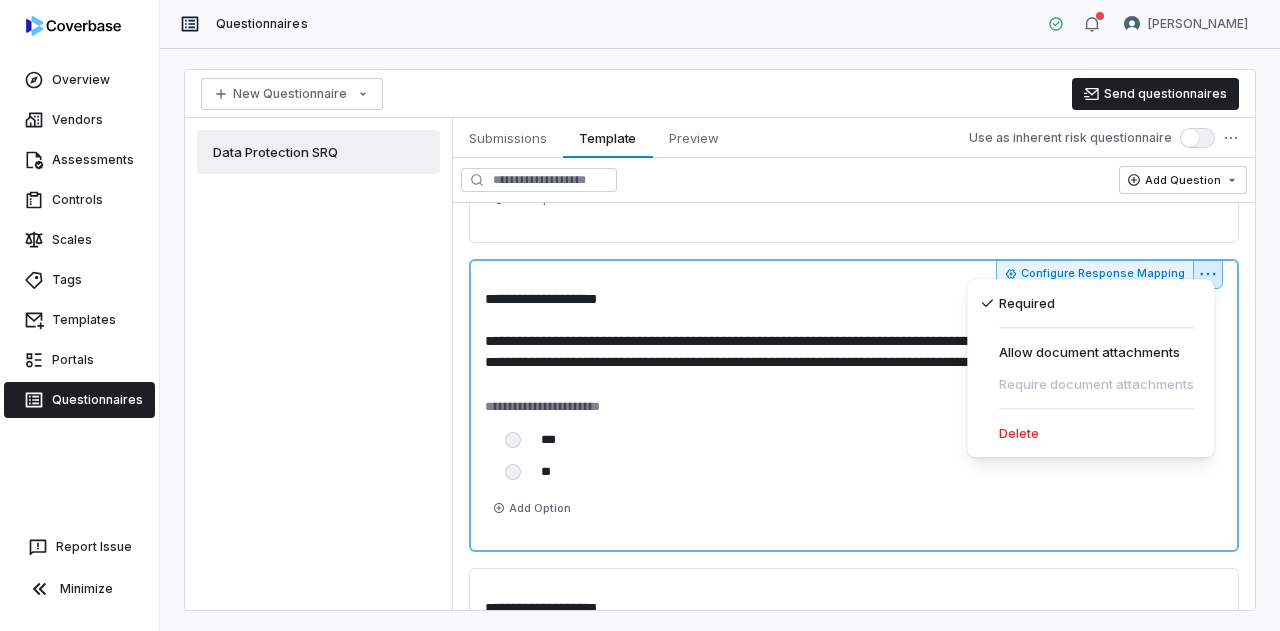 click on "**********" at bounding box center [640, 315] 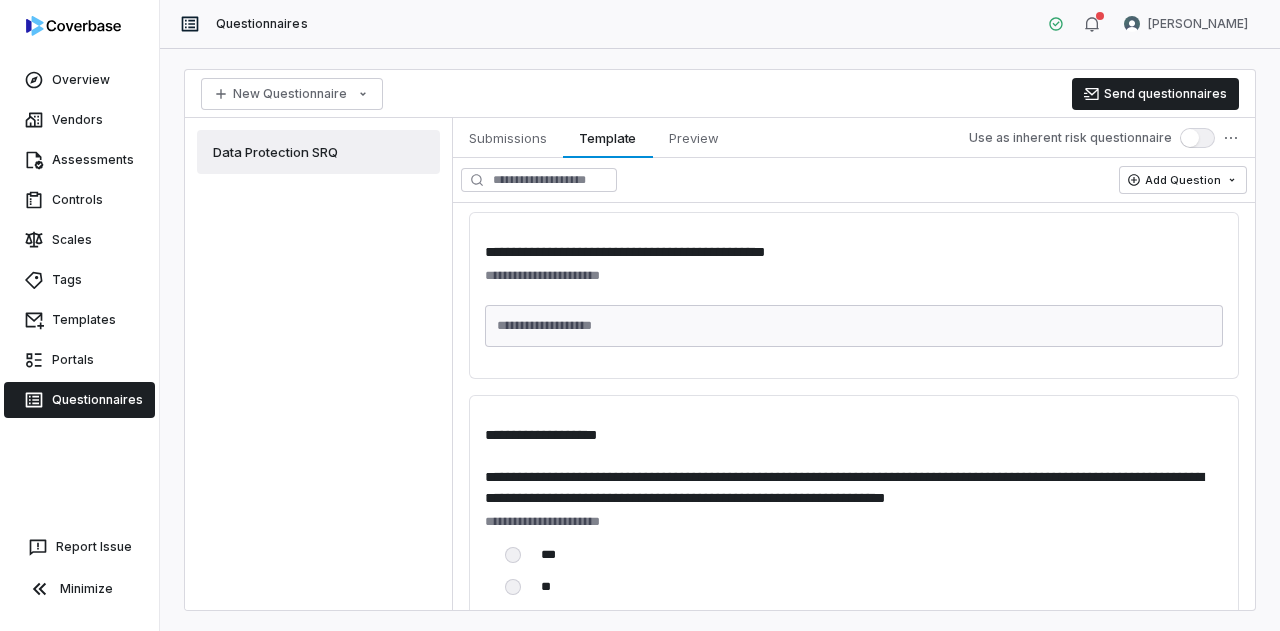 scroll, scrollTop: 4880, scrollLeft: 0, axis: vertical 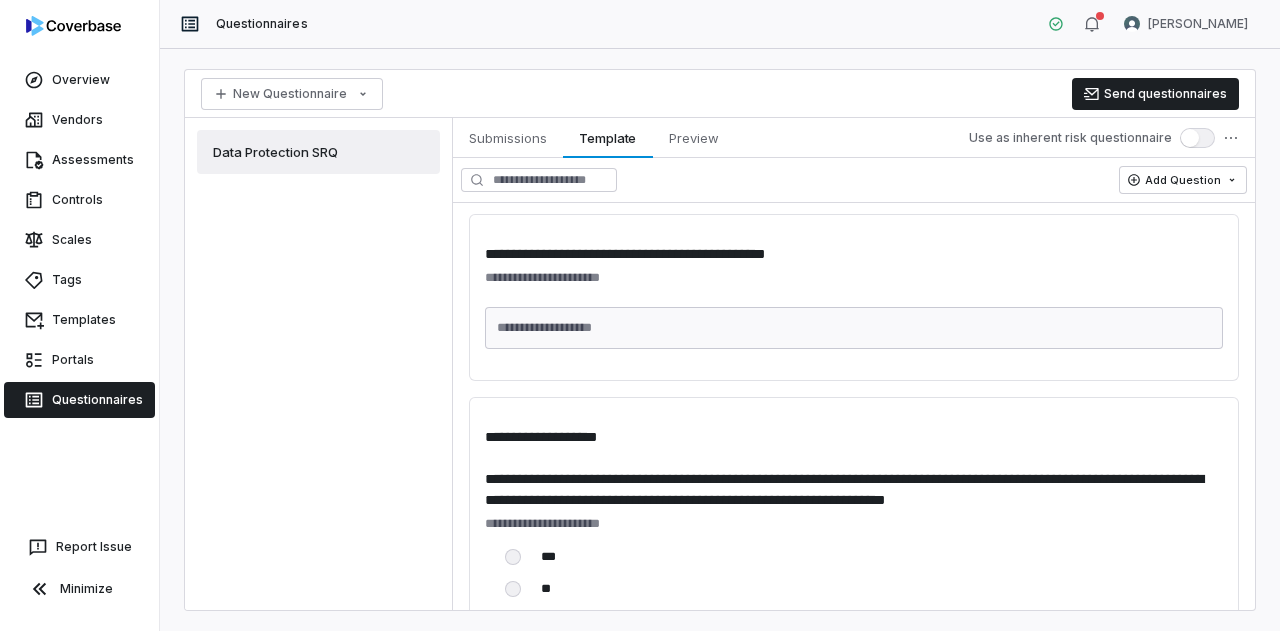click on "**********" at bounding box center [720, 340] 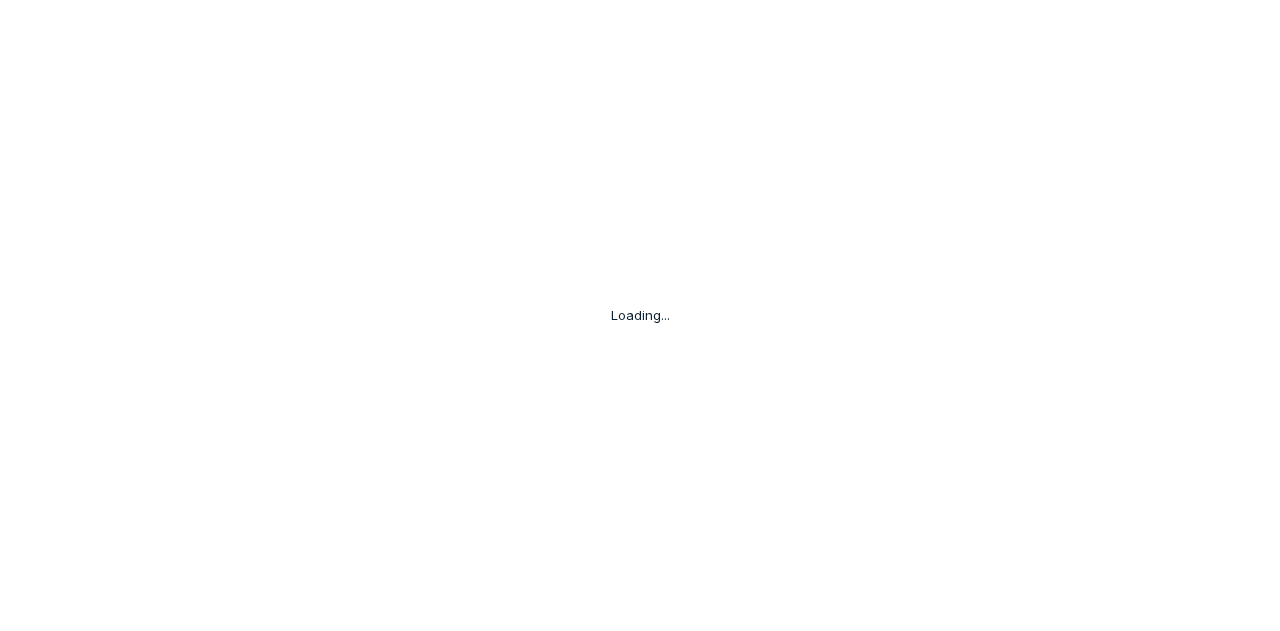 scroll, scrollTop: 0, scrollLeft: 0, axis: both 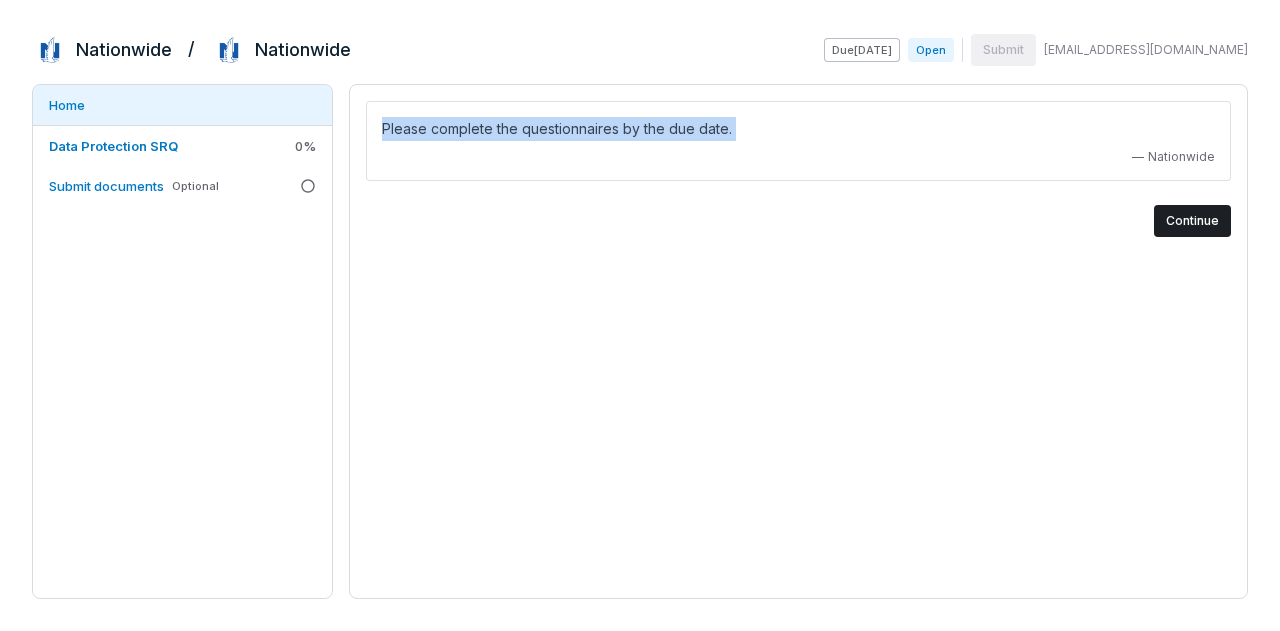 drag, startPoint x: 382, startPoint y: 123, endPoint x: 732, endPoint y: 154, distance: 351.37018 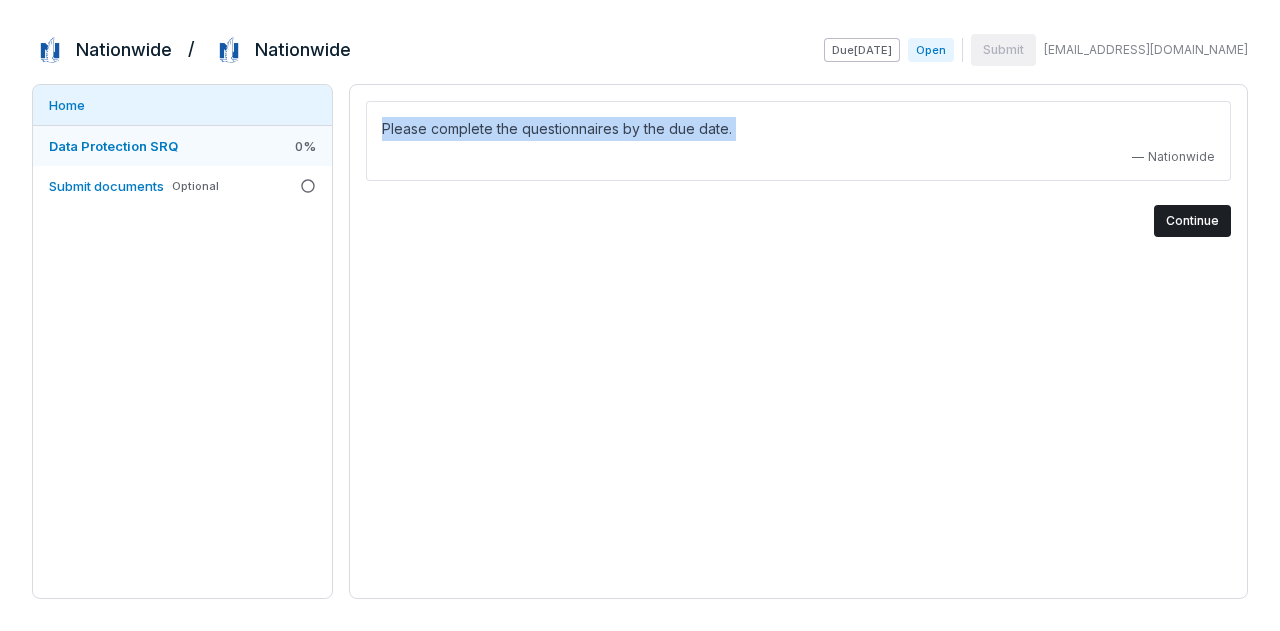 click on "Data Protection SRQ" at bounding box center [113, 146] 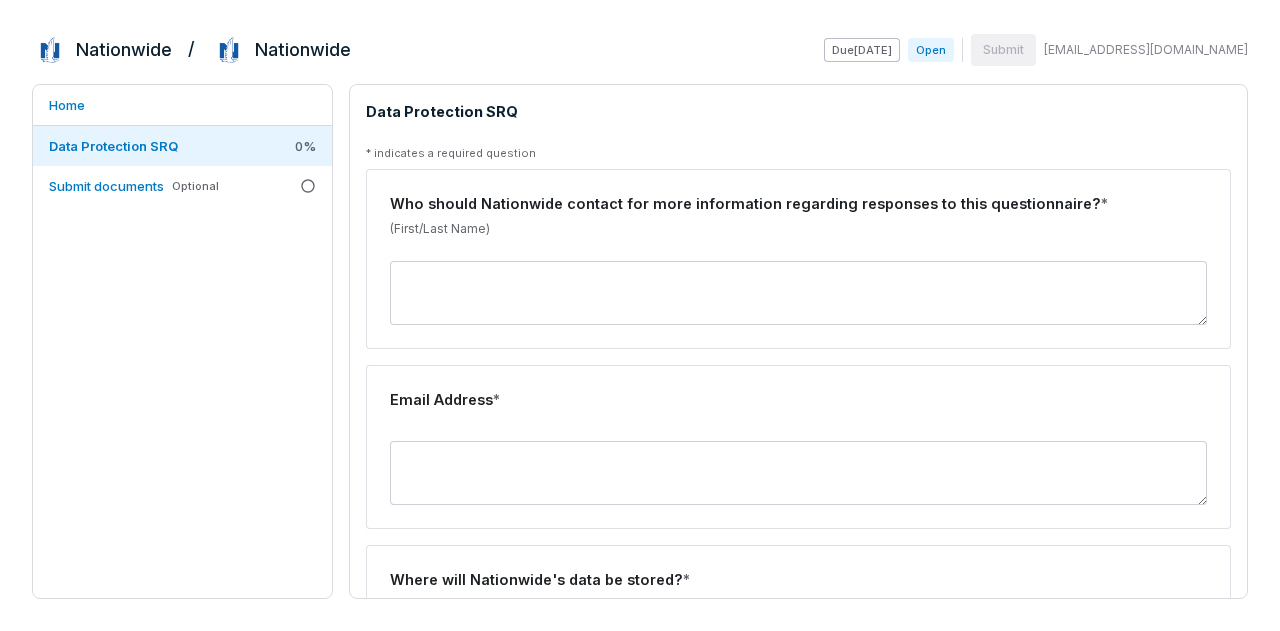 click on "Data Protection SRQ * indicates a required question Who should Nationwide contact for more information regarding responses to this questionnaire?  * (First/Last Name) Email Address * Where will Nationwide's data be stored?  * AWS Azure Google Self Hosted Other If Other, who is your data center provider? Location of your Primary Data Center * (City, State) Location of your Secondary Data Center * (City, State) The following policies are required of any TPCR Assessment, as aligned to NIST CSF 2.0 Core Functions: •	Govern (GV): Enterprise Security Policy, Information Security Policy, or similar
•	Identify (ID): Information Technology Risk Management Policy
•	Protect (PR): Identity and Access Management Policy
•	Protect (PR): Asset Management Policy
•	Detect (DE): Logging and Monitoring Policy
•	Respond (RS): Incident Response Process
•	Recover (RC): Disaster Recovery and Business Continuity Plan
•	Cyber Risk Insurance Coverage Certificate  Select supporting documents Required Required * HITRUST" at bounding box center [798, 2902] 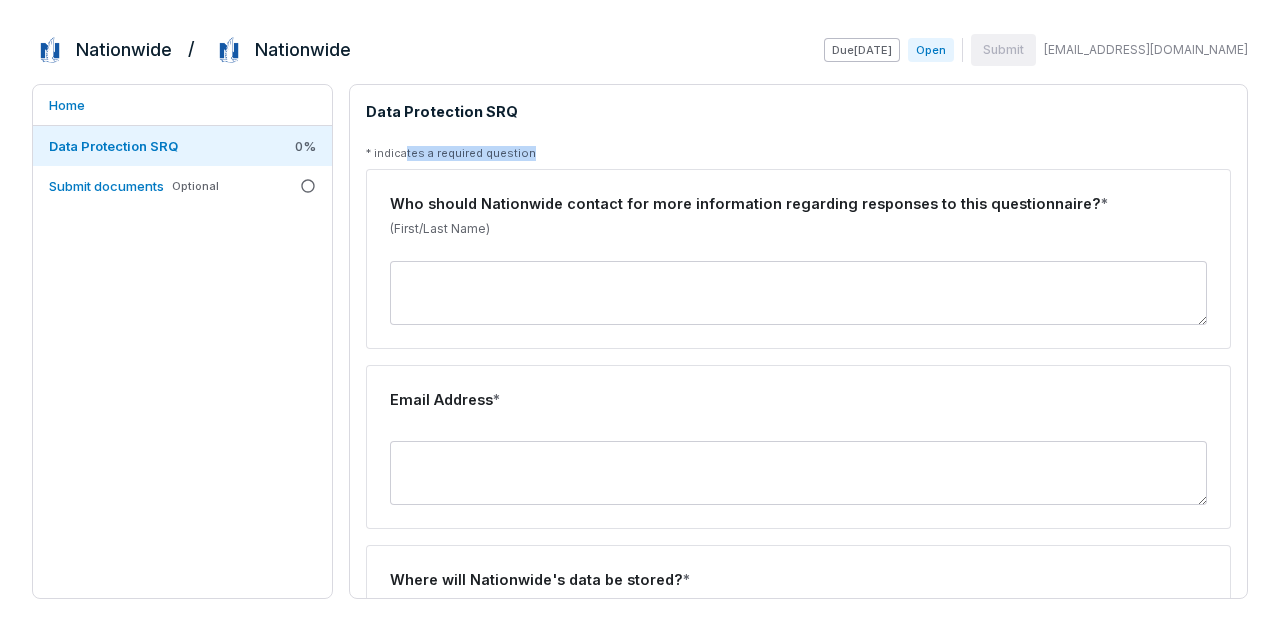 drag, startPoint x: 526, startPoint y: 158, endPoint x: 402, endPoint y: 145, distance: 124.67959 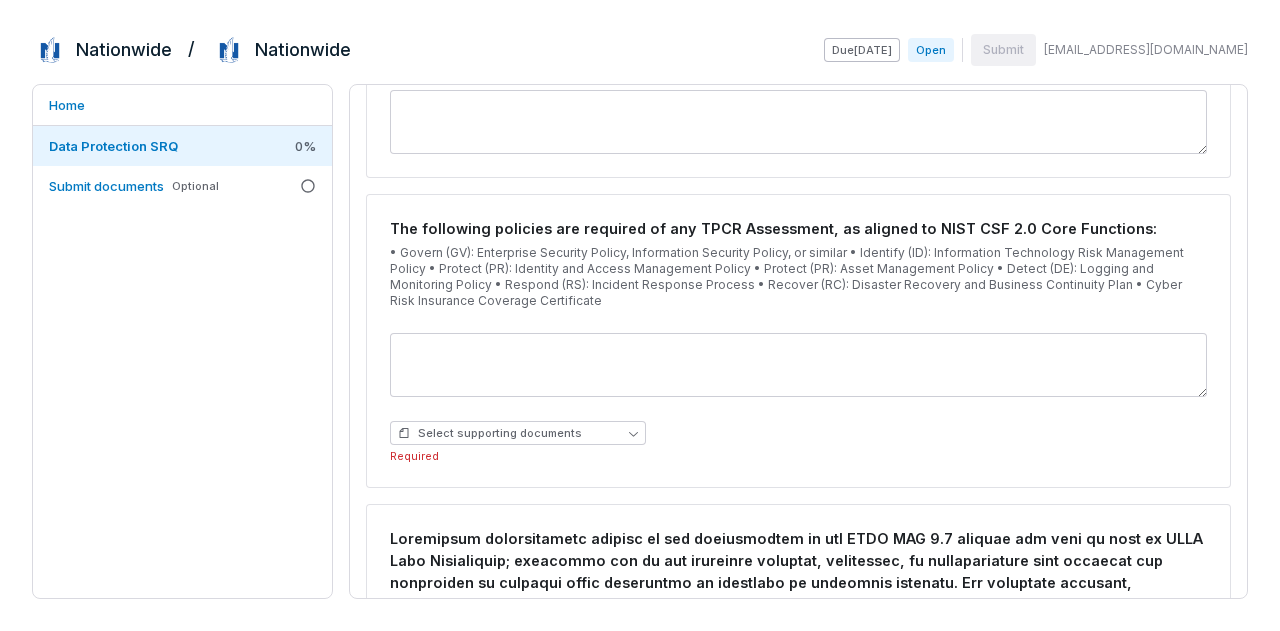 scroll, scrollTop: 1184, scrollLeft: 0, axis: vertical 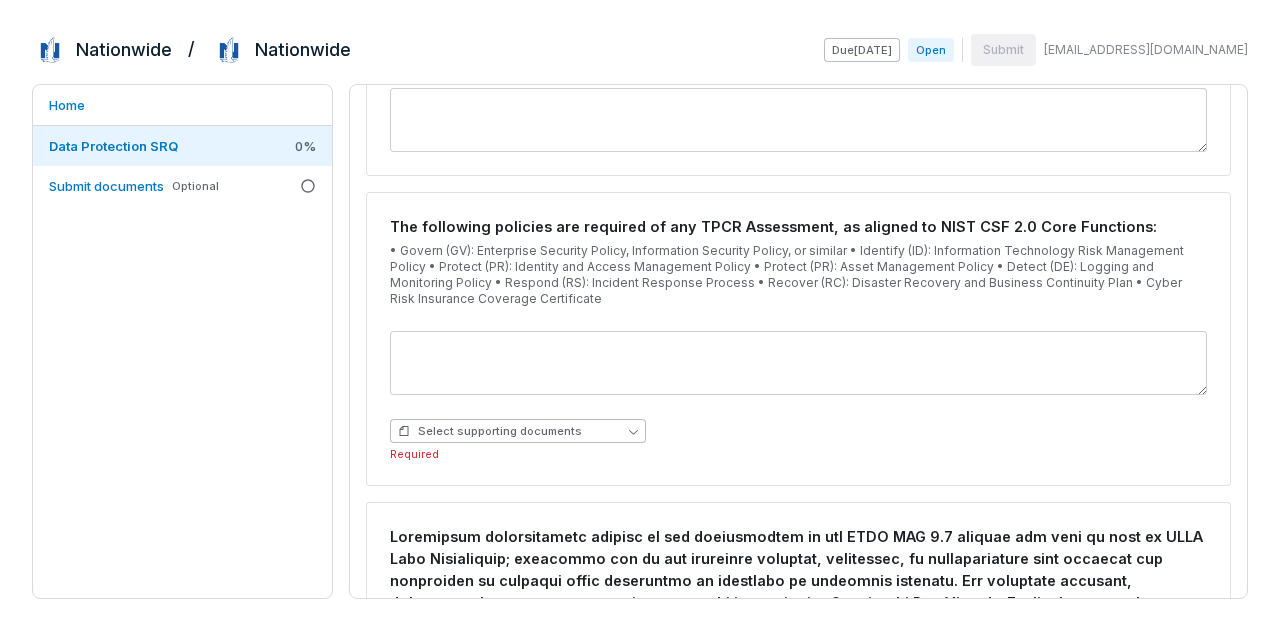 click on "Select supporting documents" at bounding box center [490, 431] 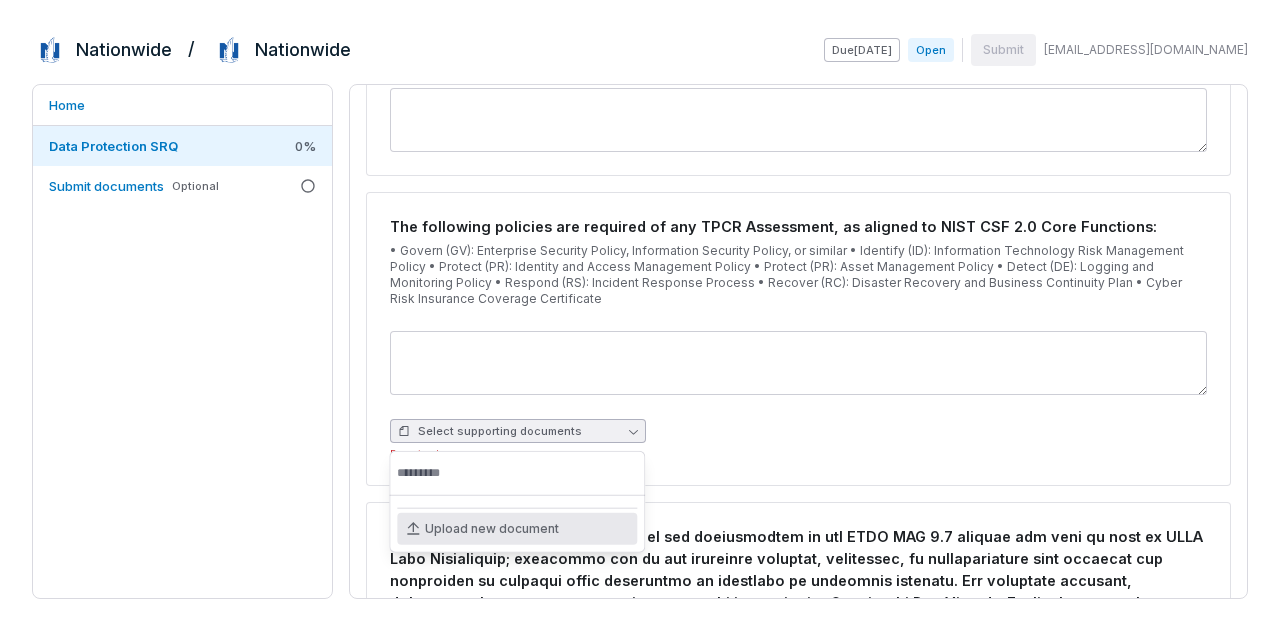 click on "Select supporting documents Required" at bounding box center (798, 408) 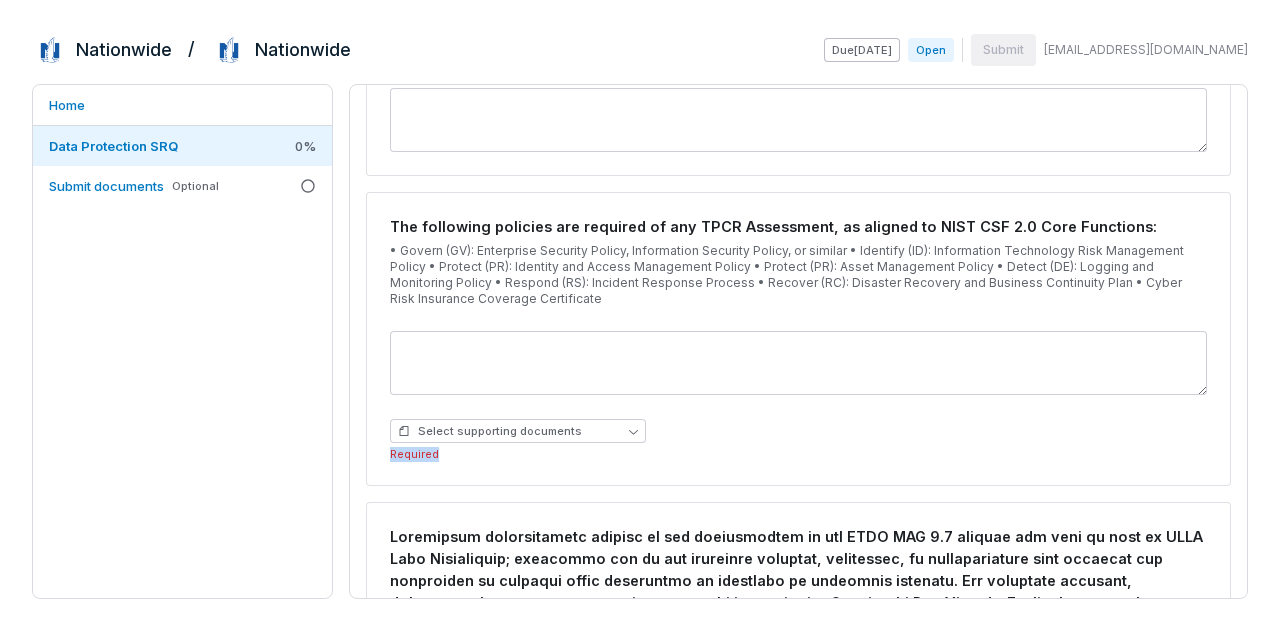 drag, startPoint x: 446, startPoint y: 454, endPoint x: 392, endPoint y: 451, distance: 54.08327 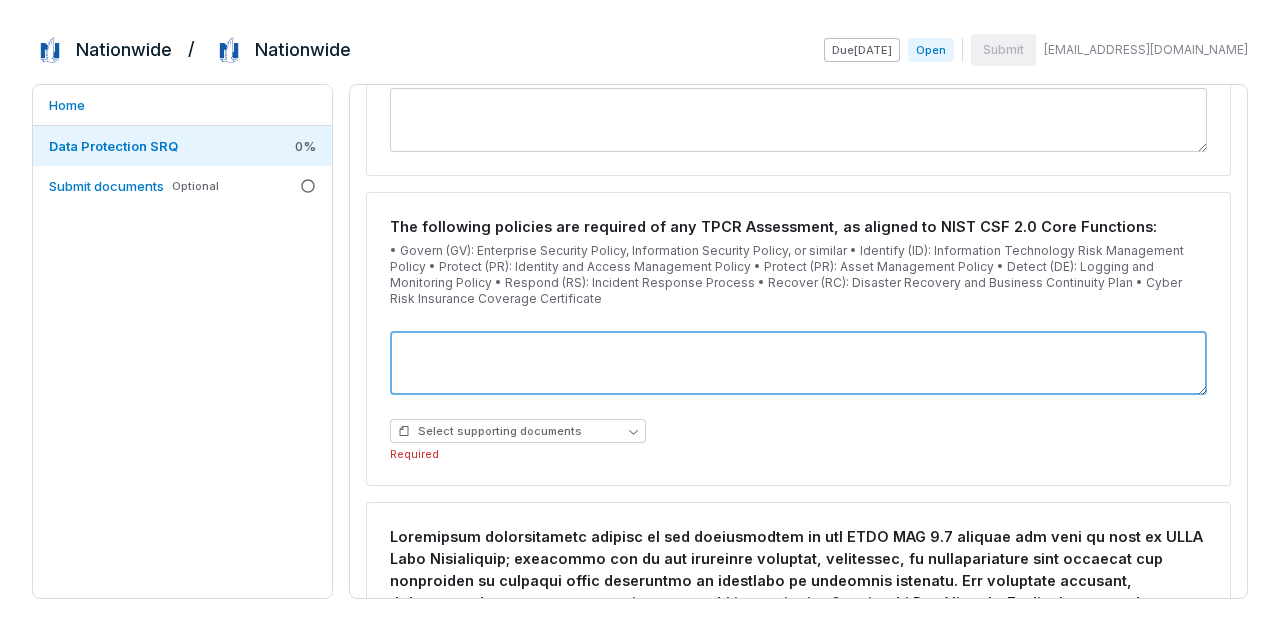click at bounding box center [798, 363] 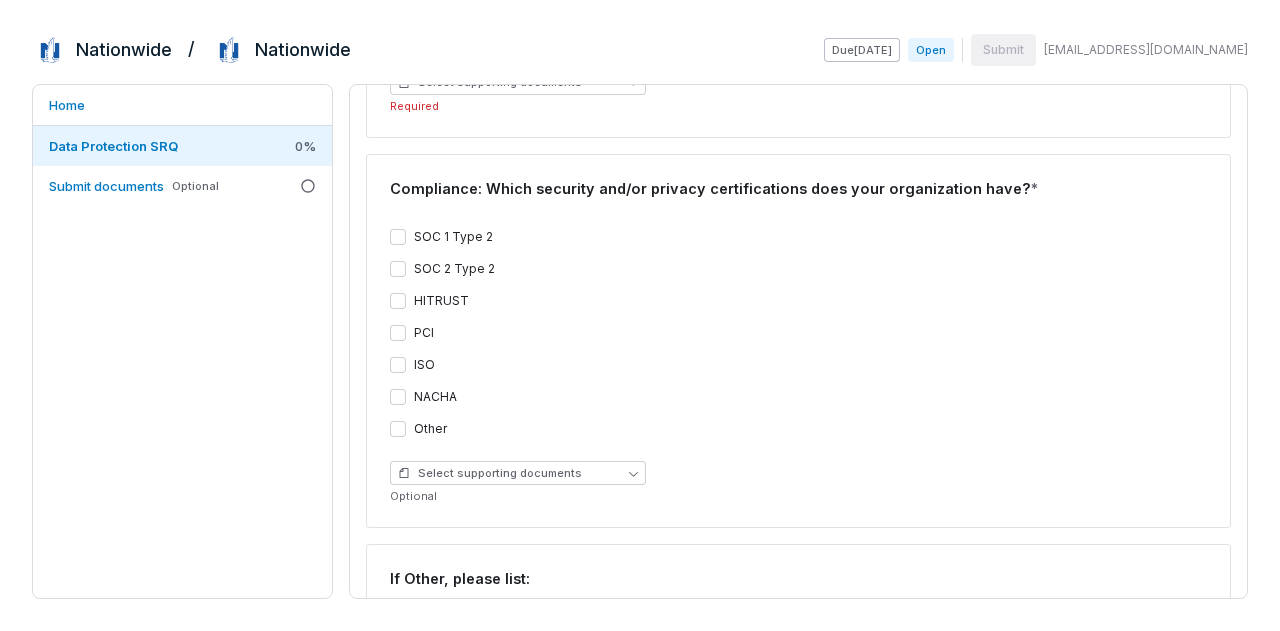 scroll, scrollTop: 1998, scrollLeft: 0, axis: vertical 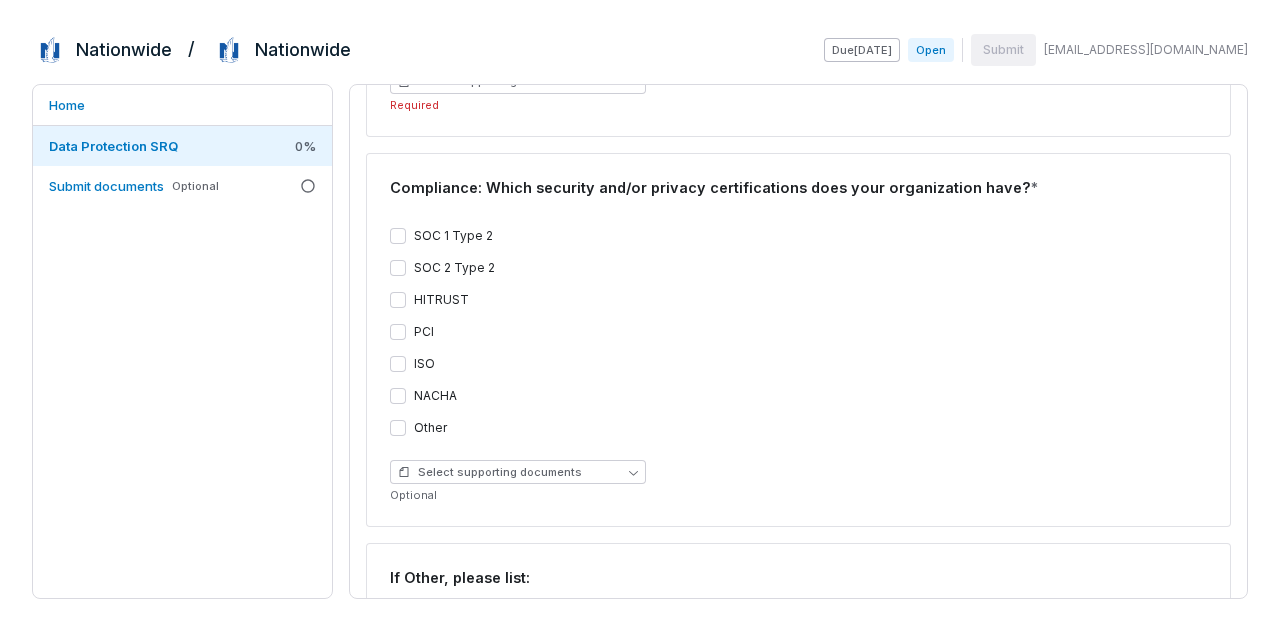click on "SOC 1 Type 2" at bounding box center (398, 236) 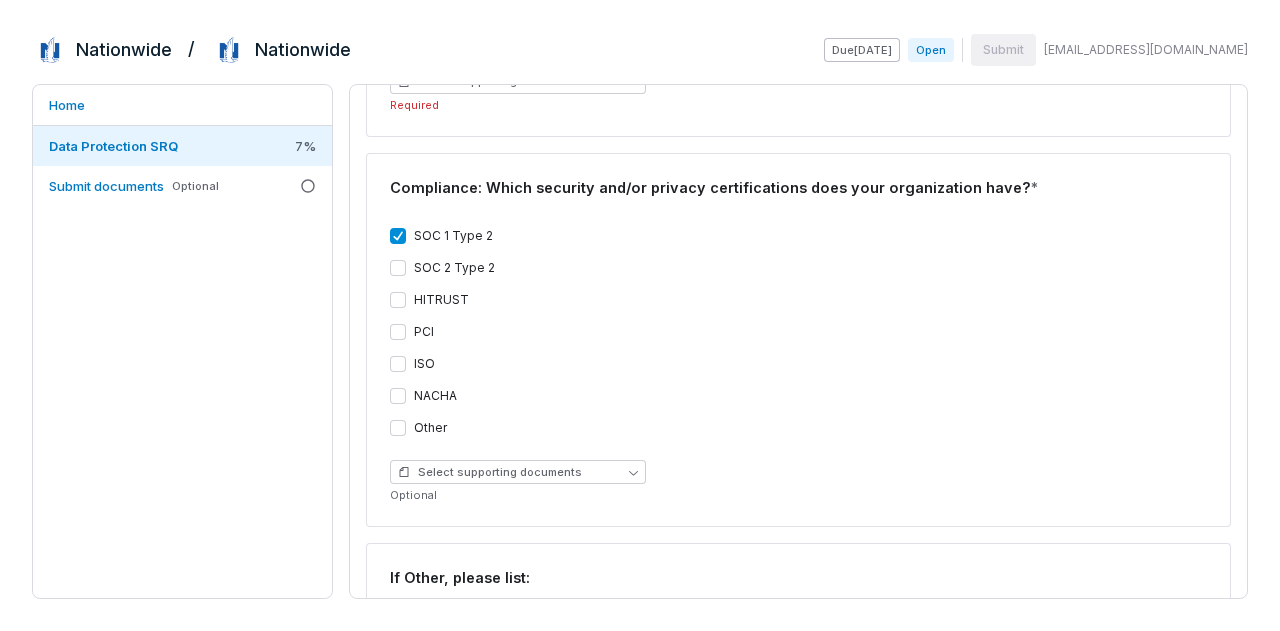 click on "SOC 2 Type 2" at bounding box center (398, 268) 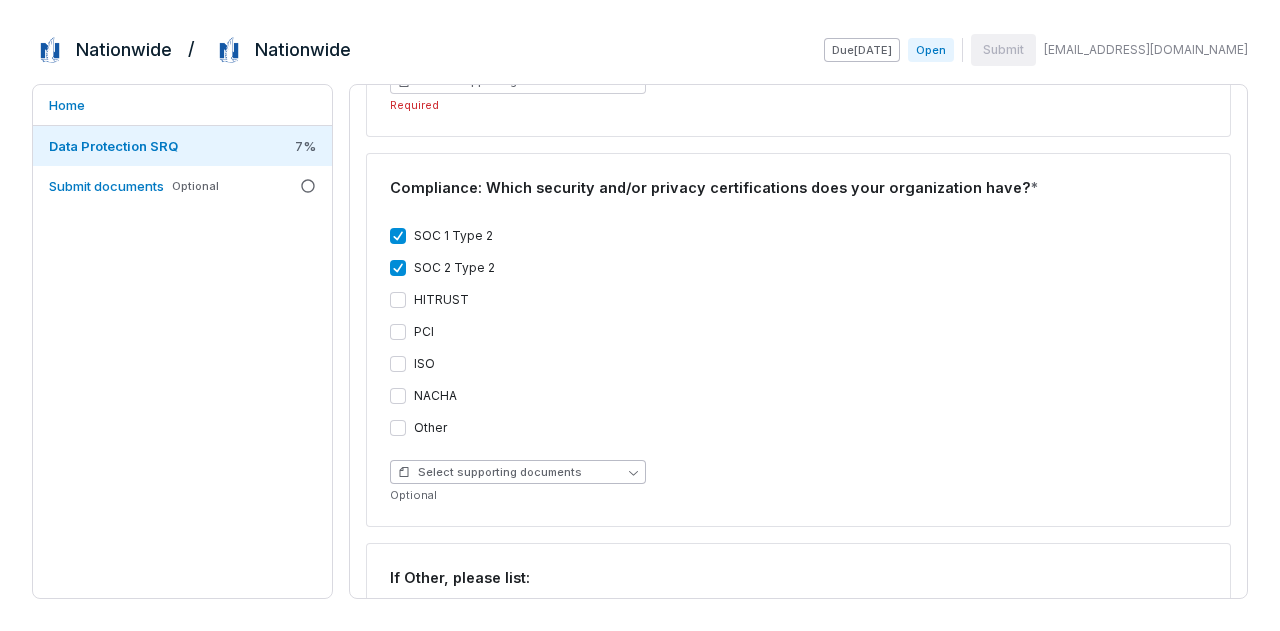 click on "Select supporting documents" at bounding box center (490, 472) 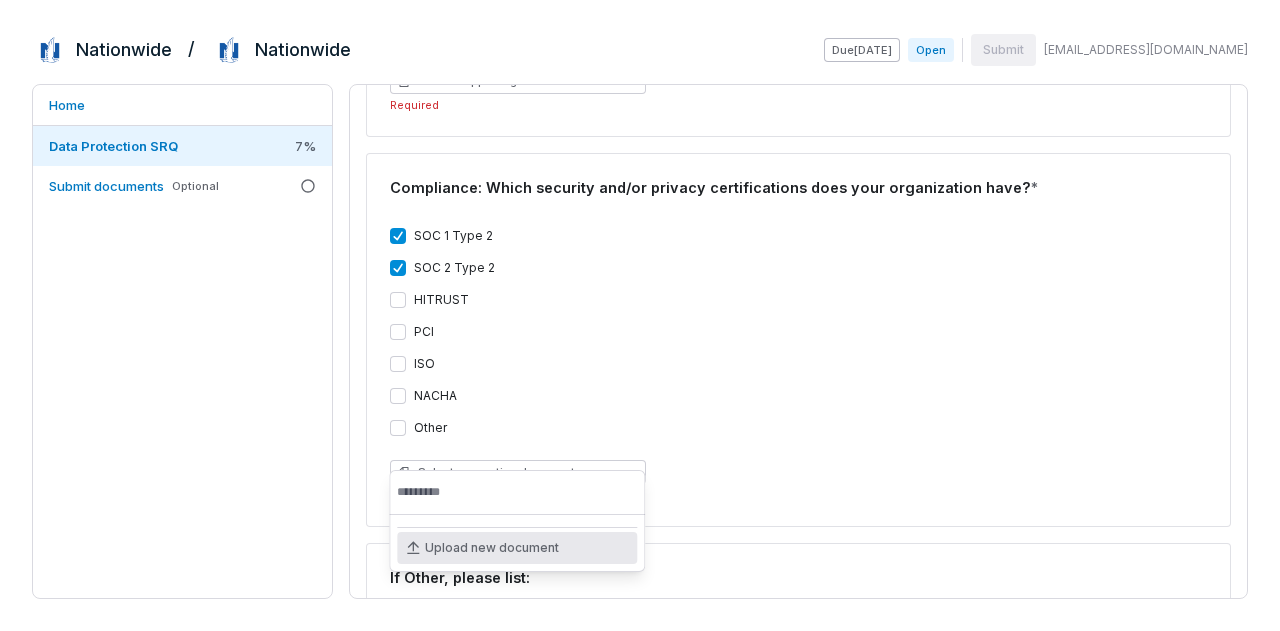 click on "NACHA" at bounding box center (798, 396) 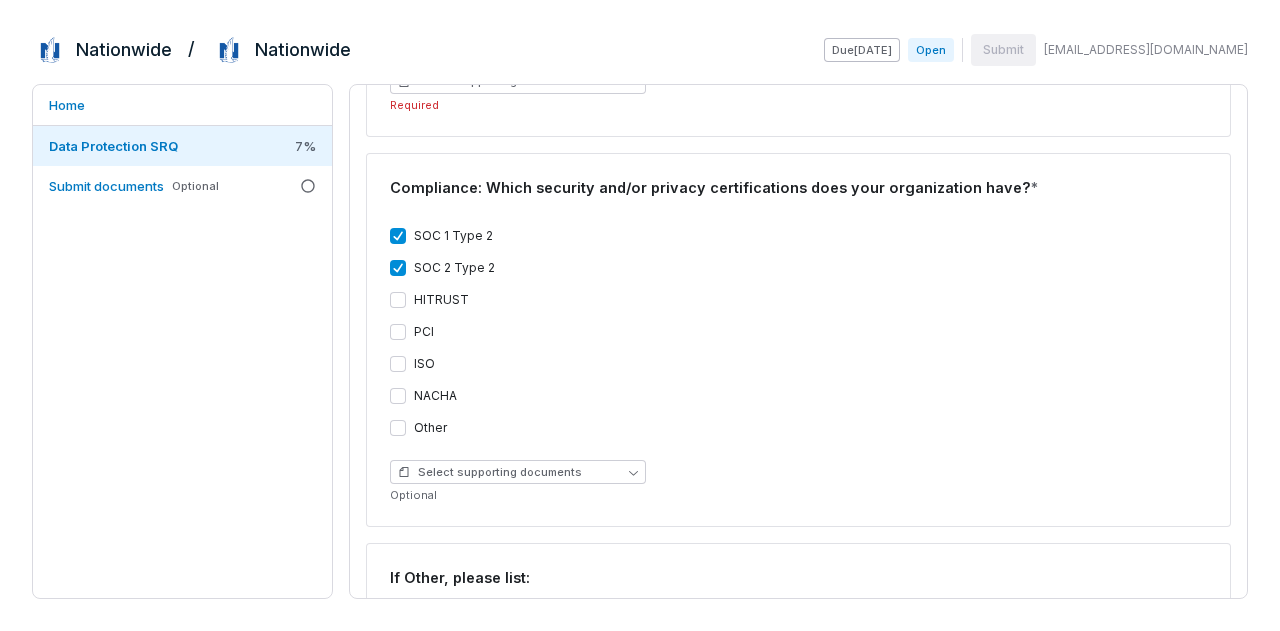 click on "SOC 2 Type 2" at bounding box center (398, 268) 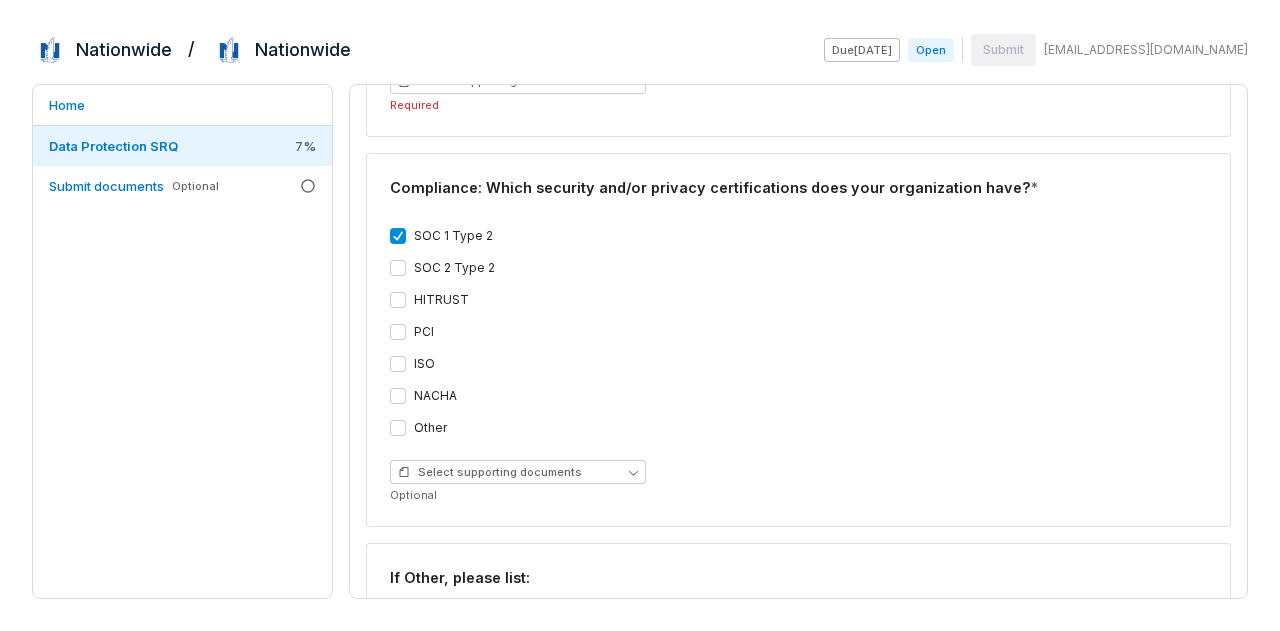 click on "SOC 1 Type 2" at bounding box center (398, 236) 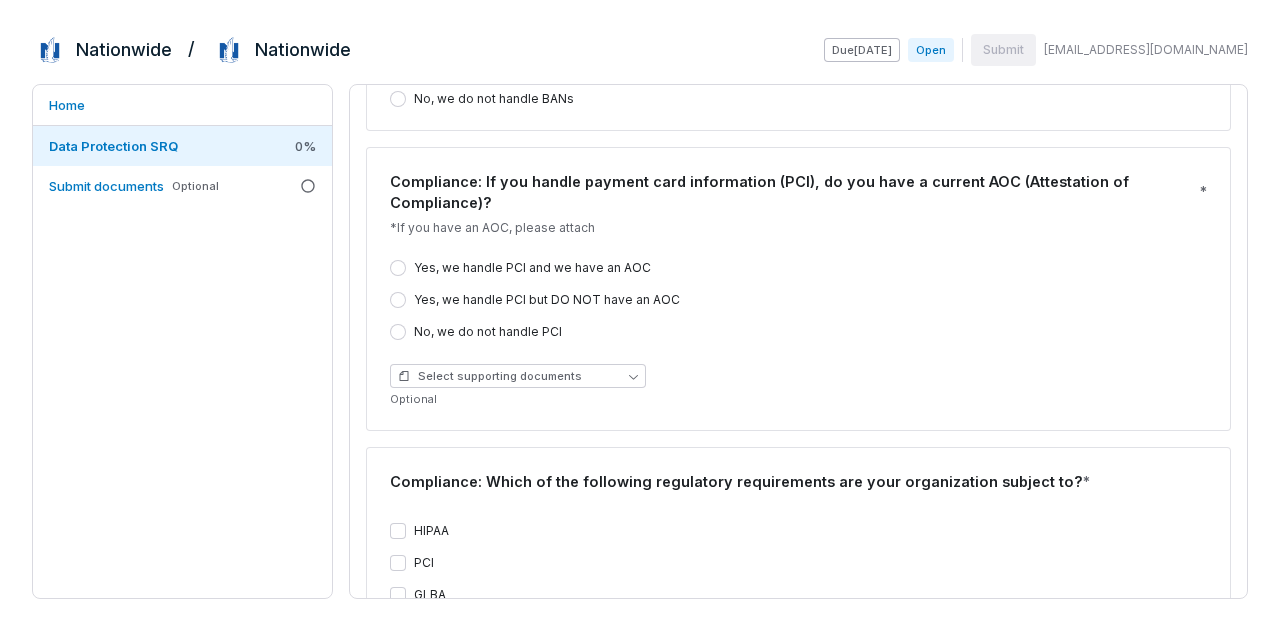 scroll, scrollTop: 2865, scrollLeft: 0, axis: vertical 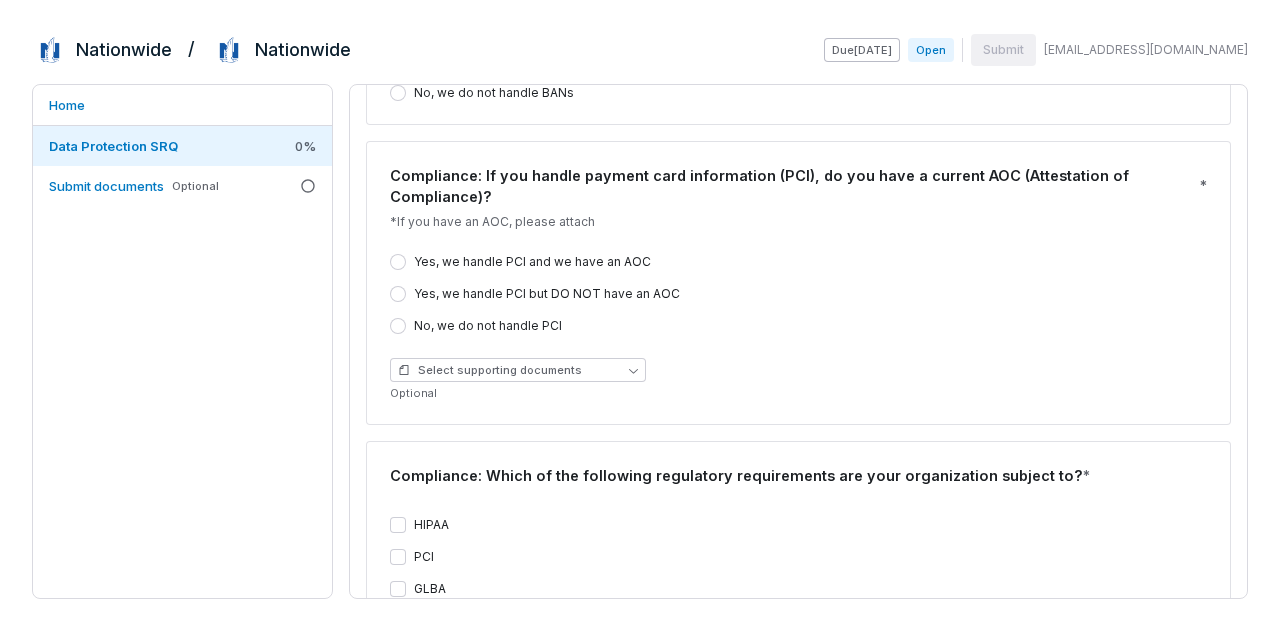 drag, startPoint x: 569, startPoint y: 301, endPoint x: 425, endPoint y: 216, distance: 167.21542 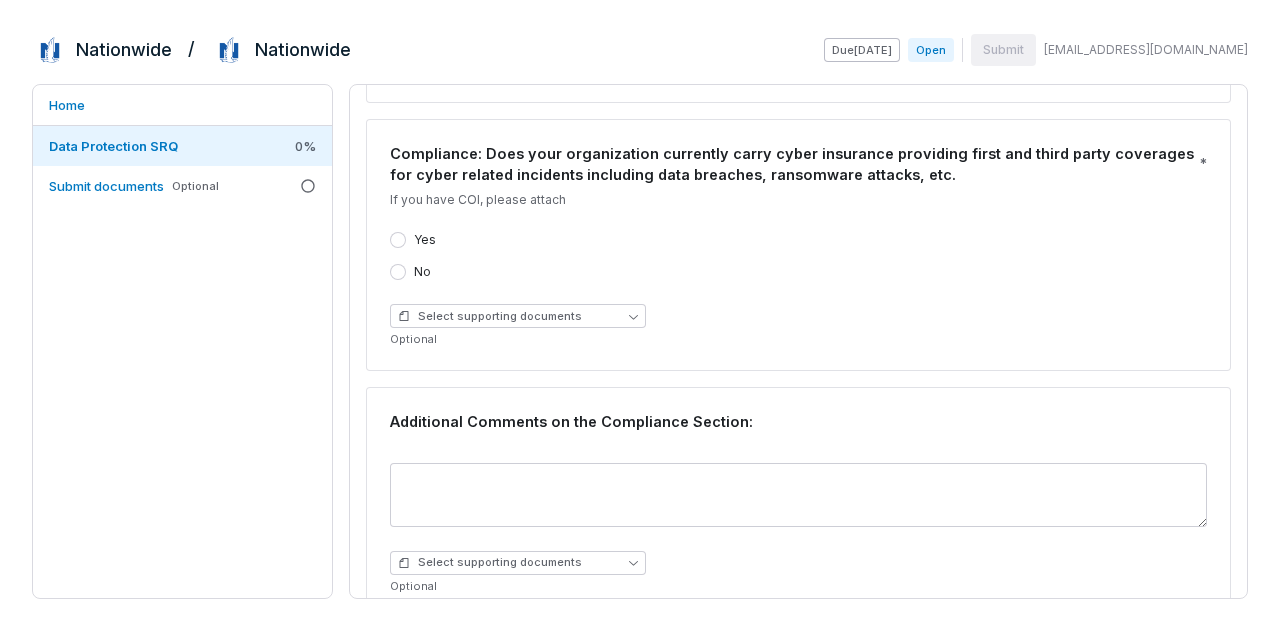scroll, scrollTop: 3820, scrollLeft: 0, axis: vertical 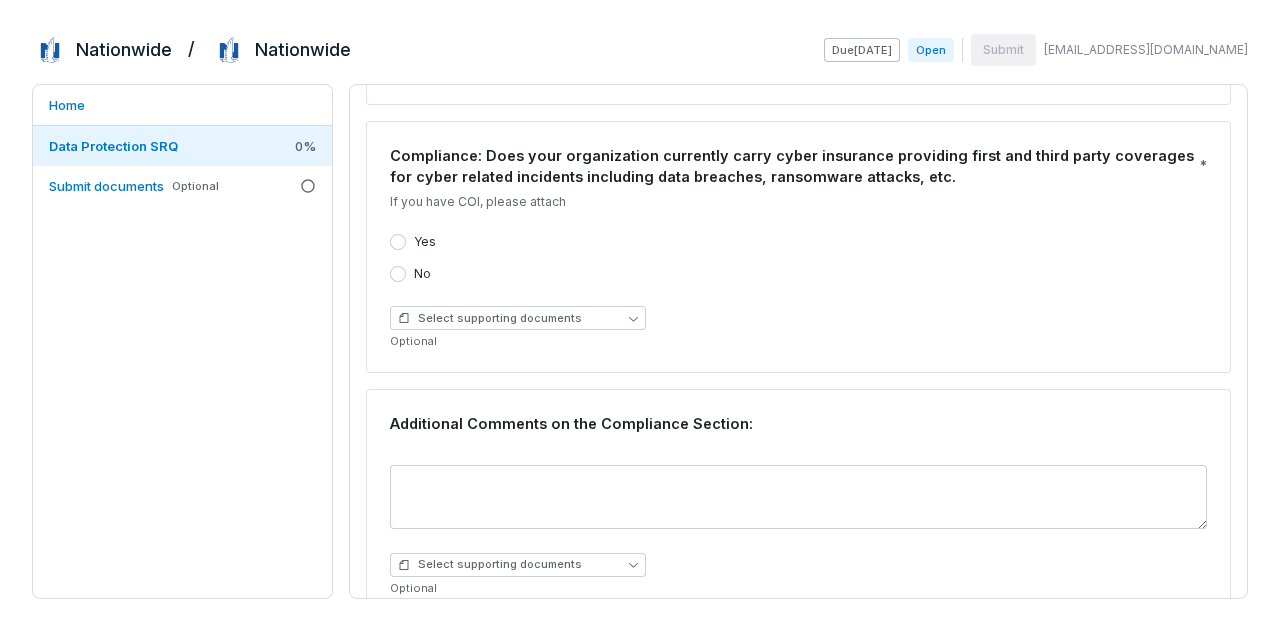 click on "No" at bounding box center [398, 274] 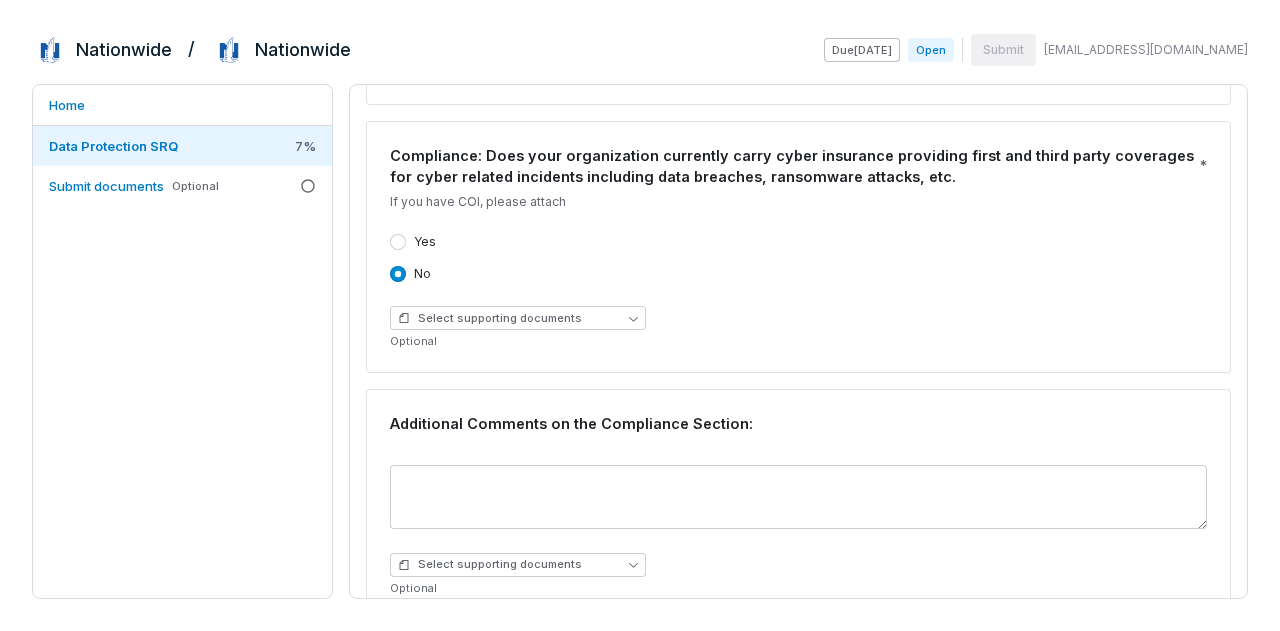 click on "Yes" at bounding box center [398, 242] 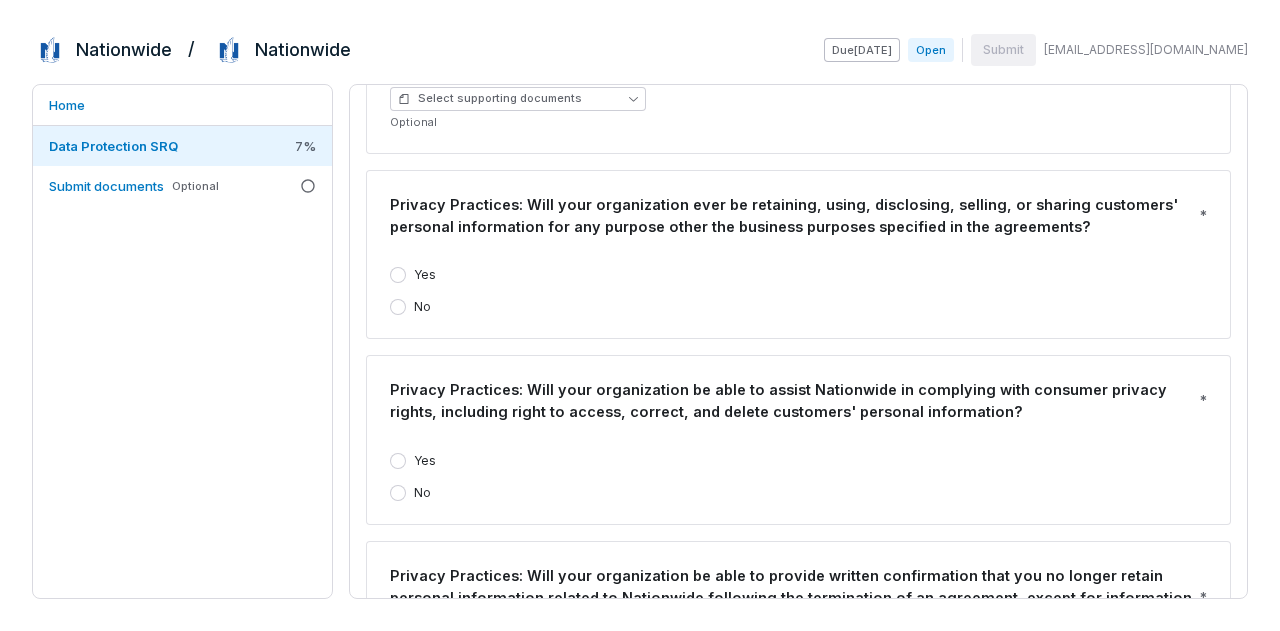 scroll, scrollTop: 4312, scrollLeft: 0, axis: vertical 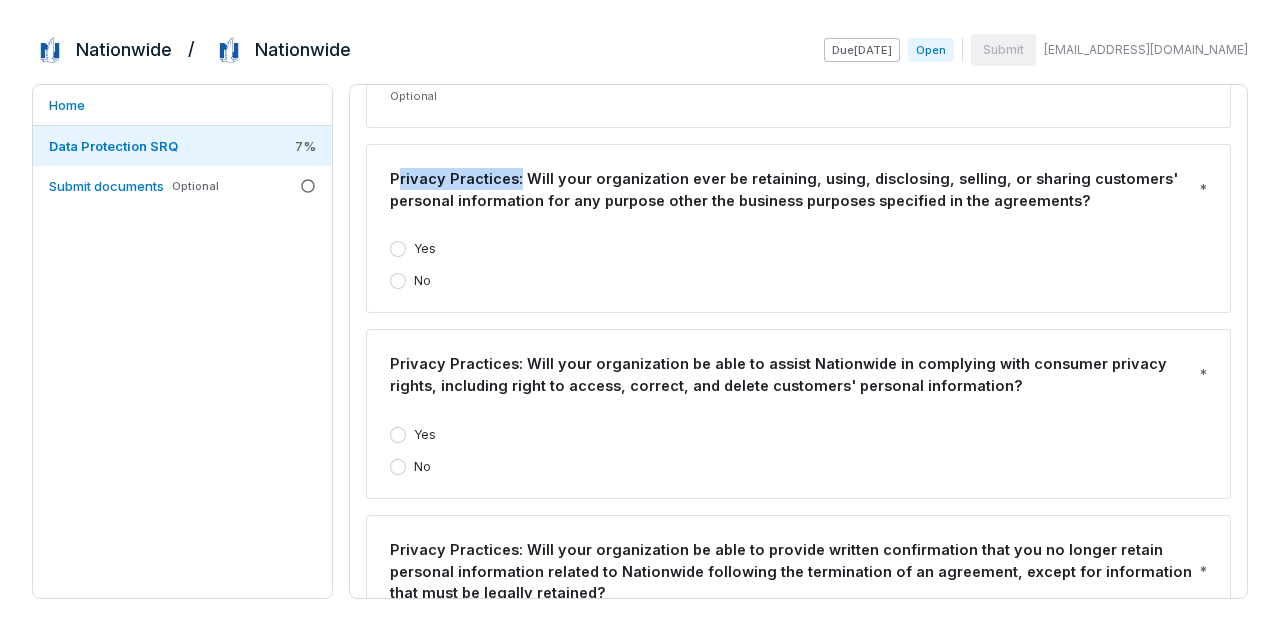 drag, startPoint x: 513, startPoint y: 161, endPoint x: 396, endPoint y: 151, distance: 117.426575 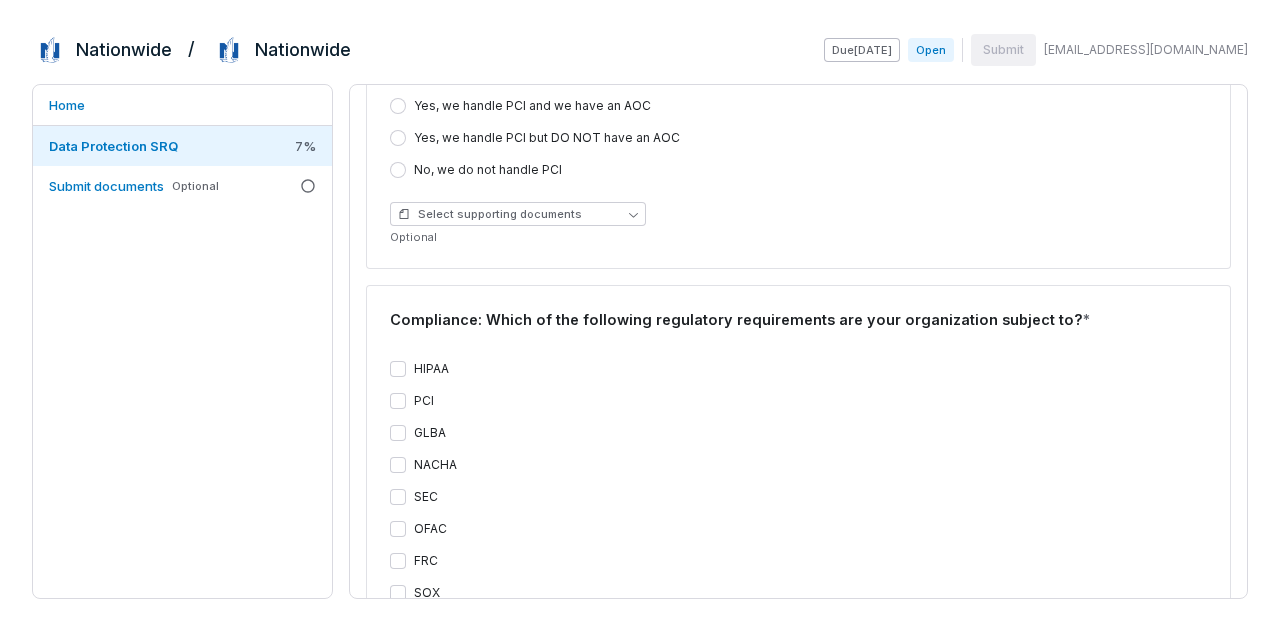 scroll, scrollTop: 3020, scrollLeft: 0, axis: vertical 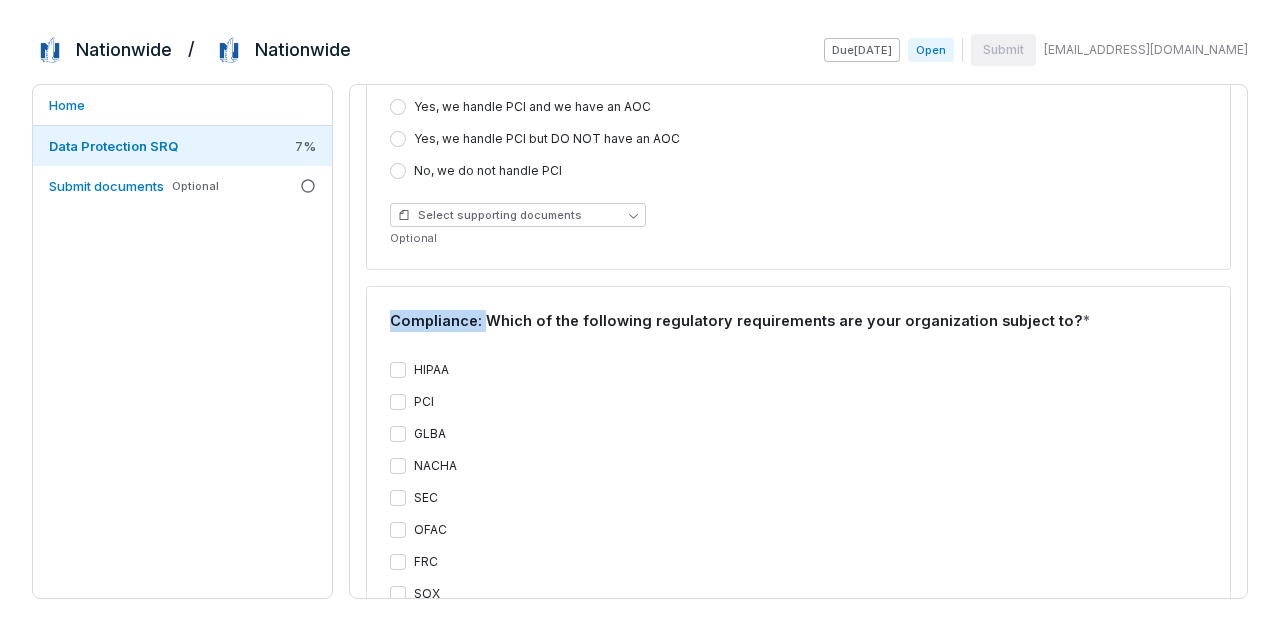 drag, startPoint x: 480, startPoint y: 297, endPoint x: 386, endPoint y: 279, distance: 95.707886 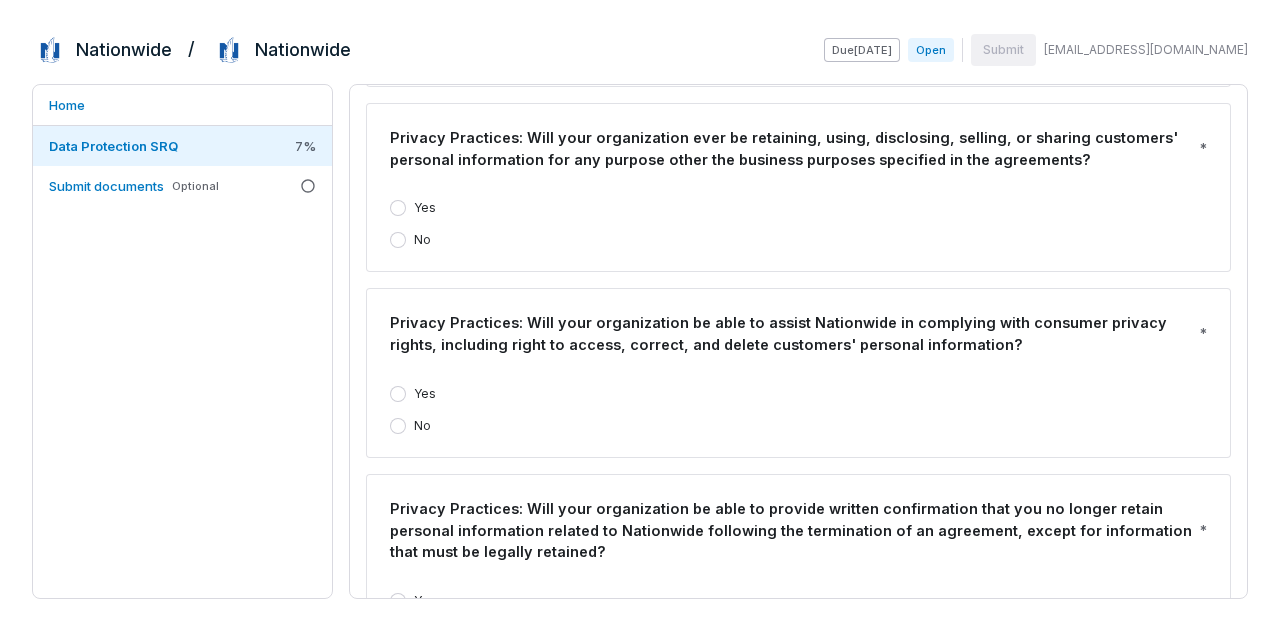 scroll, scrollTop: 4352, scrollLeft: 0, axis: vertical 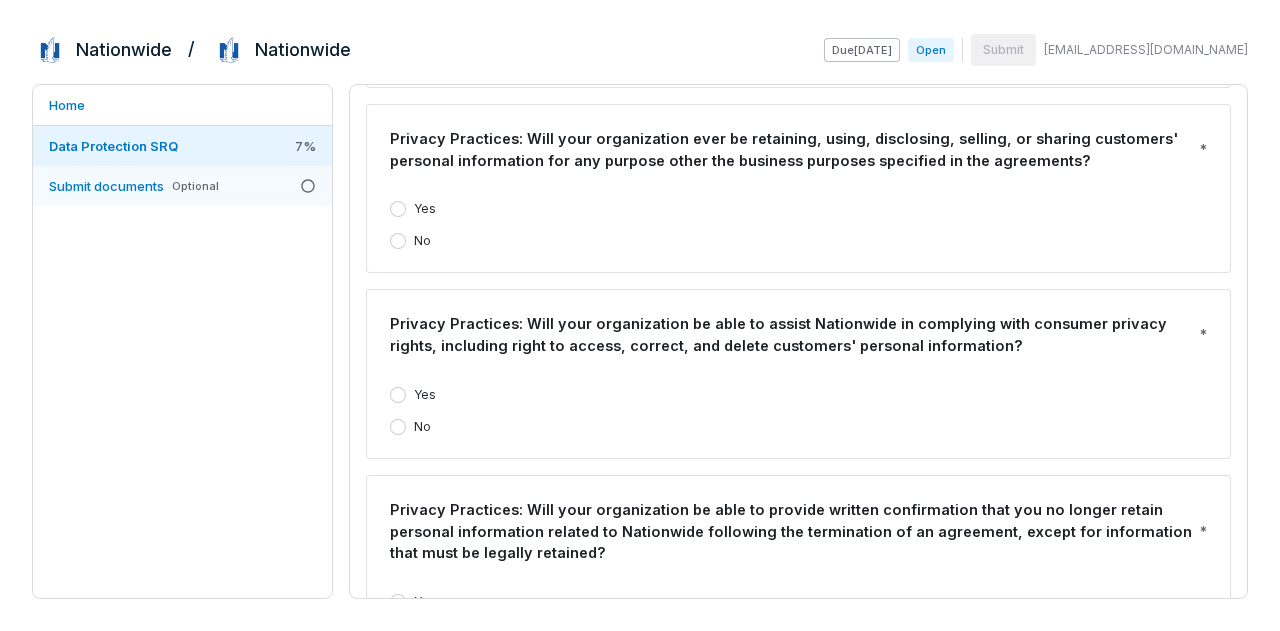 click on "Submit documents" at bounding box center [106, 186] 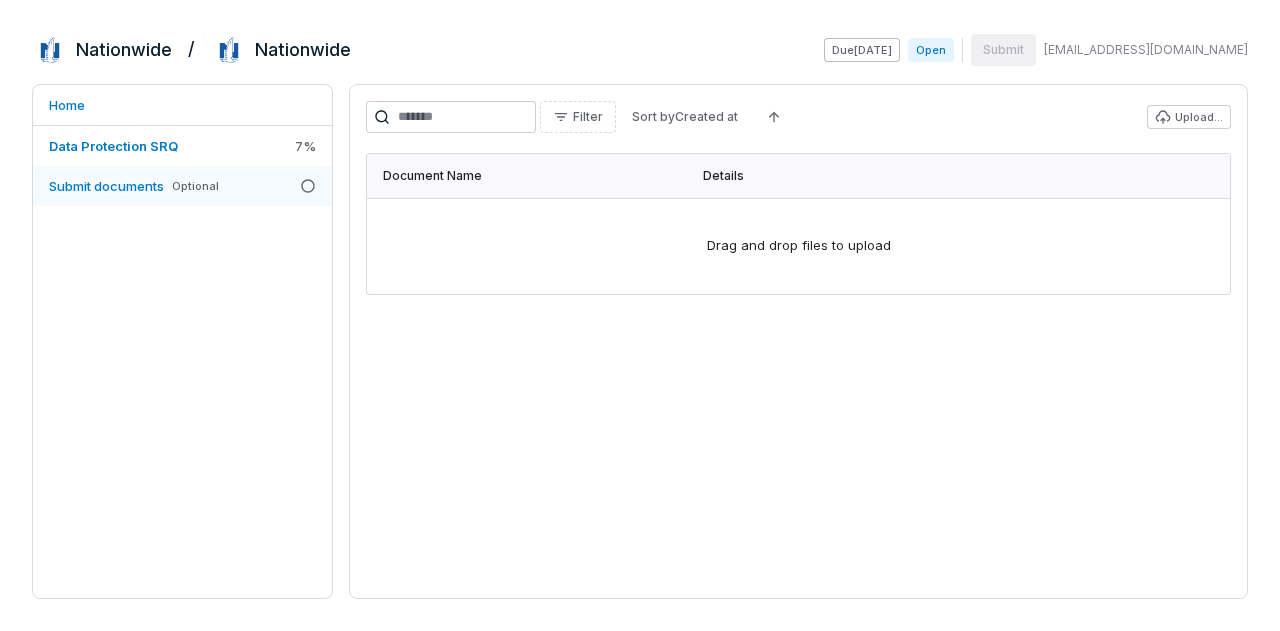 scroll, scrollTop: 0, scrollLeft: 0, axis: both 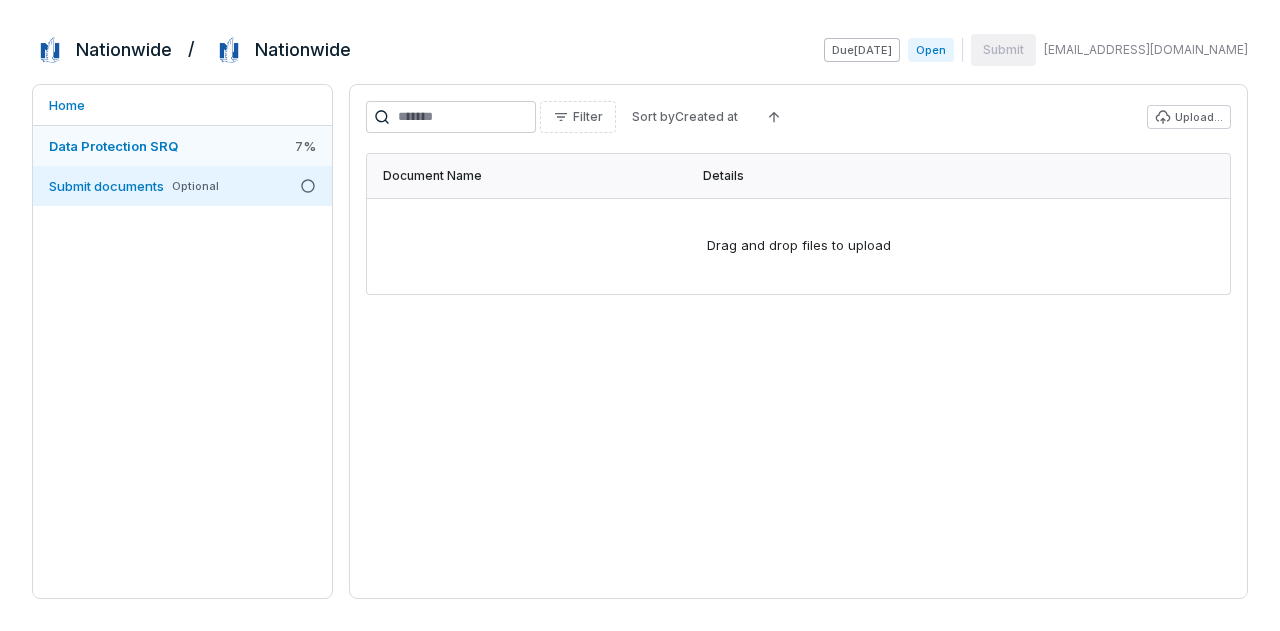 click on "Data Protection SRQ" at bounding box center (113, 146) 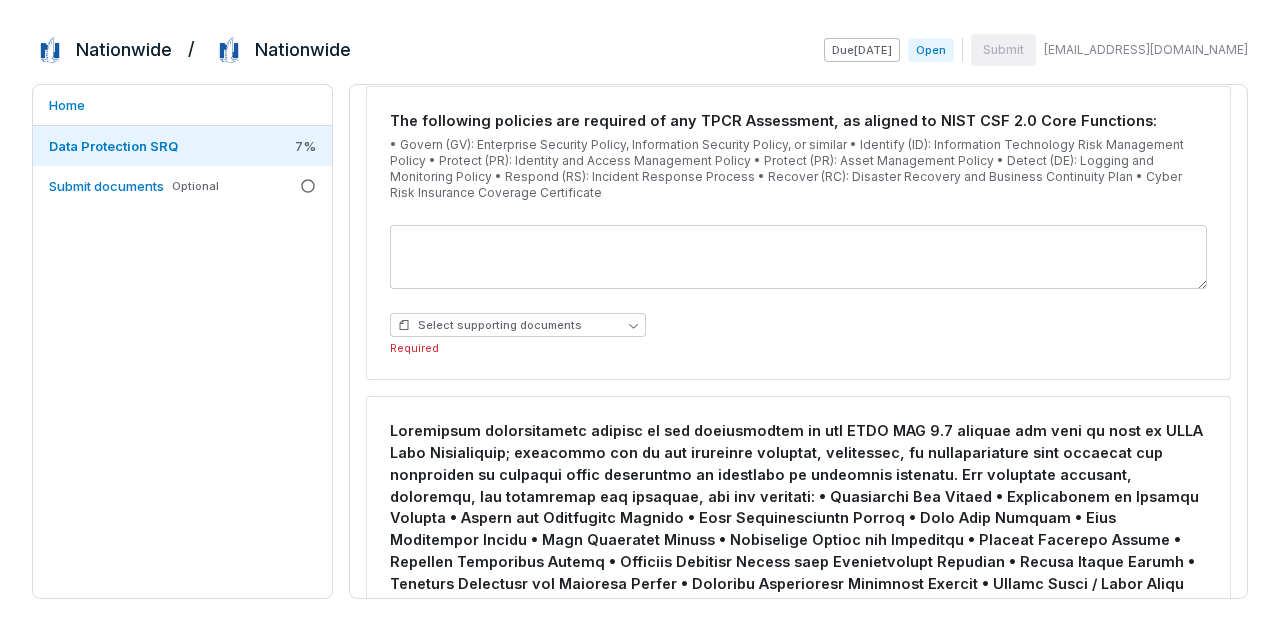 scroll, scrollTop: 1455, scrollLeft: 0, axis: vertical 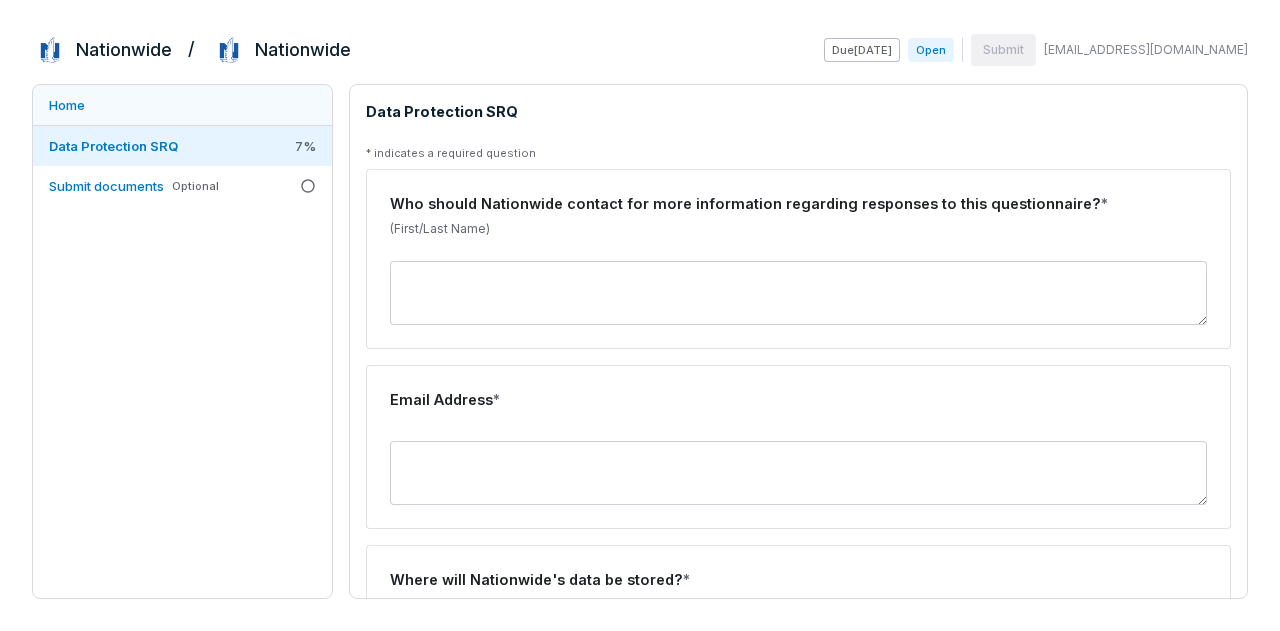 click on "Home" at bounding box center (182, 105) 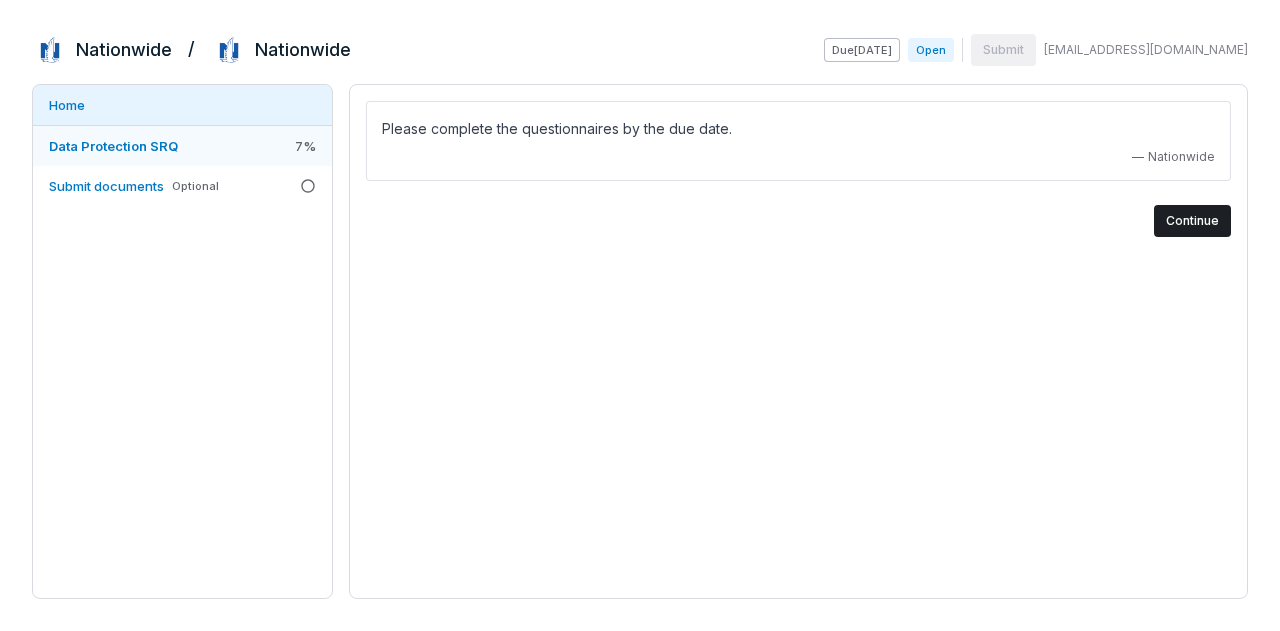 click on "Data Protection SRQ" at bounding box center [113, 146] 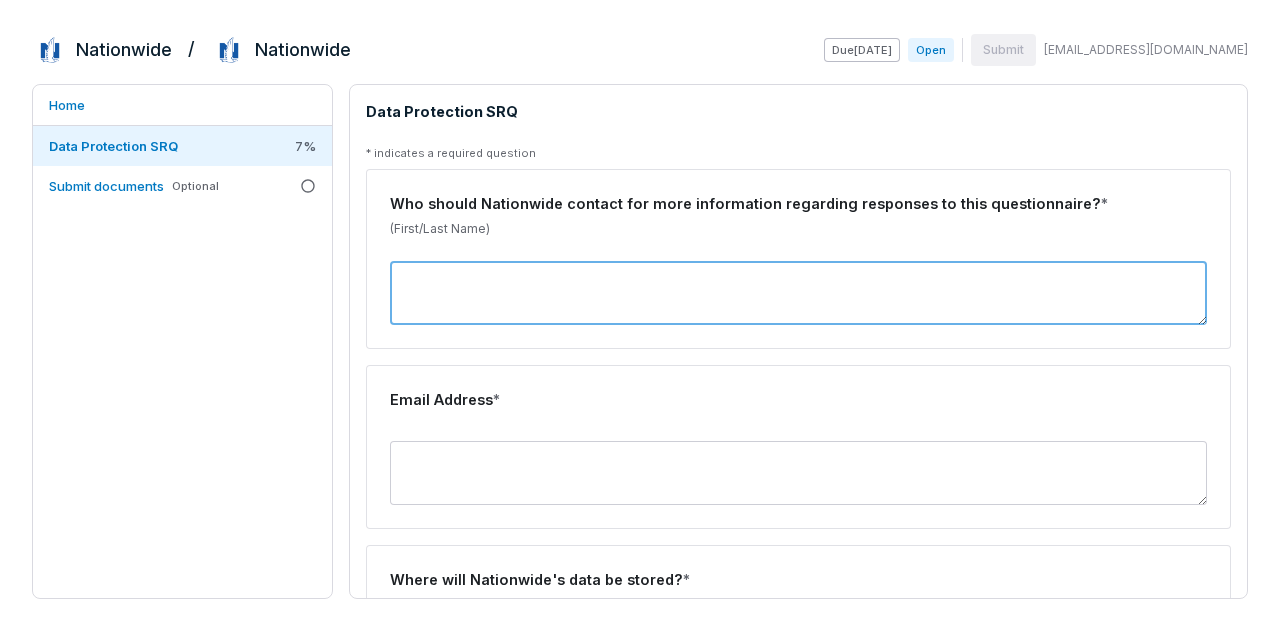 click at bounding box center (798, 293) 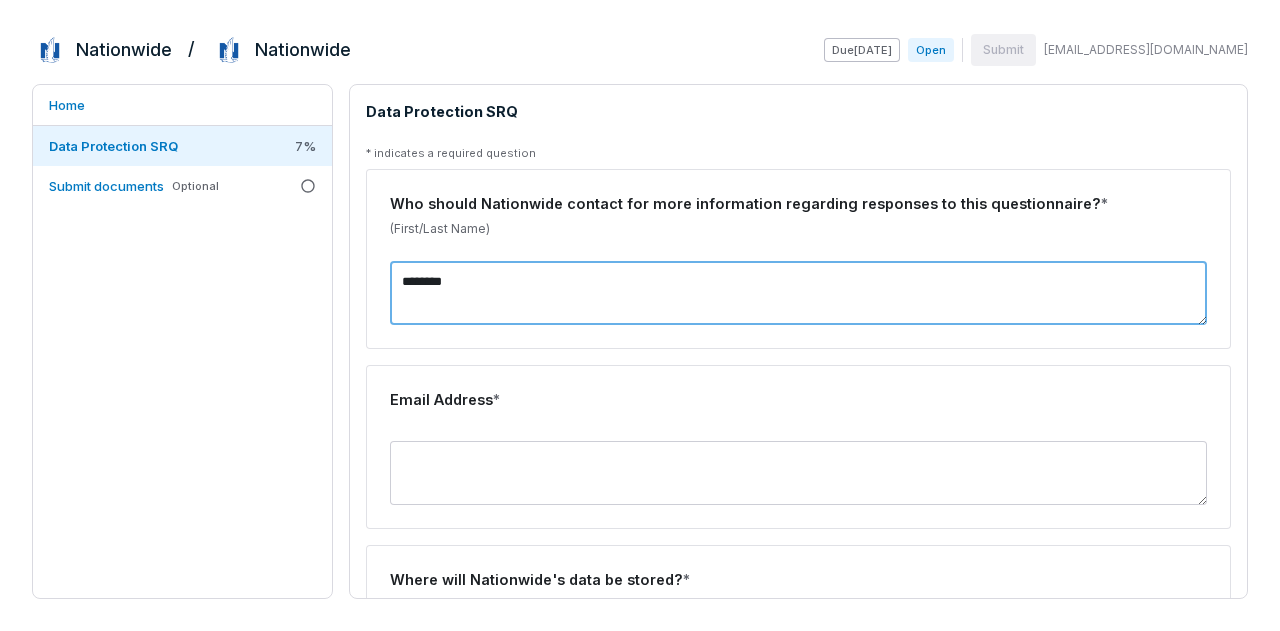 type on "********" 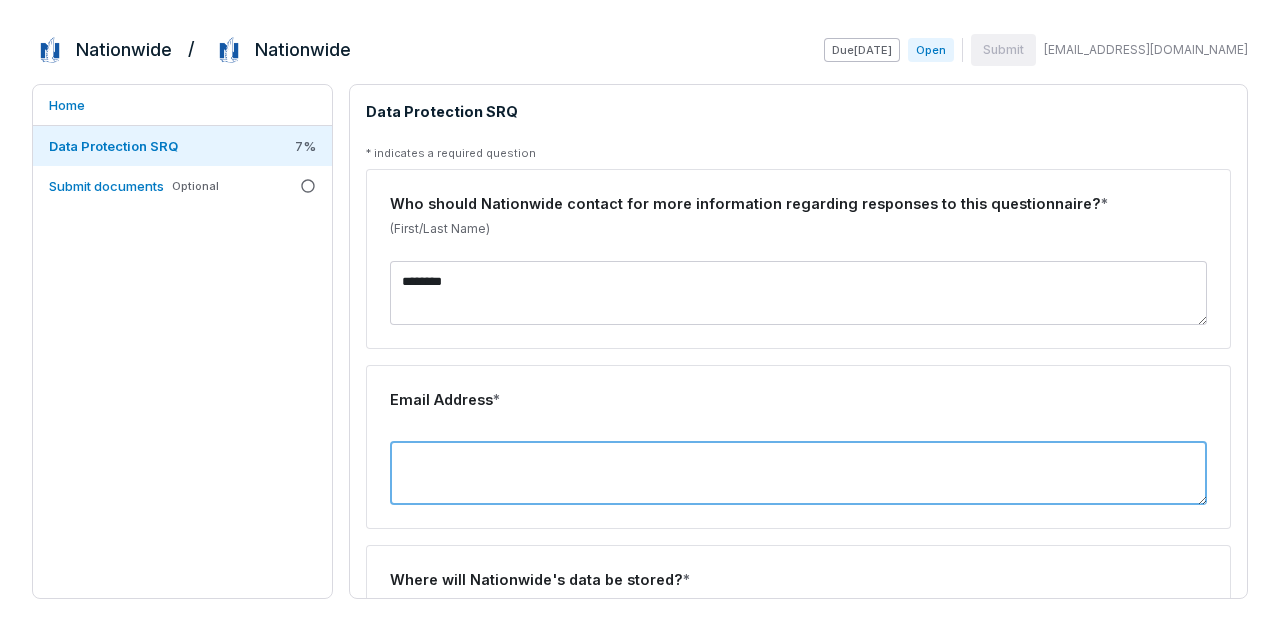 click at bounding box center (798, 473) 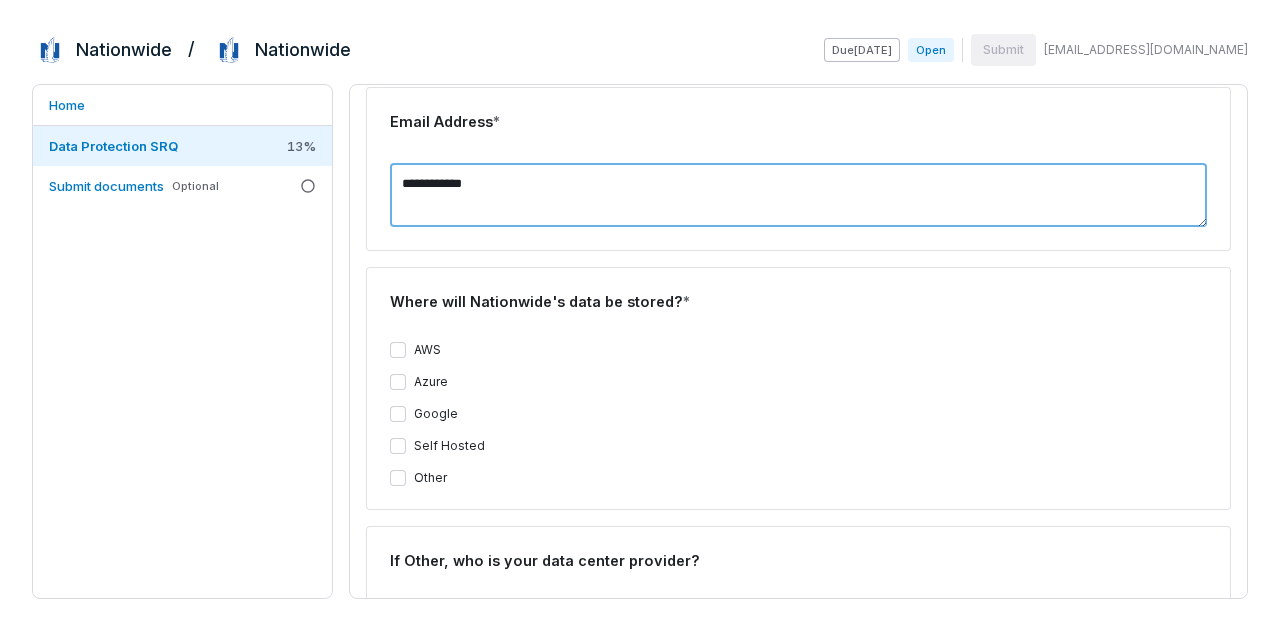 scroll, scrollTop: 280, scrollLeft: 0, axis: vertical 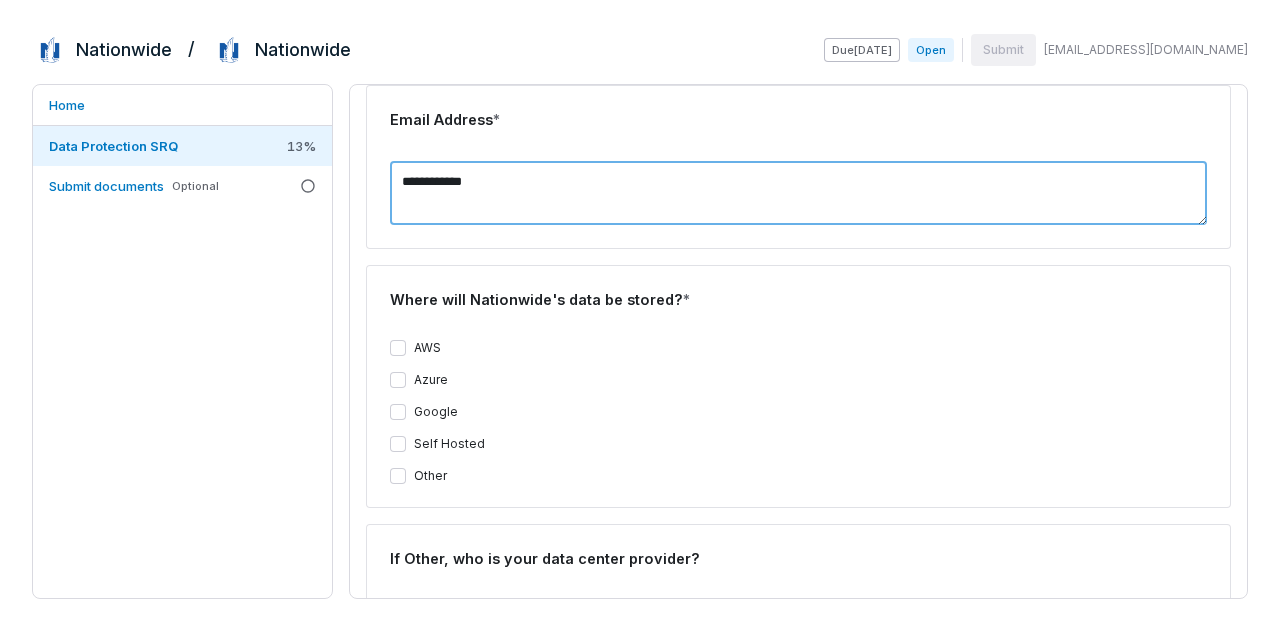 type on "**********" 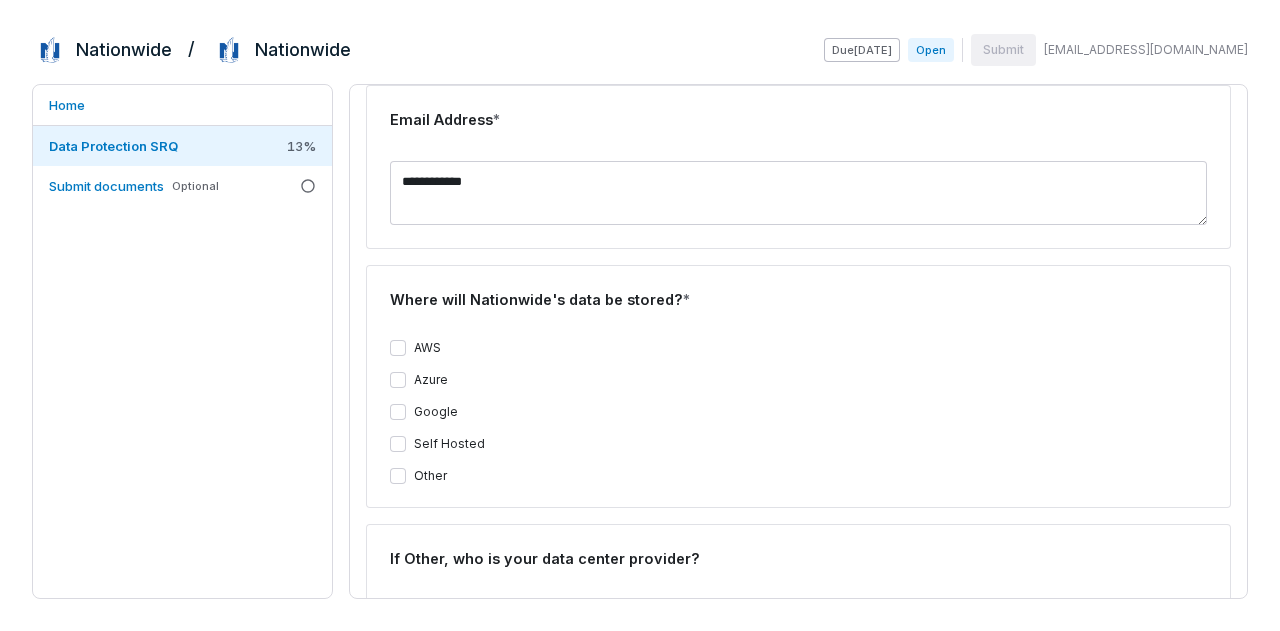 click on "Google" at bounding box center (398, 412) 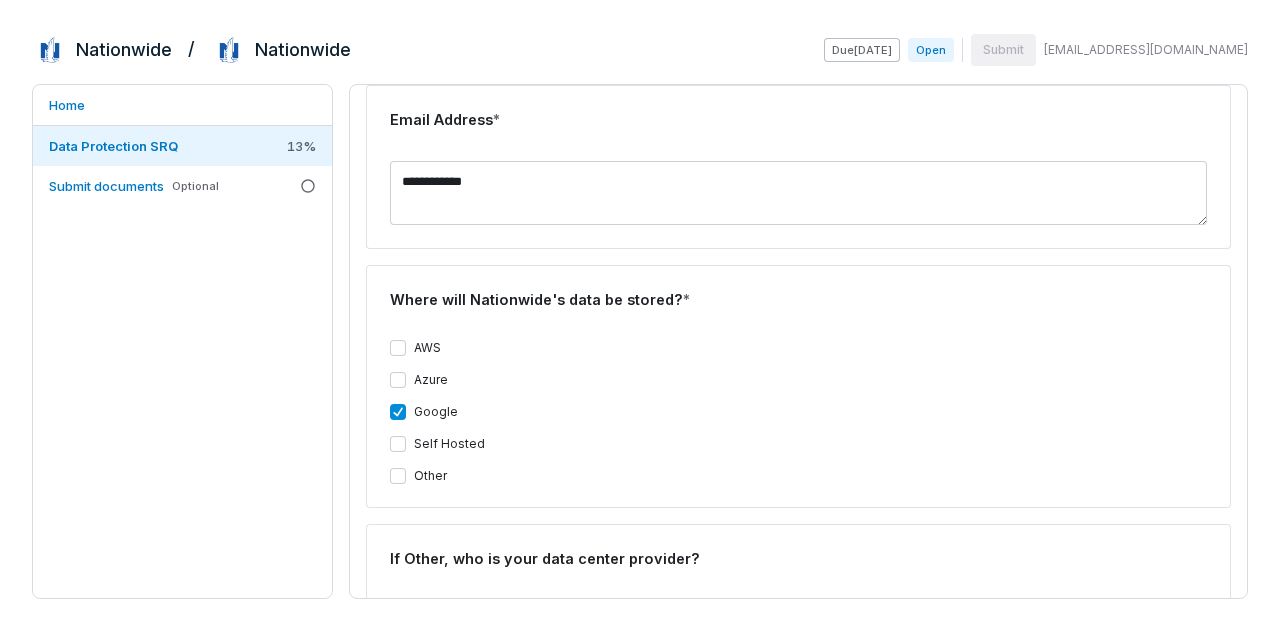click on "AWS Azure Google Self Hosted Other" at bounding box center [798, 412] 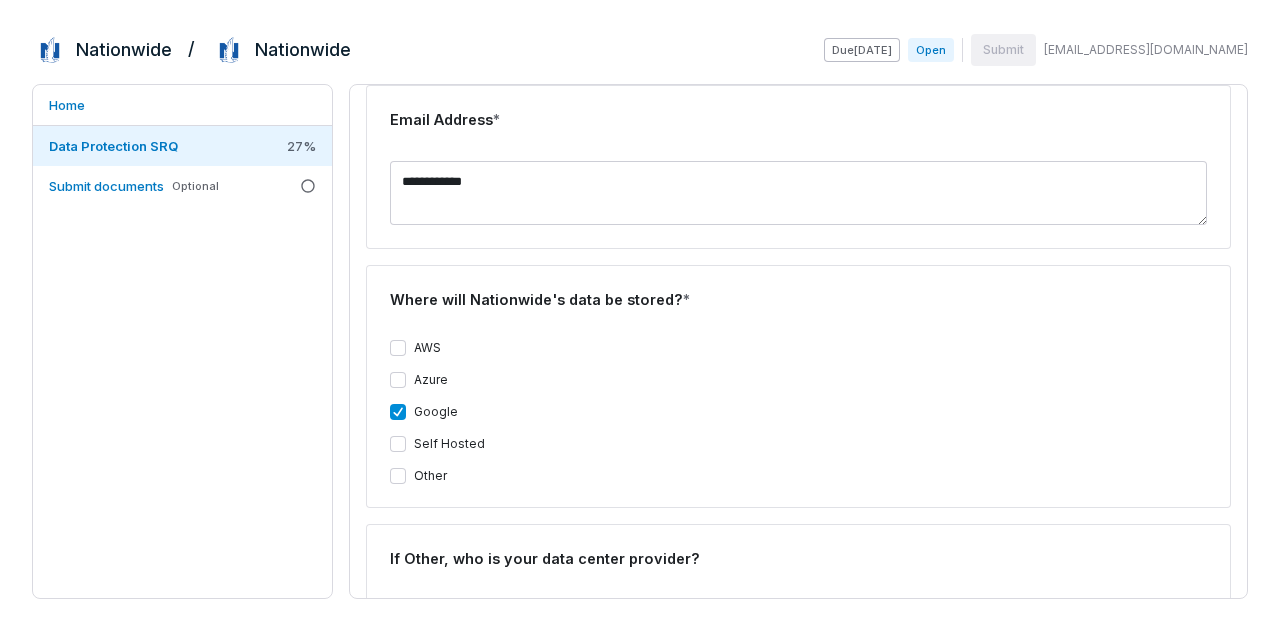 click on "AWS Azure Google Self Hosted Other" at bounding box center [798, 412] 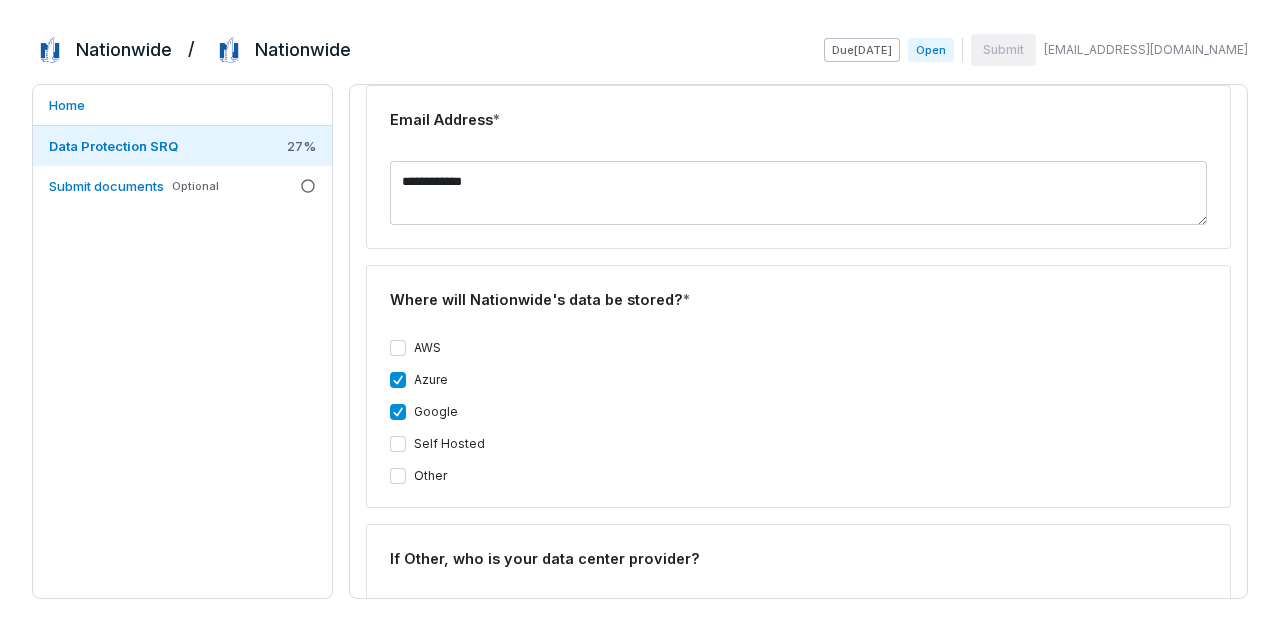 click on "If Other, who is your data center provider?" at bounding box center [798, 562] 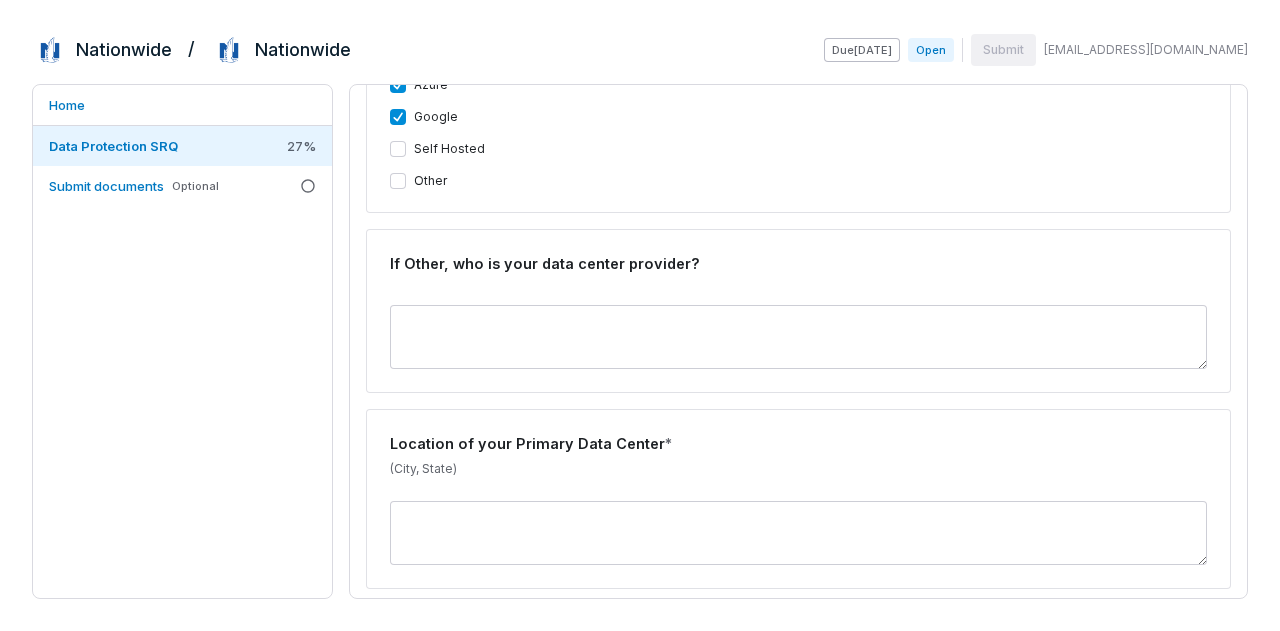 scroll, scrollTop: 577, scrollLeft: 0, axis: vertical 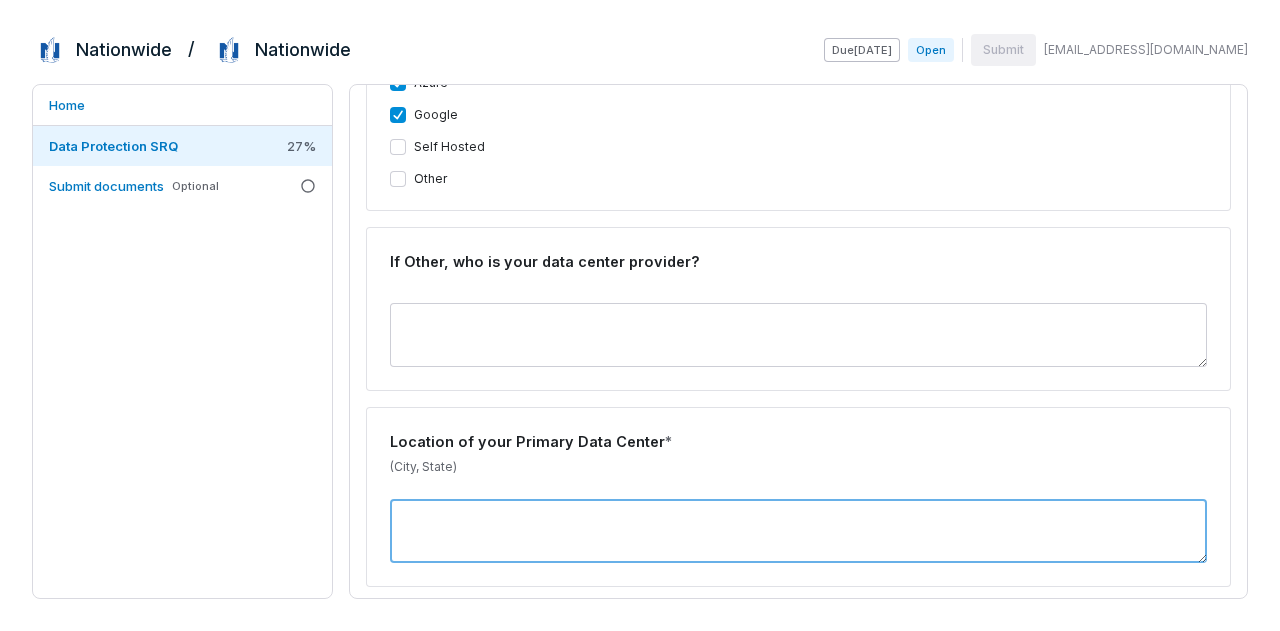 click at bounding box center [798, 531] 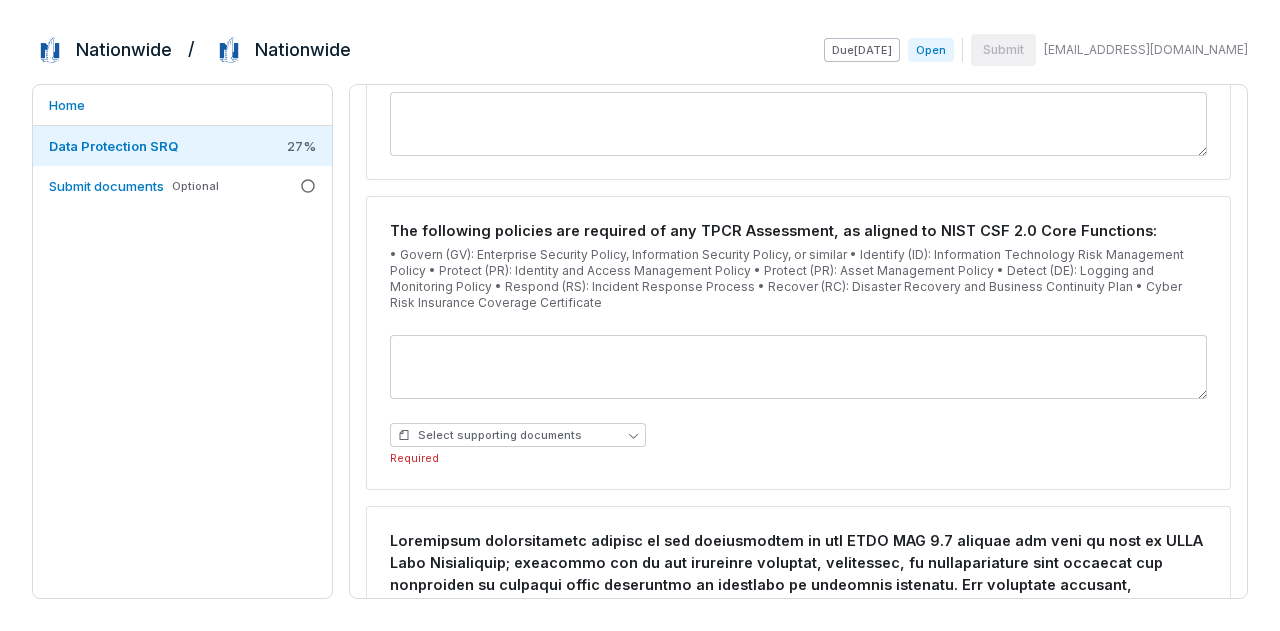 scroll, scrollTop: 1220, scrollLeft: 0, axis: vertical 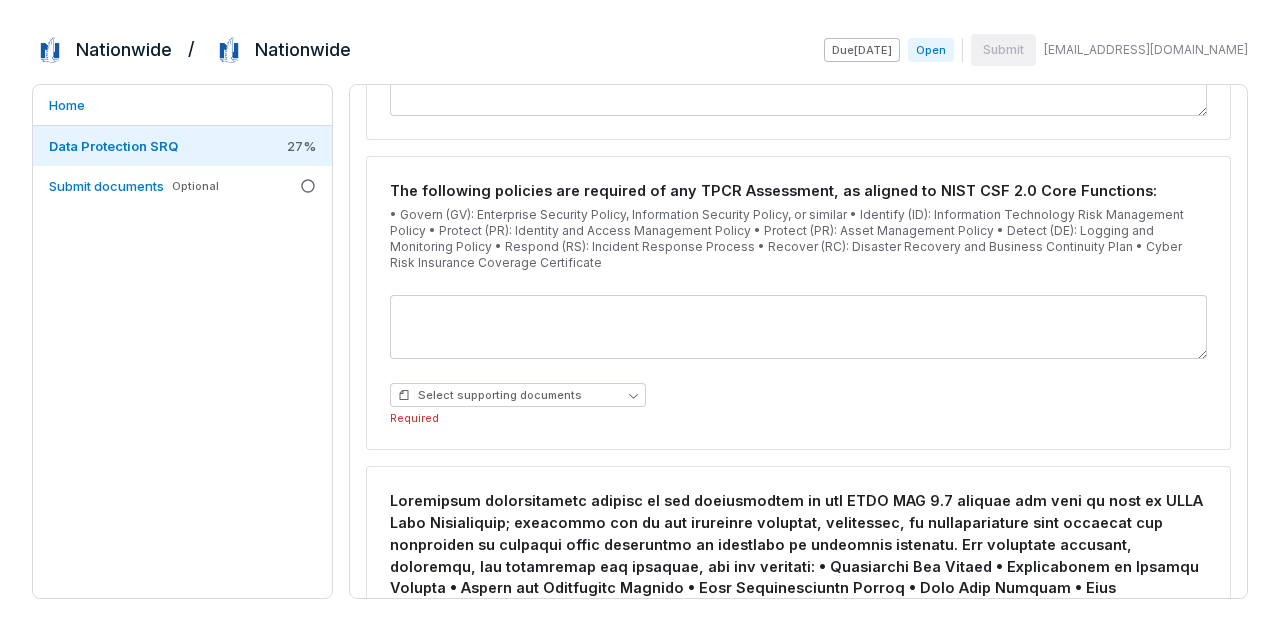 type on "**********" 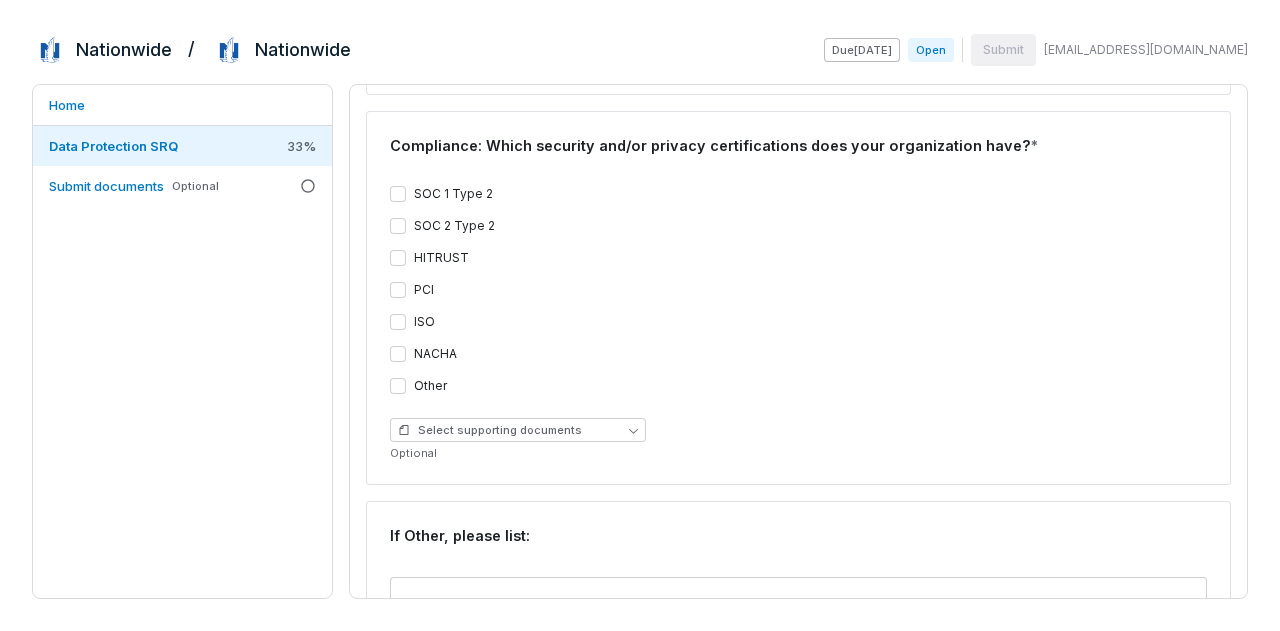 scroll, scrollTop: 2052, scrollLeft: 0, axis: vertical 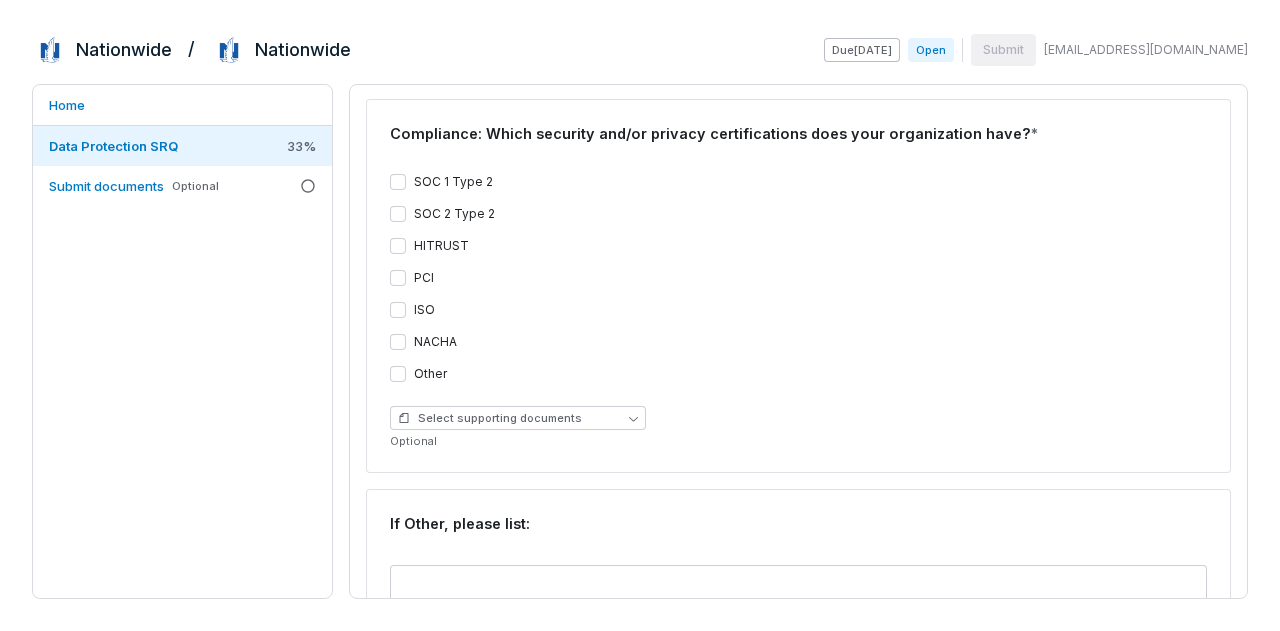 click on "PCI" at bounding box center [398, 278] 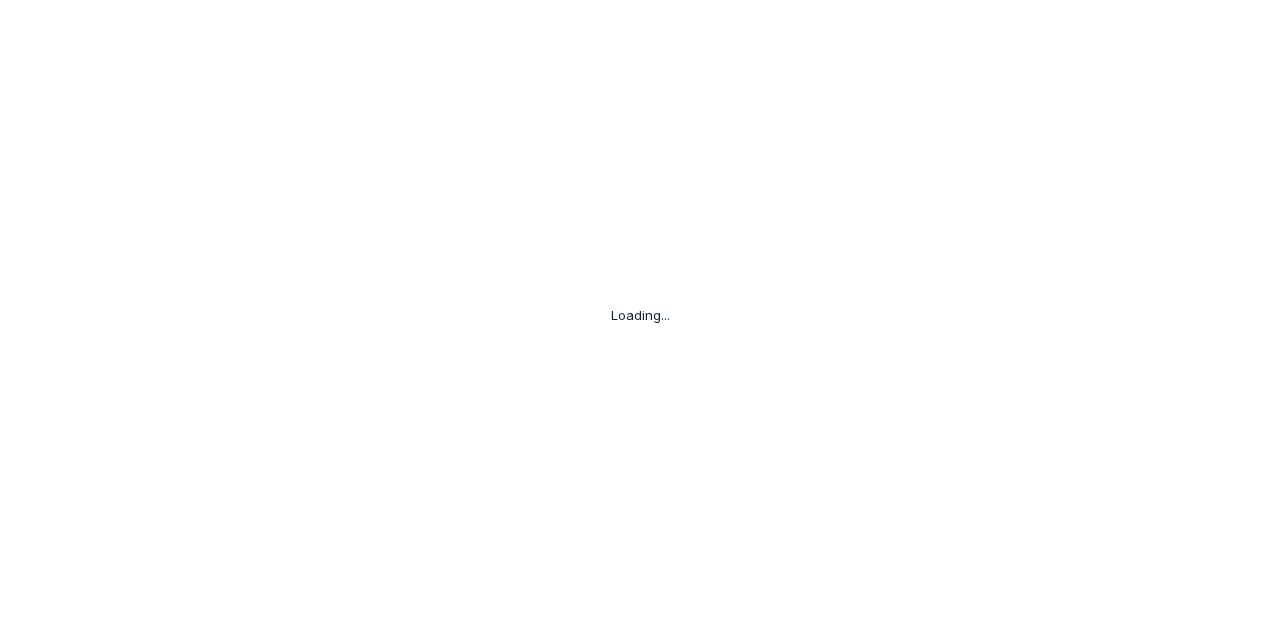 scroll, scrollTop: 0, scrollLeft: 0, axis: both 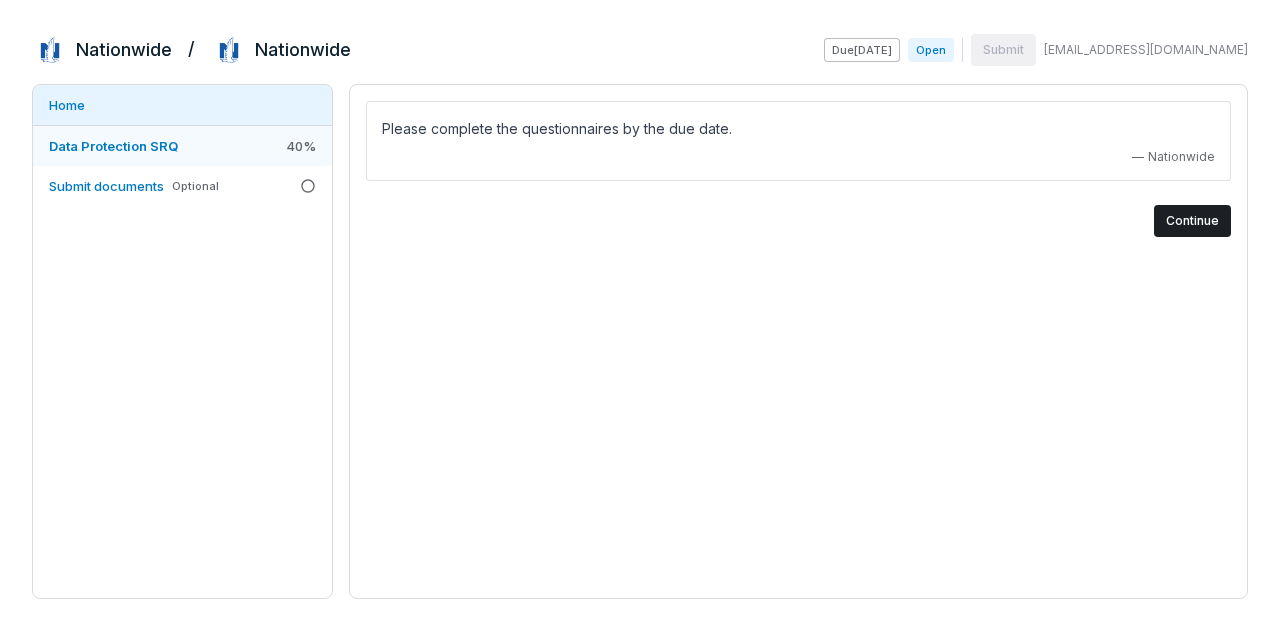 click on "40 %" at bounding box center [301, 146] 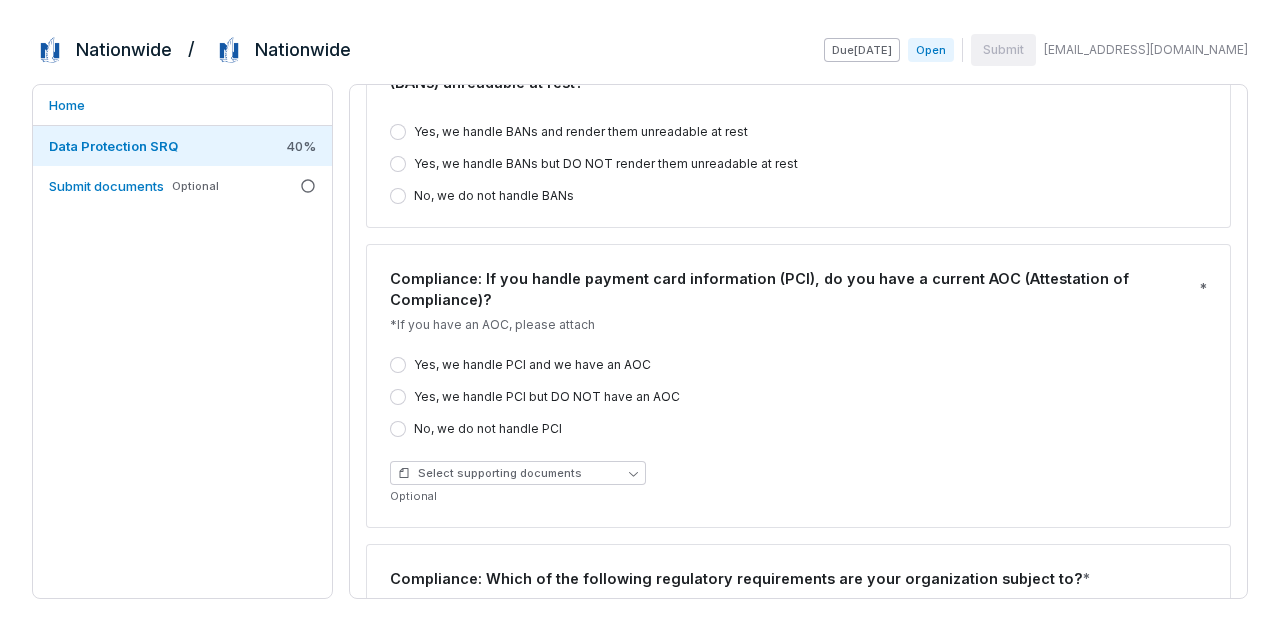 scroll, scrollTop: 2768, scrollLeft: 0, axis: vertical 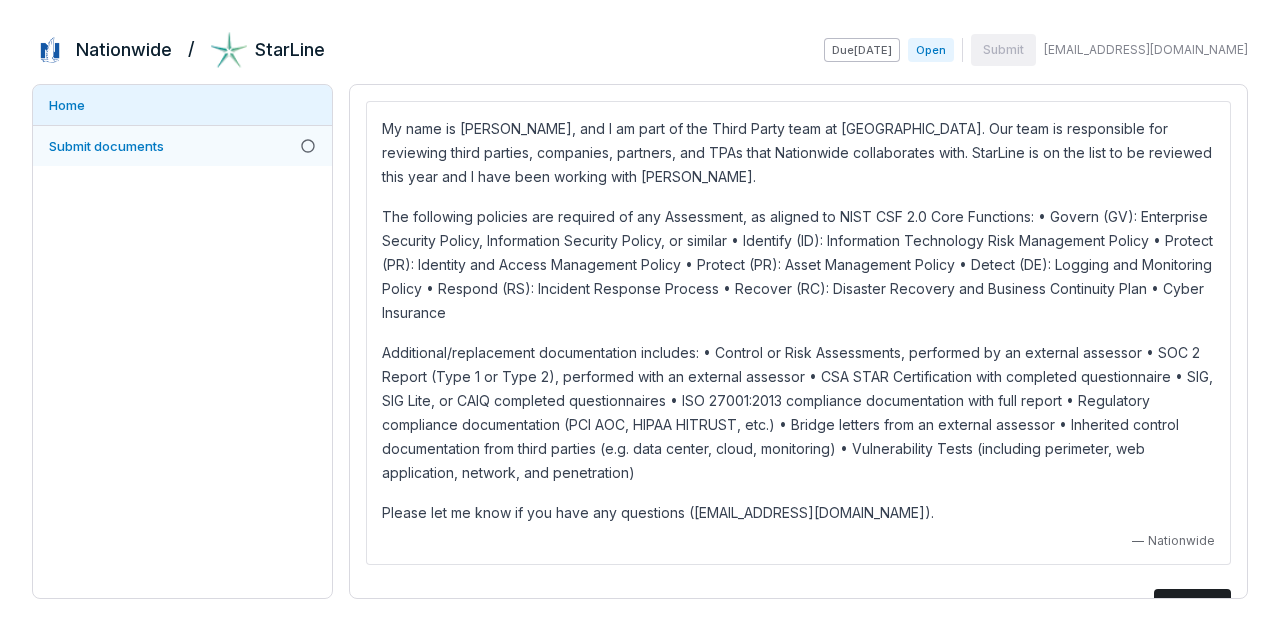click on "Submit documents" at bounding box center [106, 146] 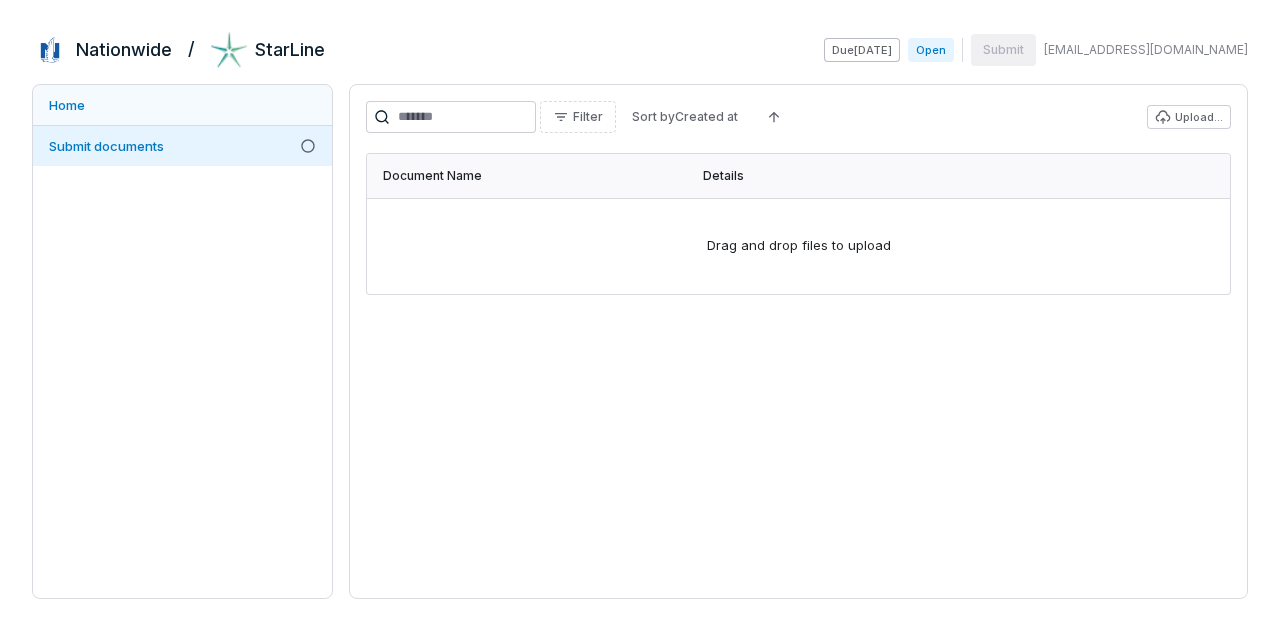 click on "Home" at bounding box center [182, 105] 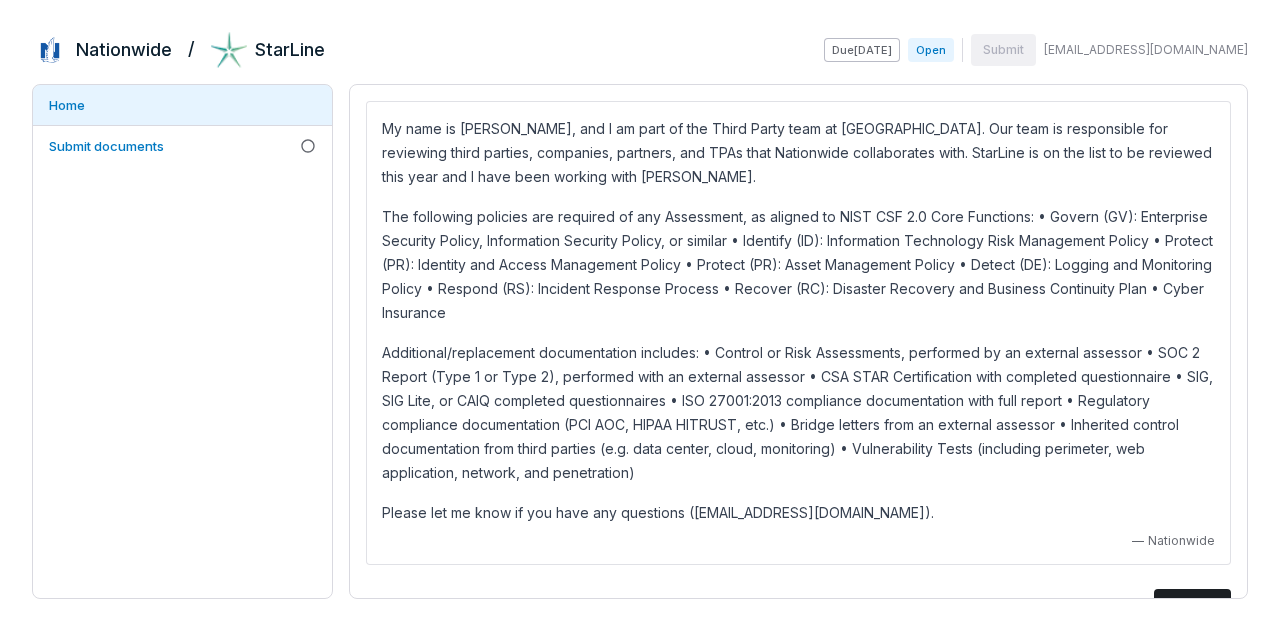 scroll, scrollTop: 38, scrollLeft: 0, axis: vertical 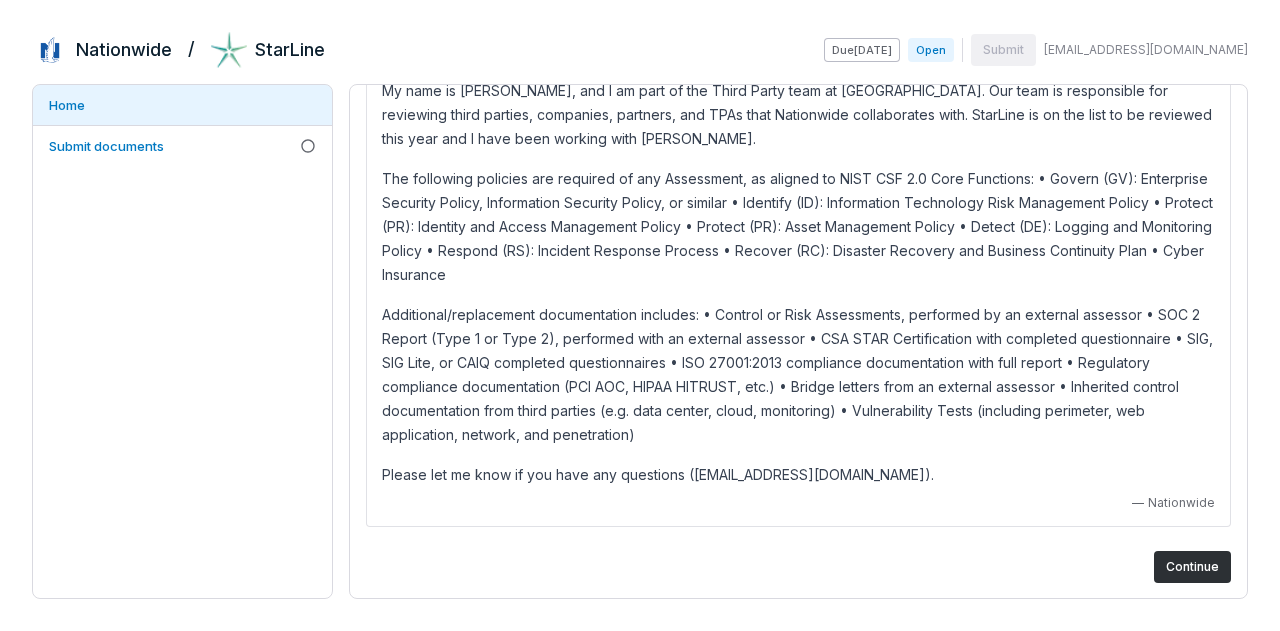 click on "Continue" at bounding box center (1192, 567) 